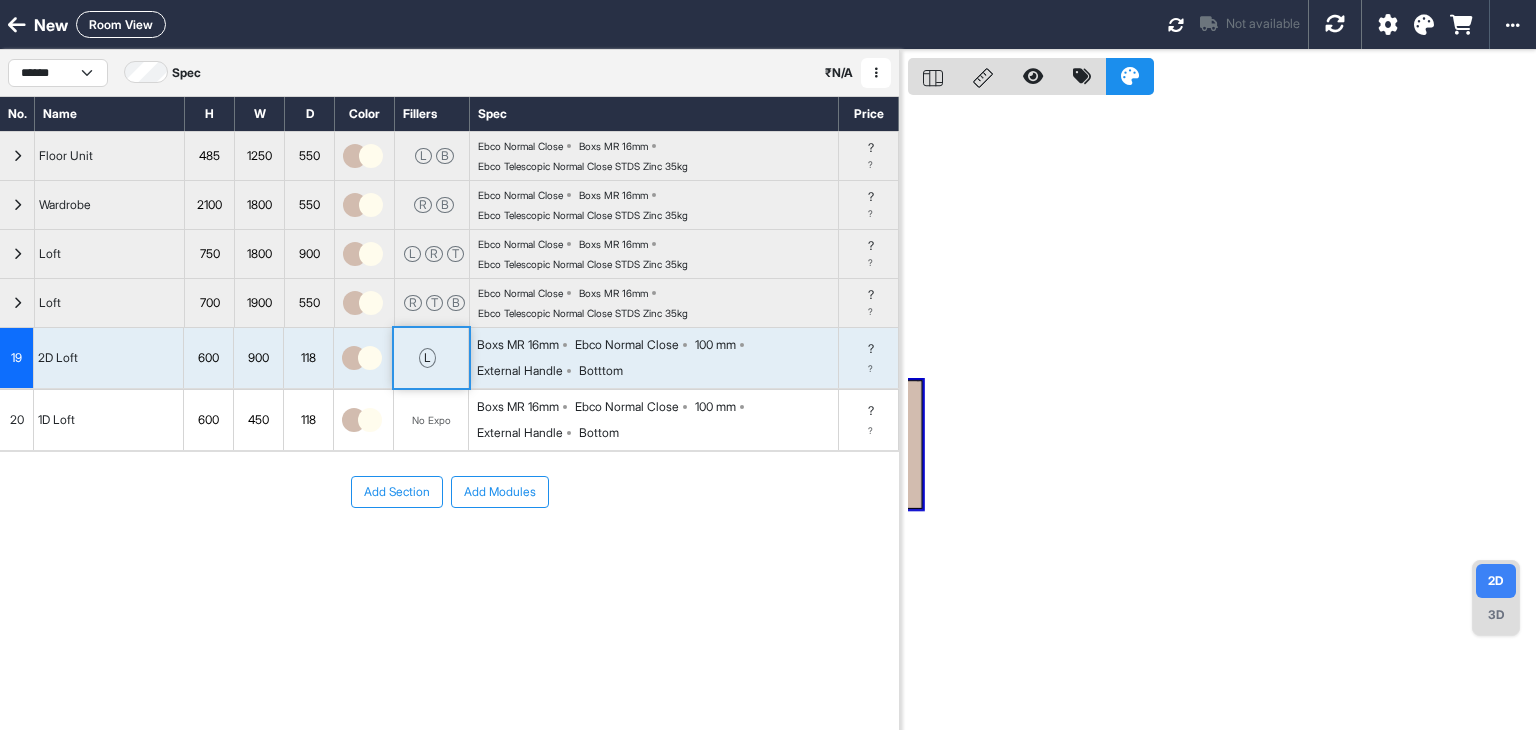 scroll, scrollTop: 0, scrollLeft: 0, axis: both 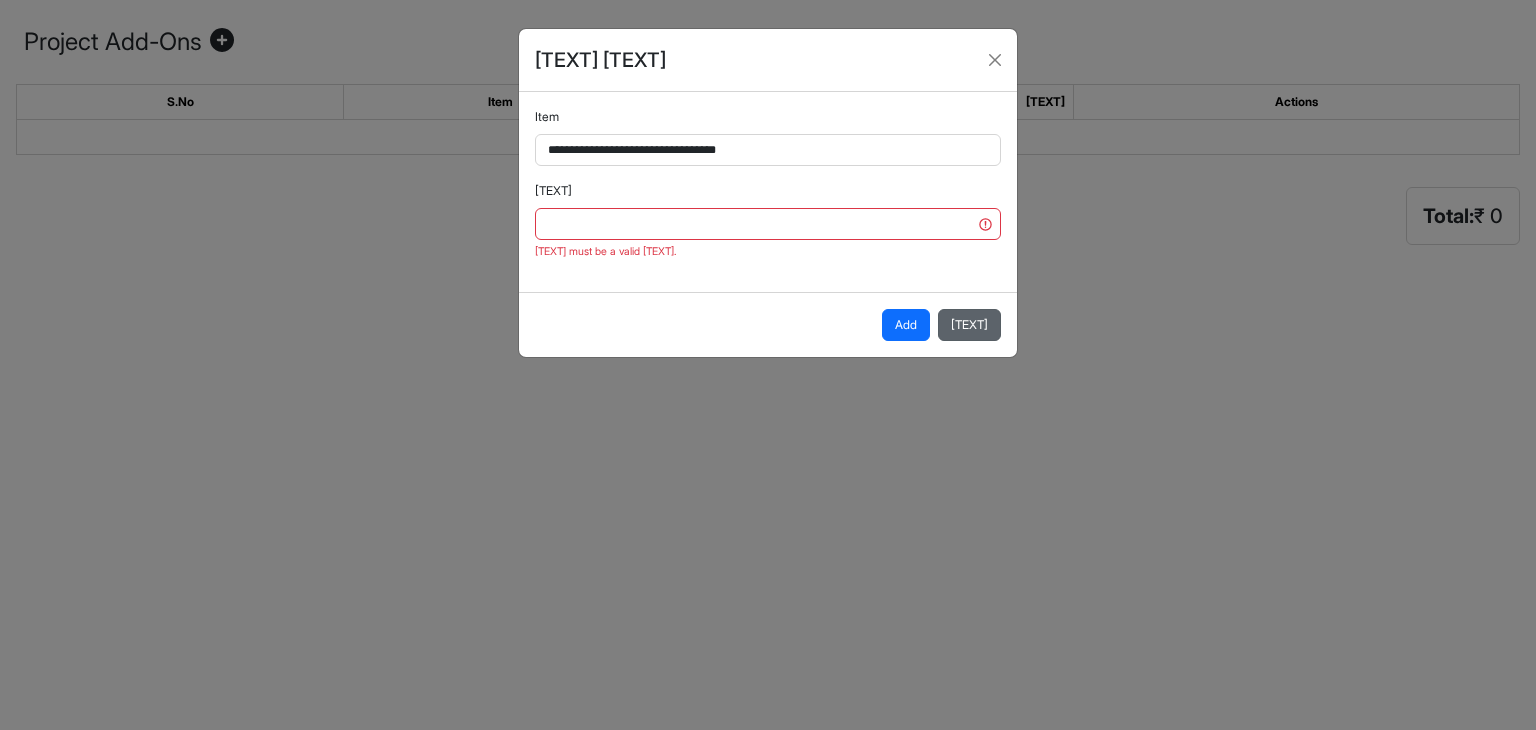 click on "Cancel" at bounding box center (969, 325) 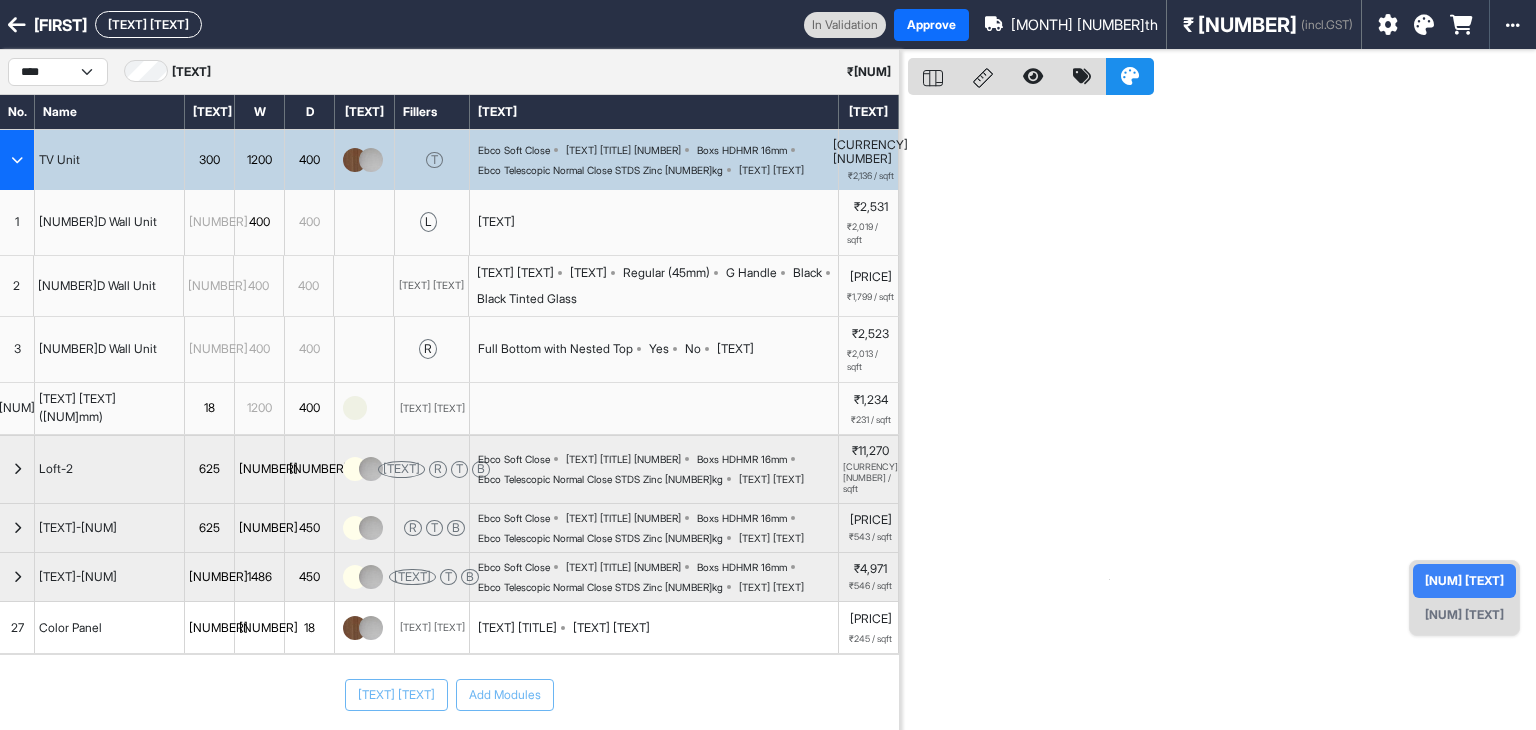 click on "Sri devi Room View" at bounding box center (402, 24) 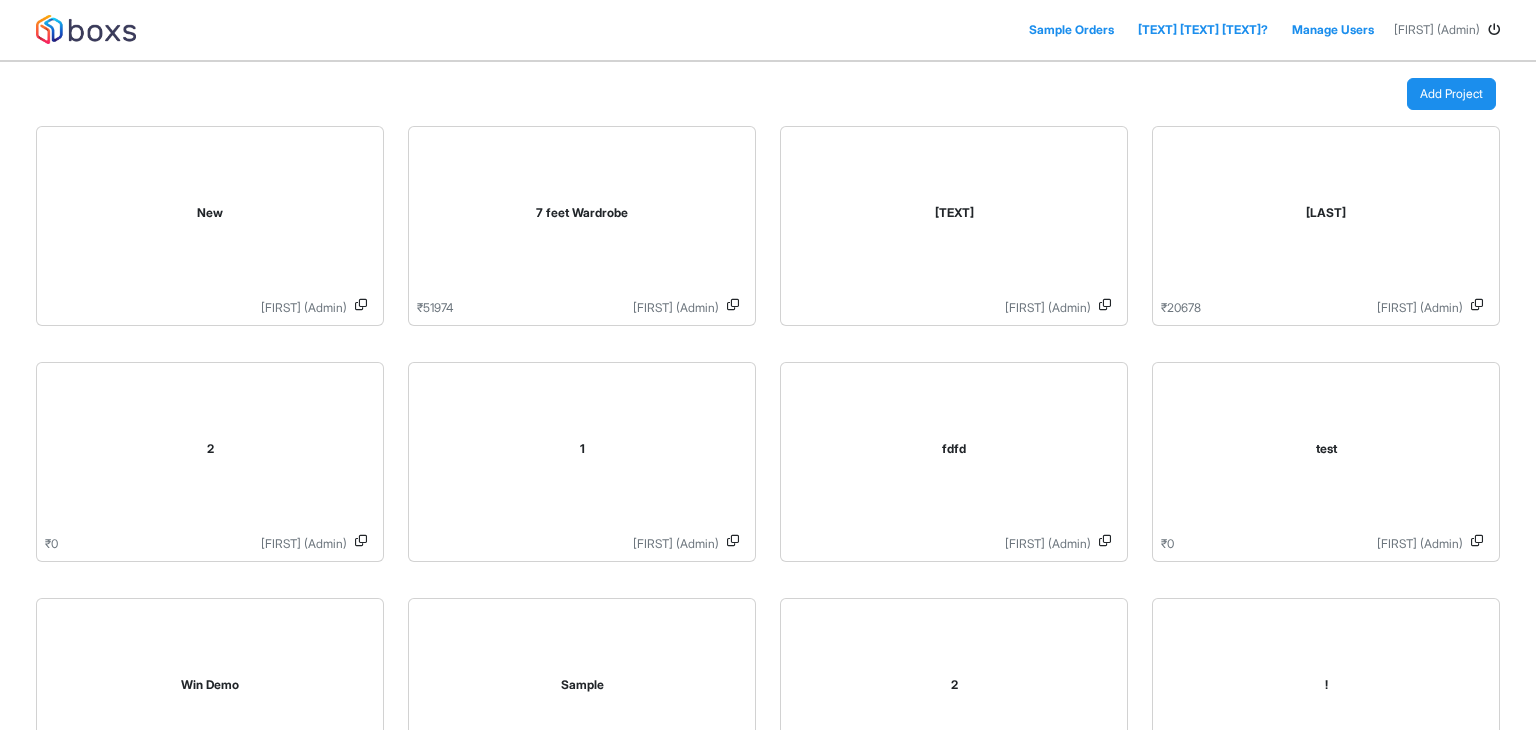 click at bounding box center (1494, 30) 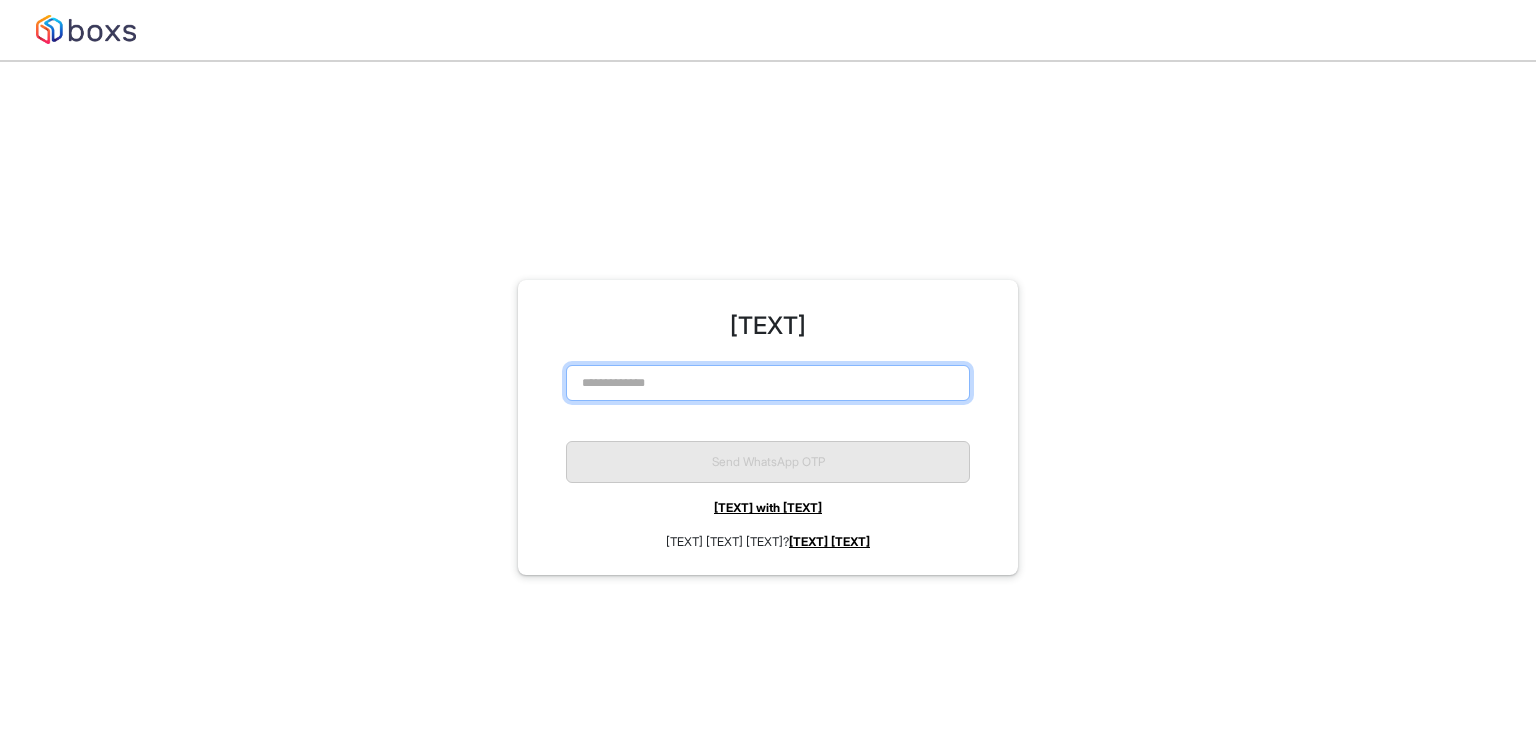 click at bounding box center [768, 383] 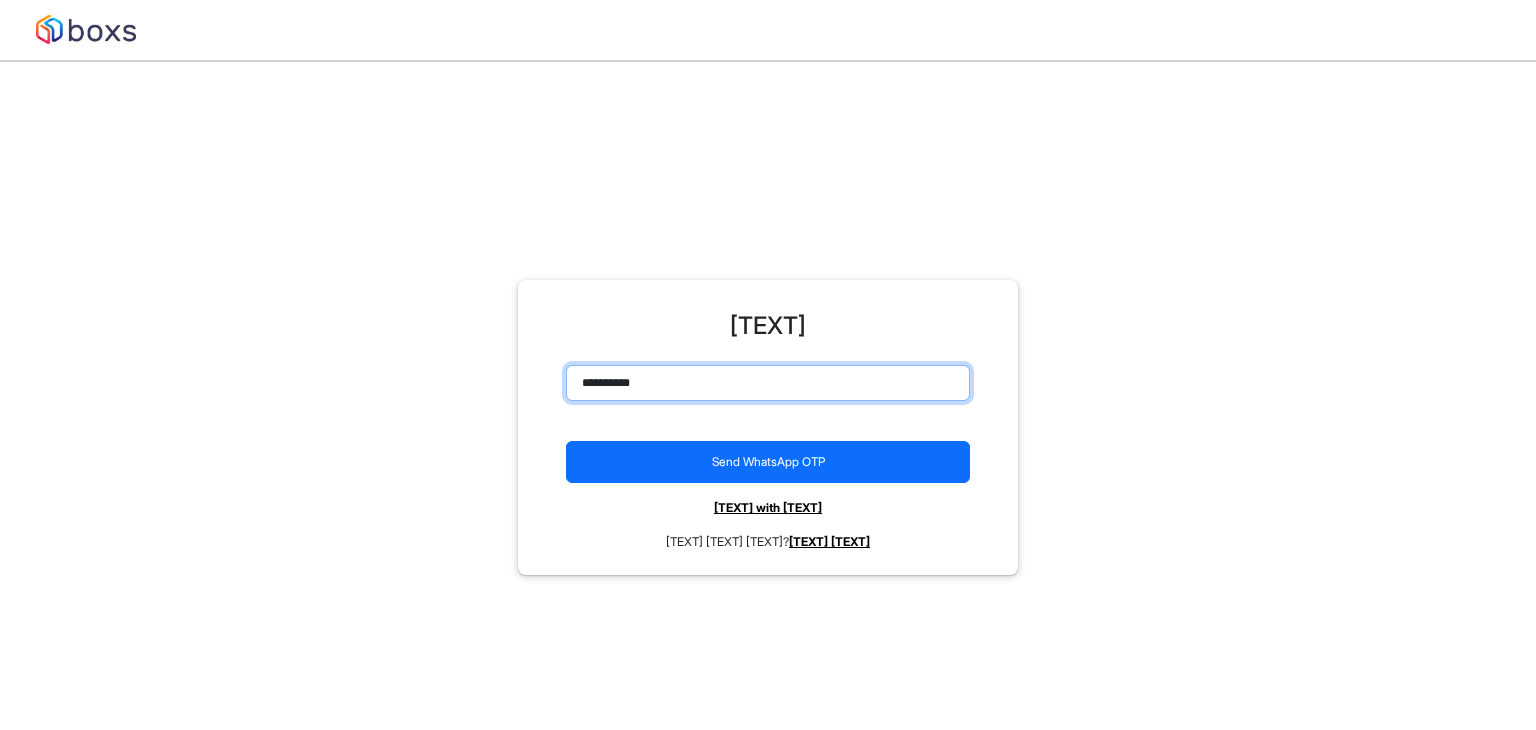 type on "**********" 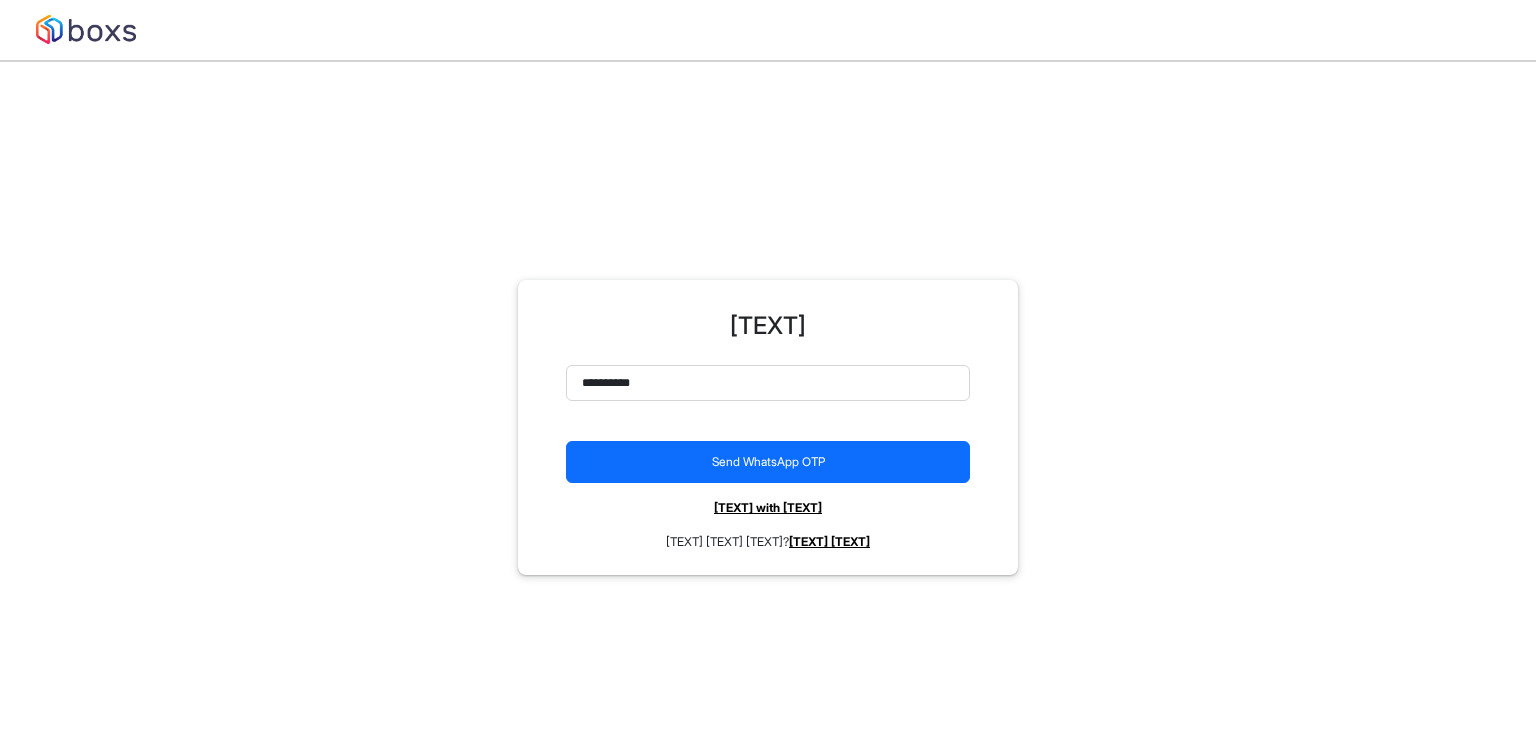 click on "Login with Password" at bounding box center [768, 507] 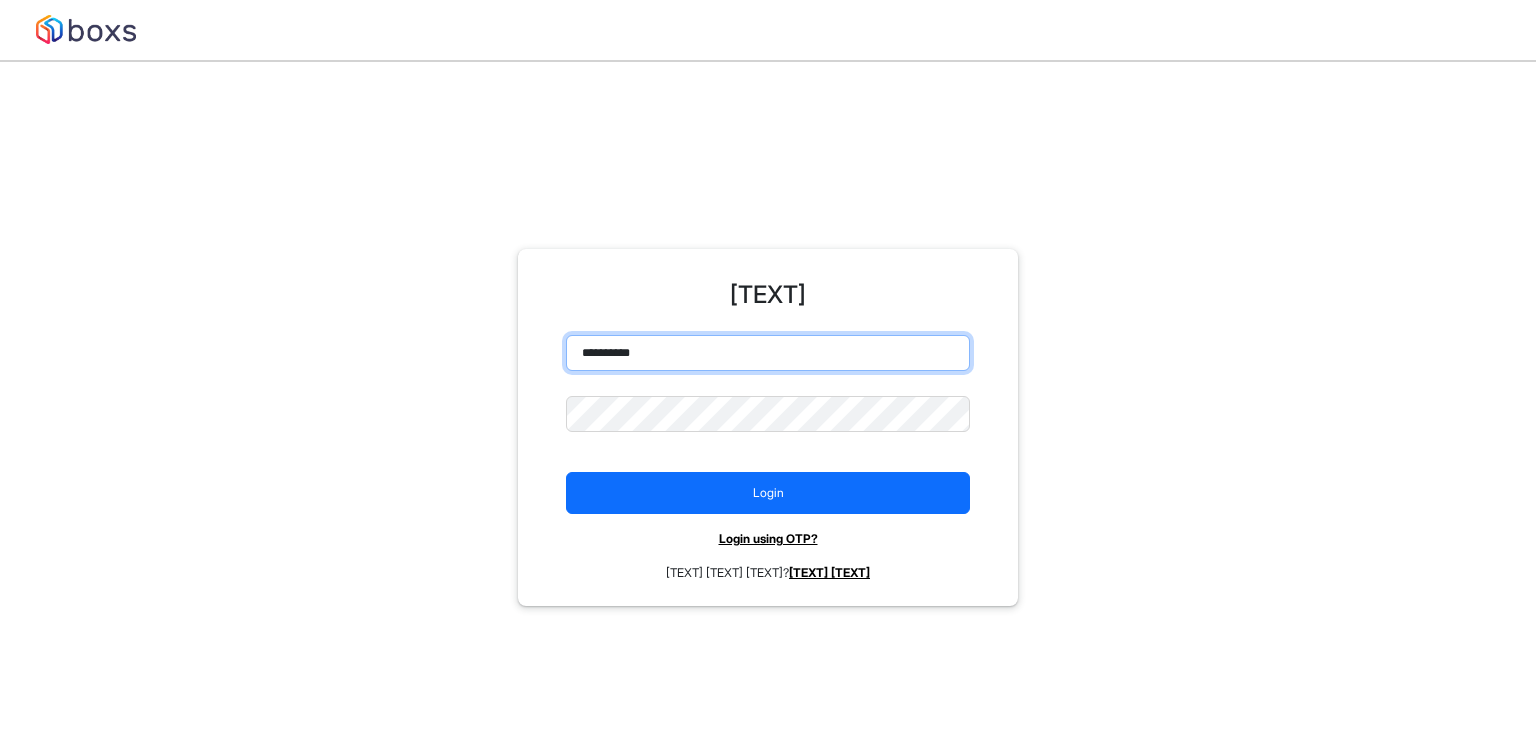 click on "**********" at bounding box center [768, 353] 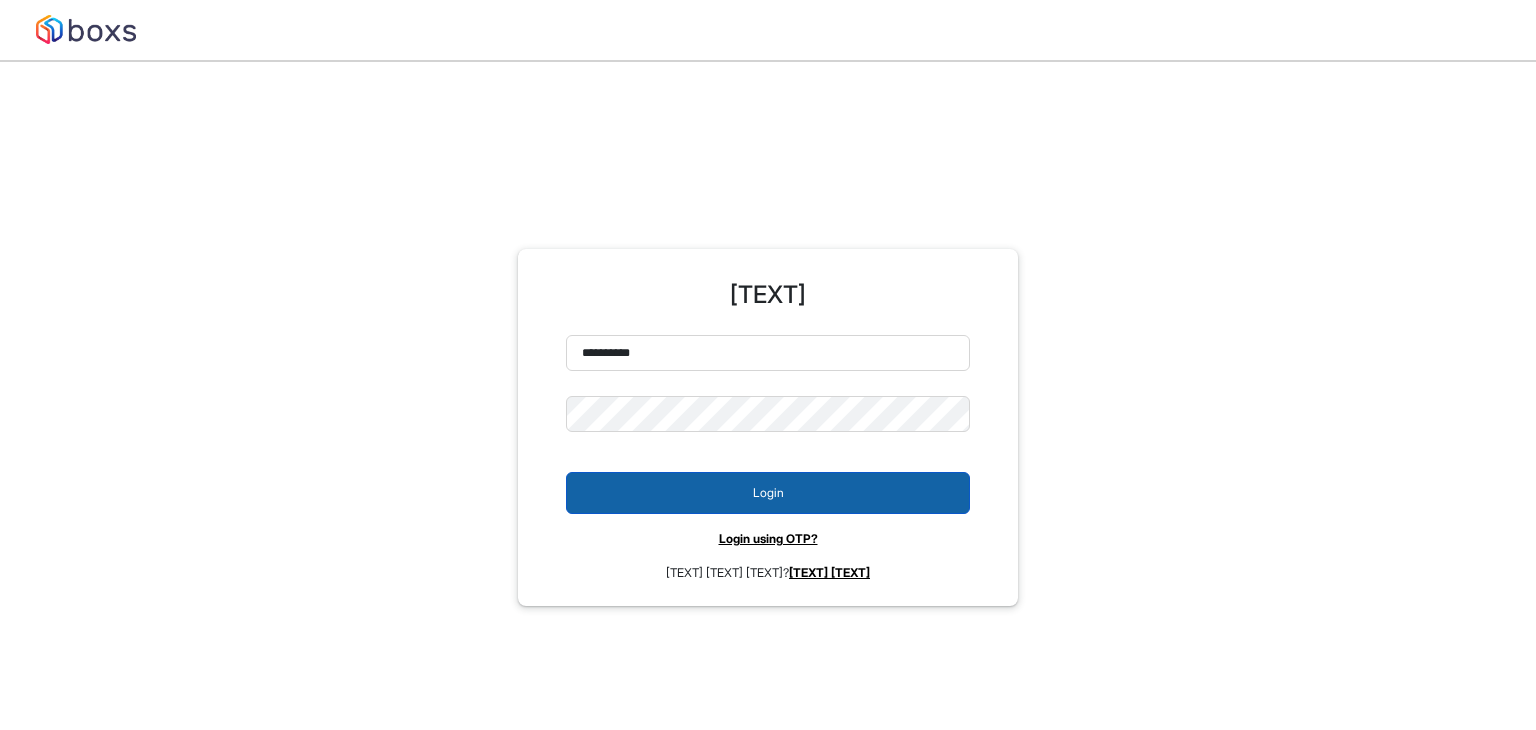 click on "Login" at bounding box center (768, 493) 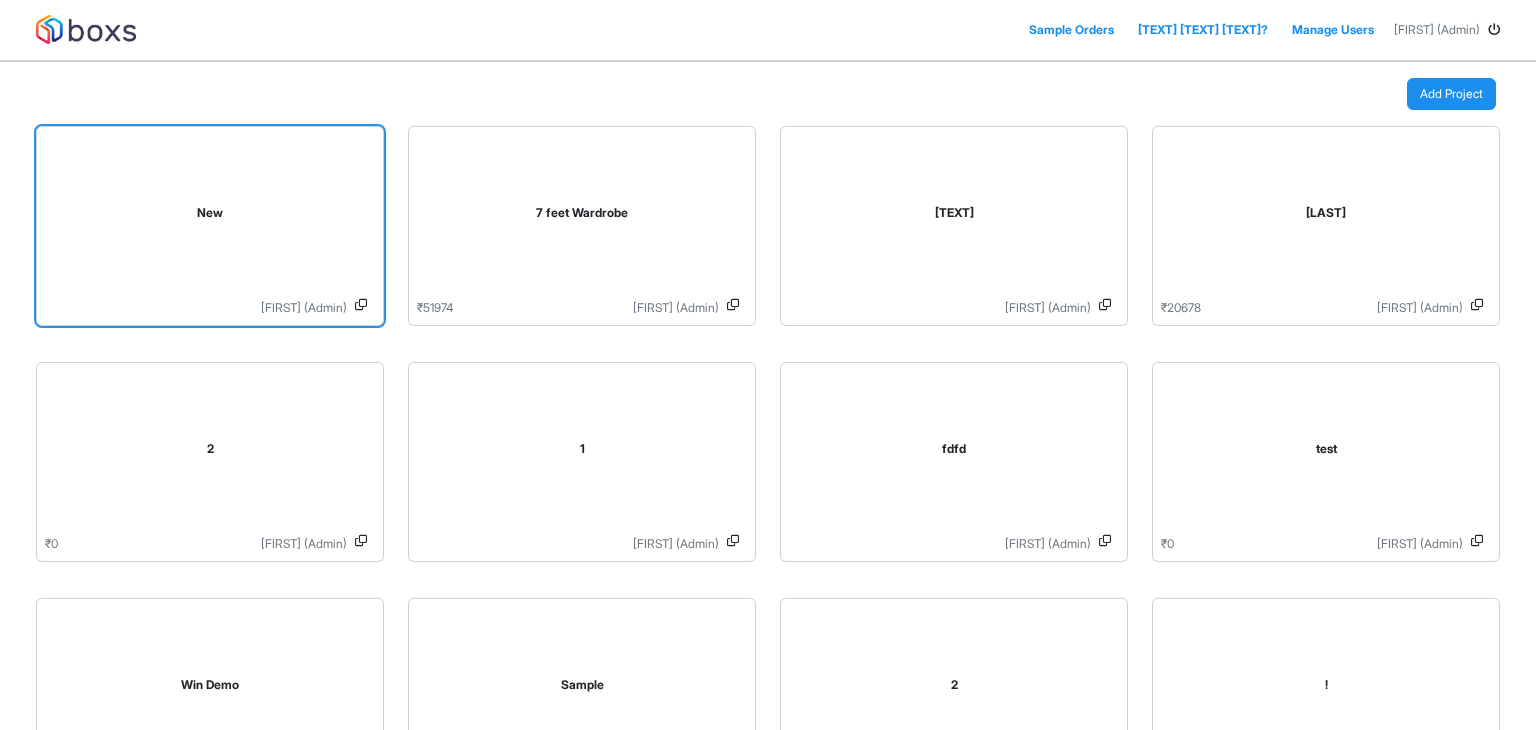 click on "New" at bounding box center [210, 217] 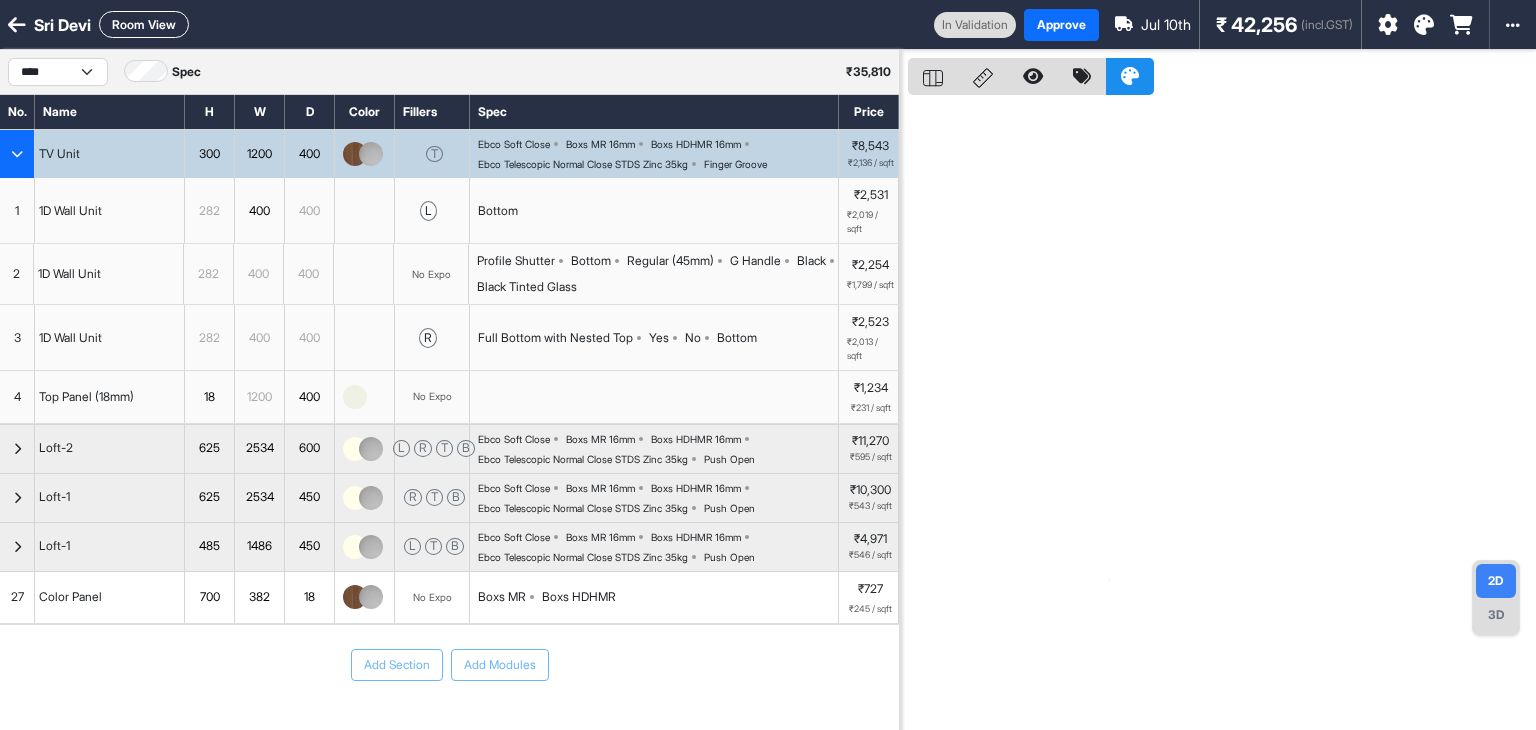 scroll, scrollTop: 0, scrollLeft: 0, axis: both 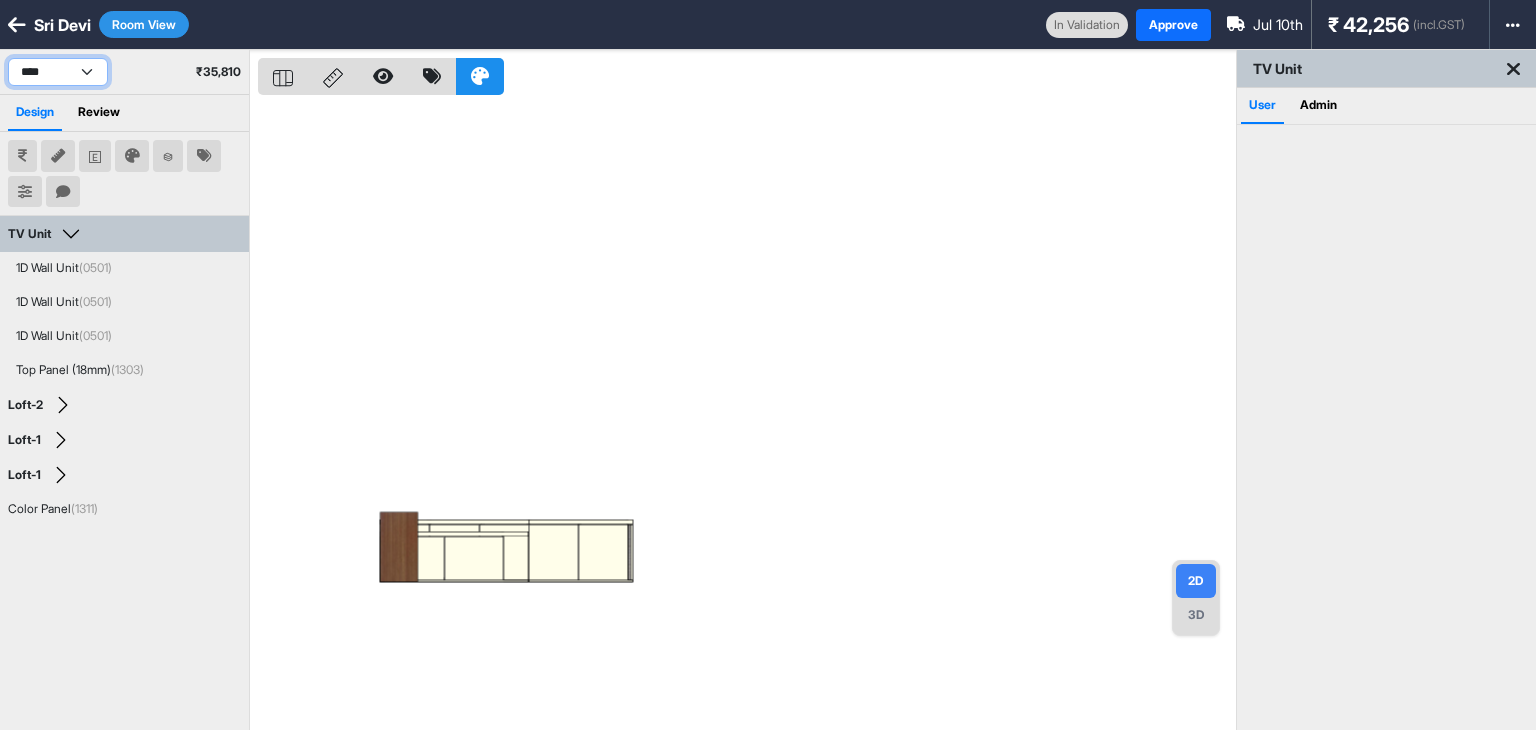 click on "****" at bounding box center [58, 72] 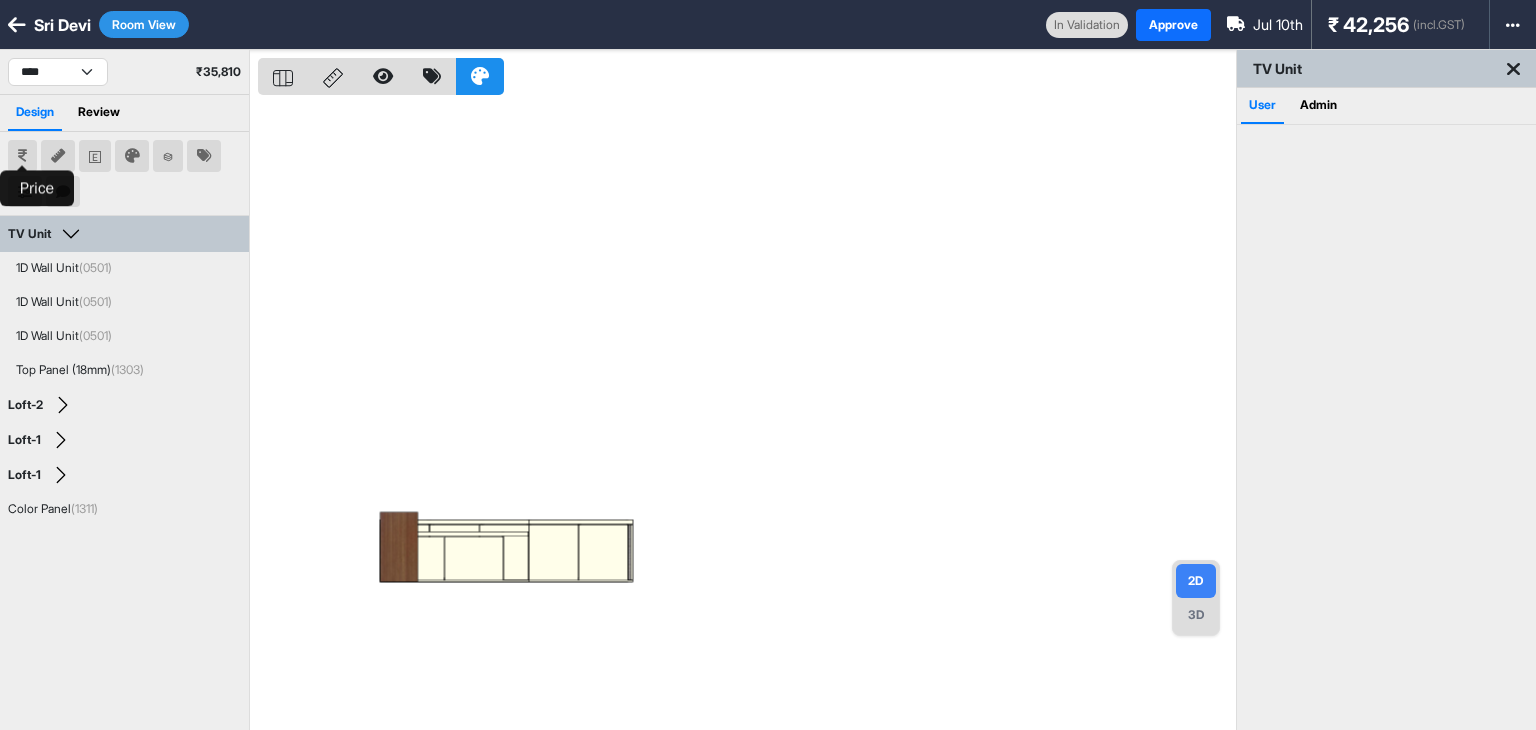 click at bounding box center (22, 156) 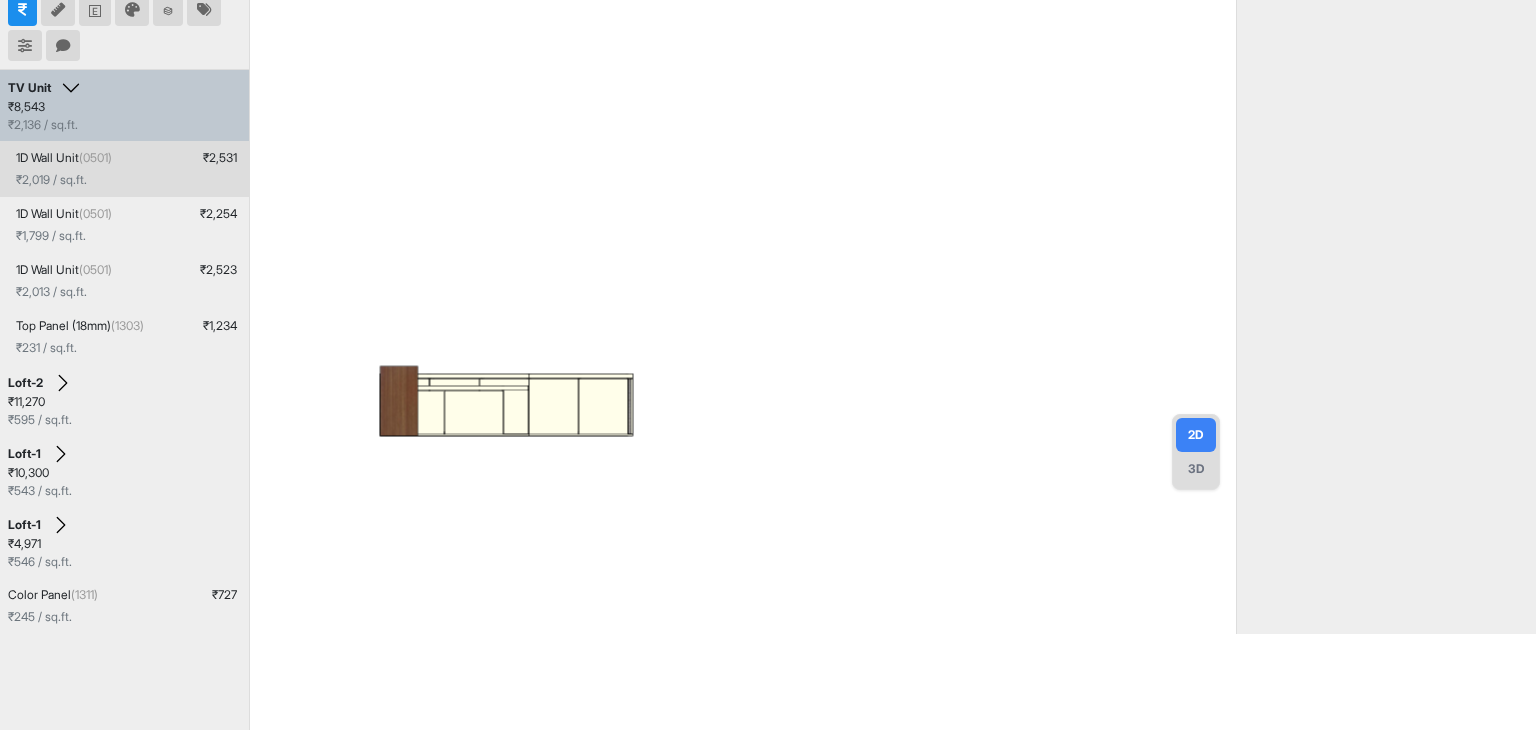 scroll, scrollTop: 150, scrollLeft: 0, axis: vertical 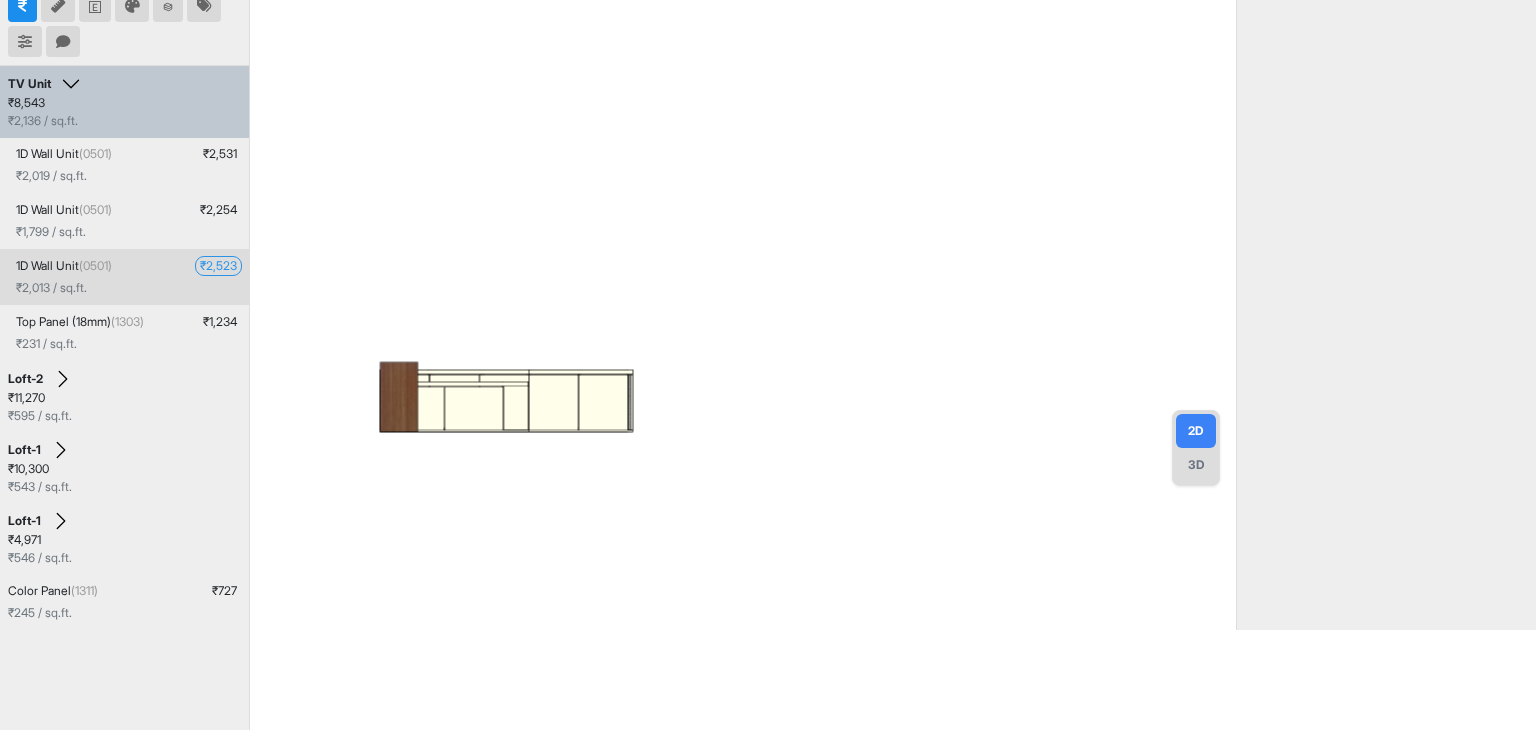 click on "₹ 2,523" at bounding box center [218, 266] 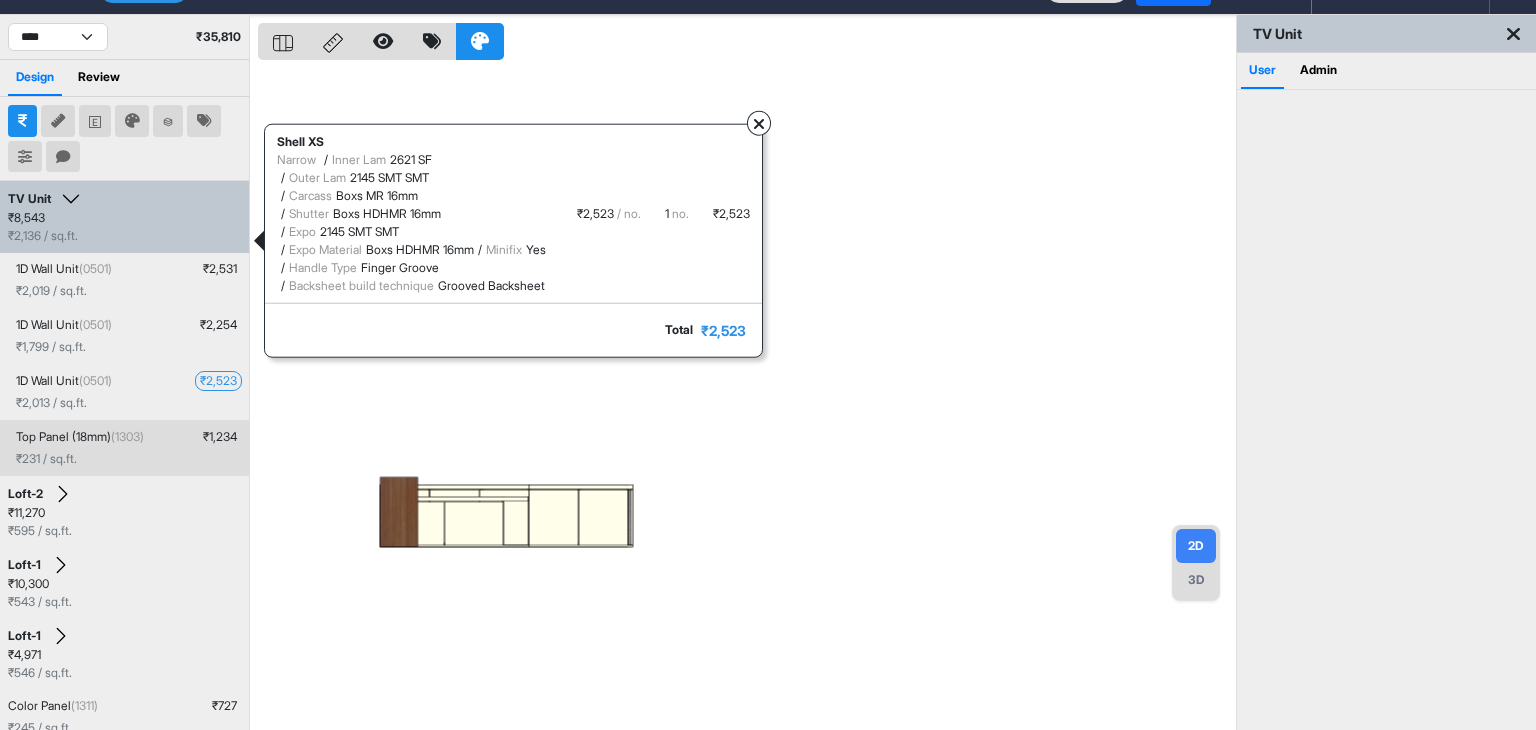 scroll, scrollTop: 24, scrollLeft: 0, axis: vertical 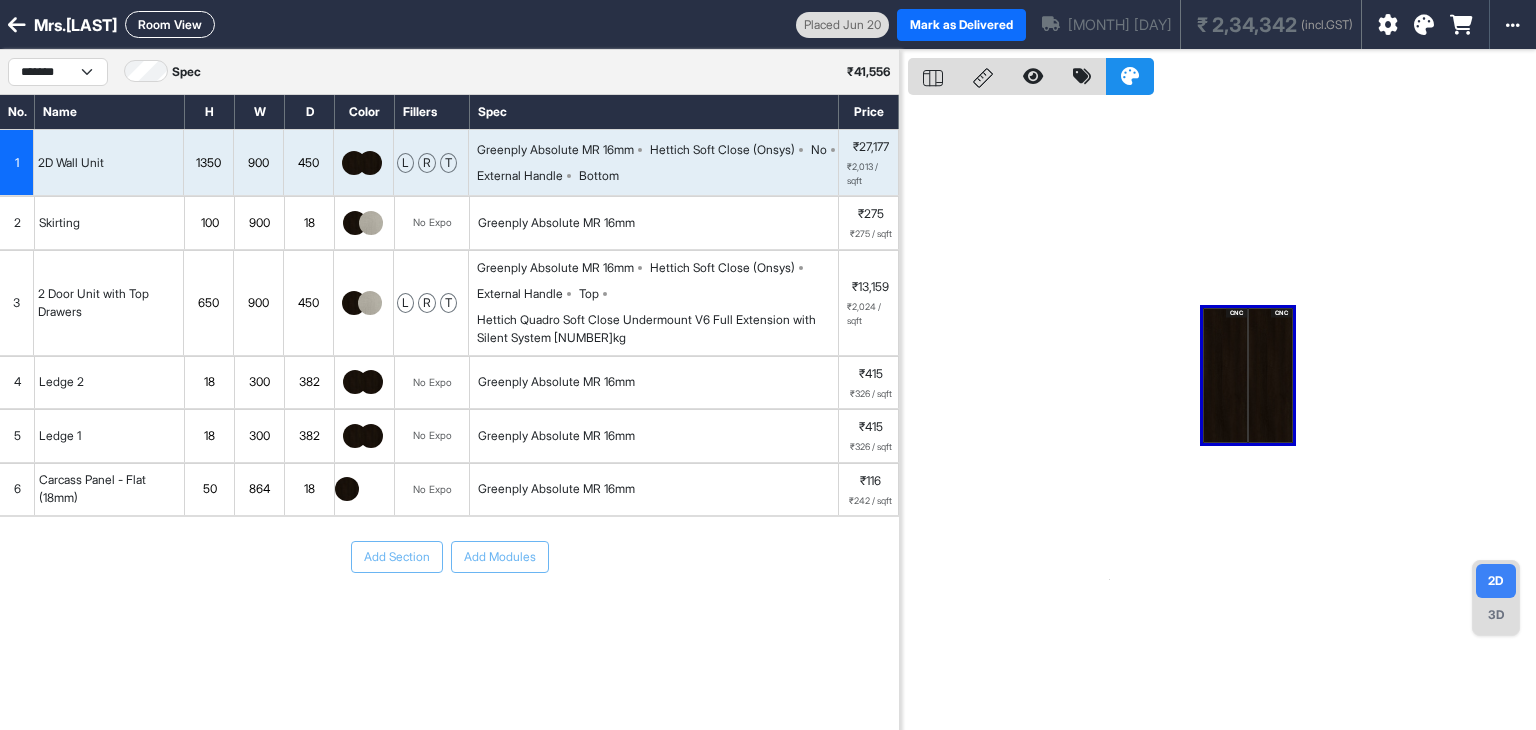 click on "[TEXT] [TEXT]" at bounding box center [170, 24] 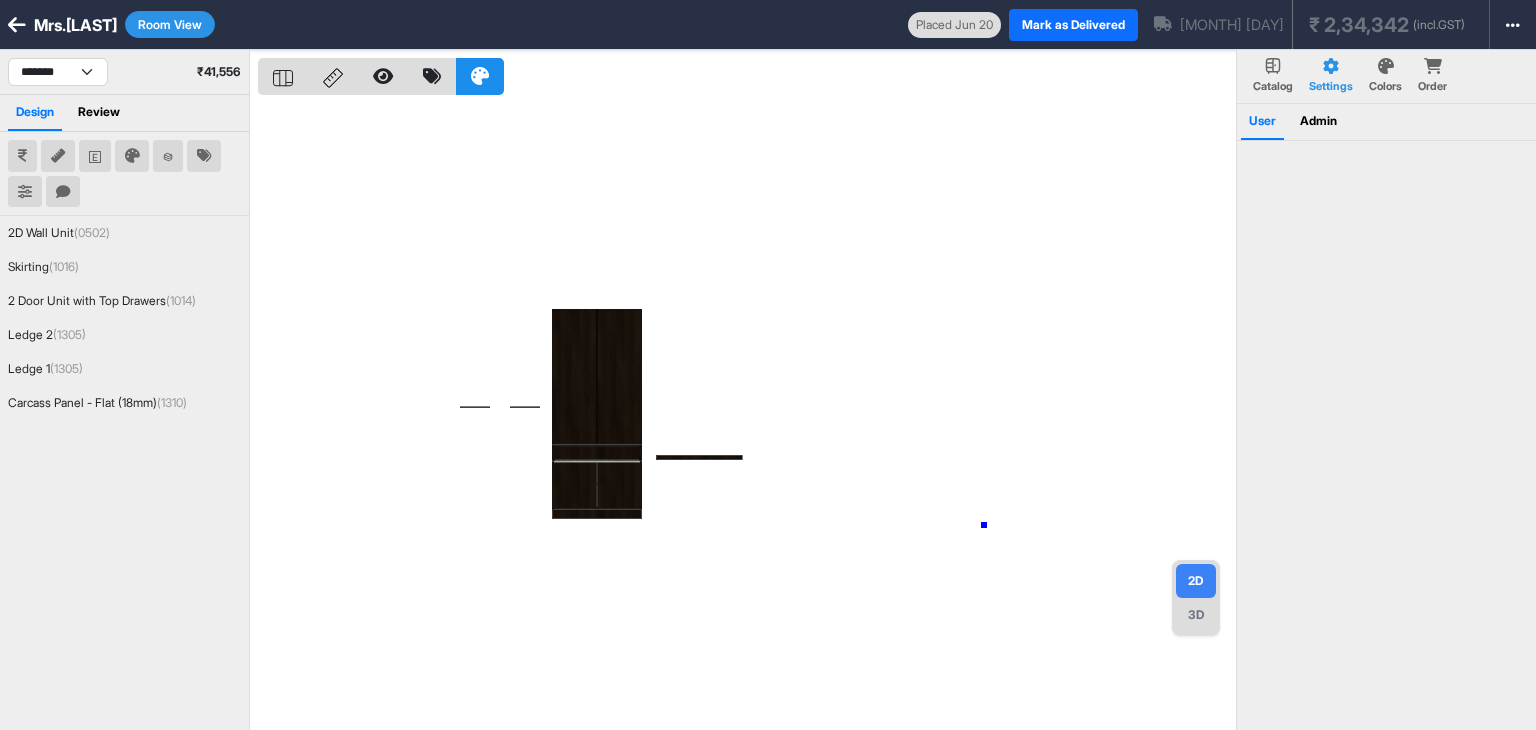 click at bounding box center (747, 415) 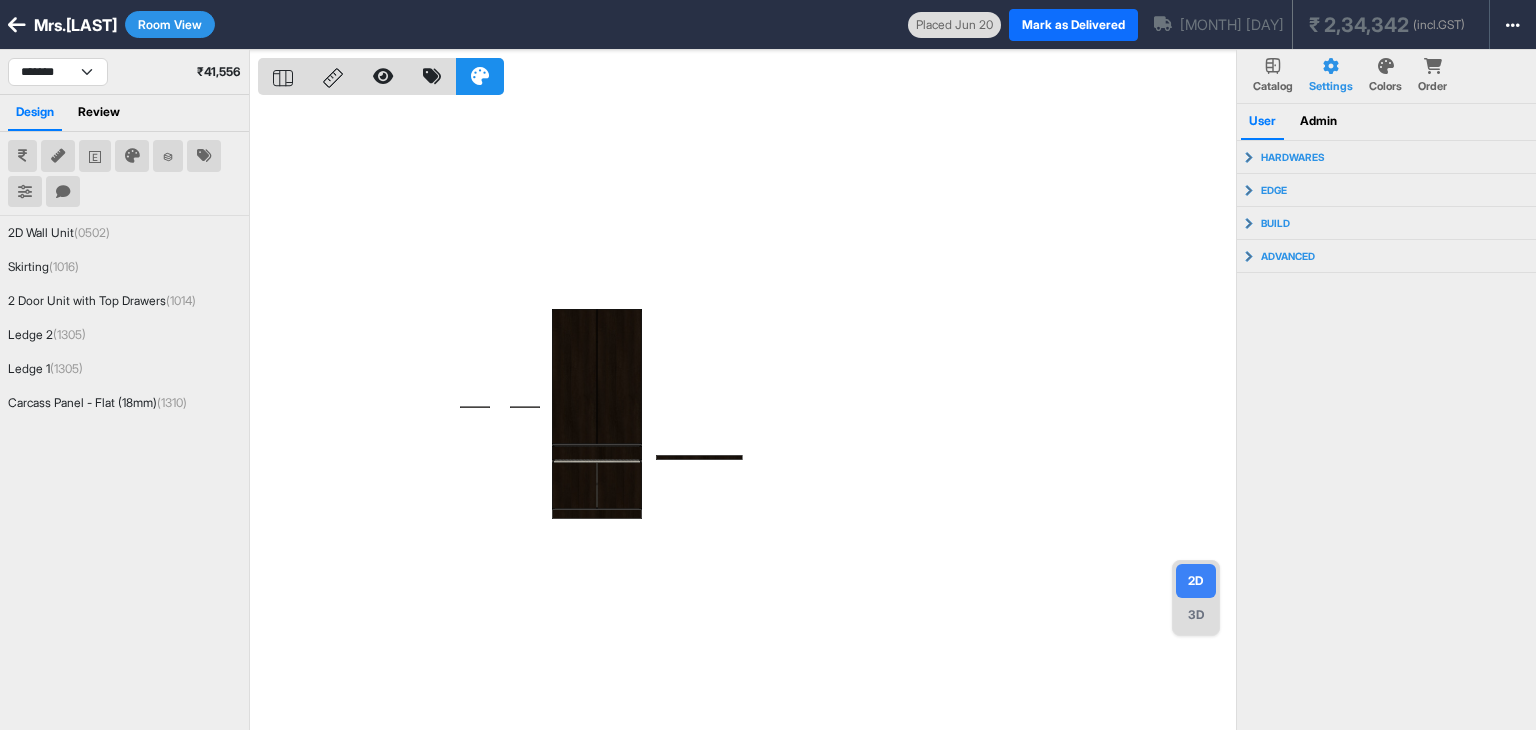 click on "[NUM] [TEXT]" at bounding box center (1196, 615) 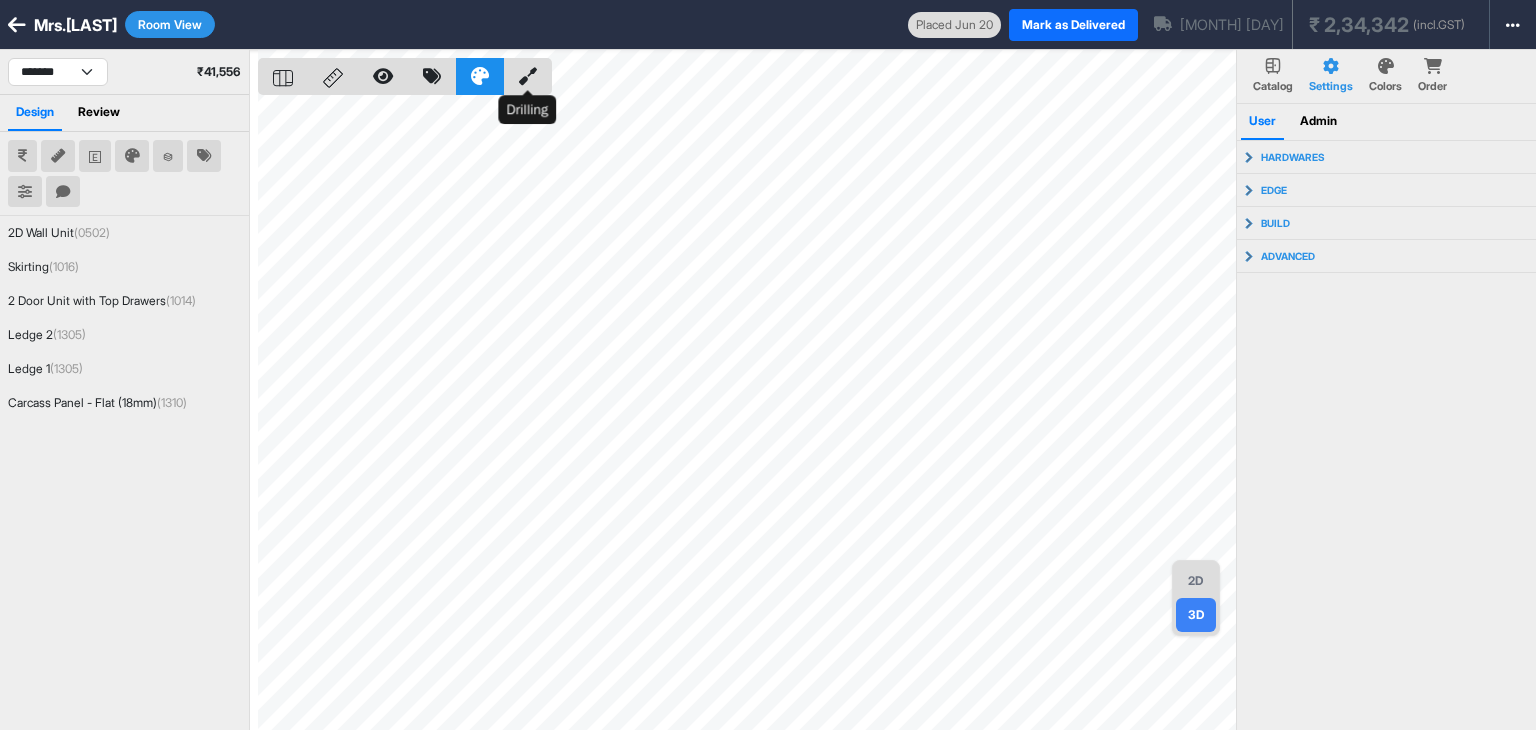 click at bounding box center (528, 76) 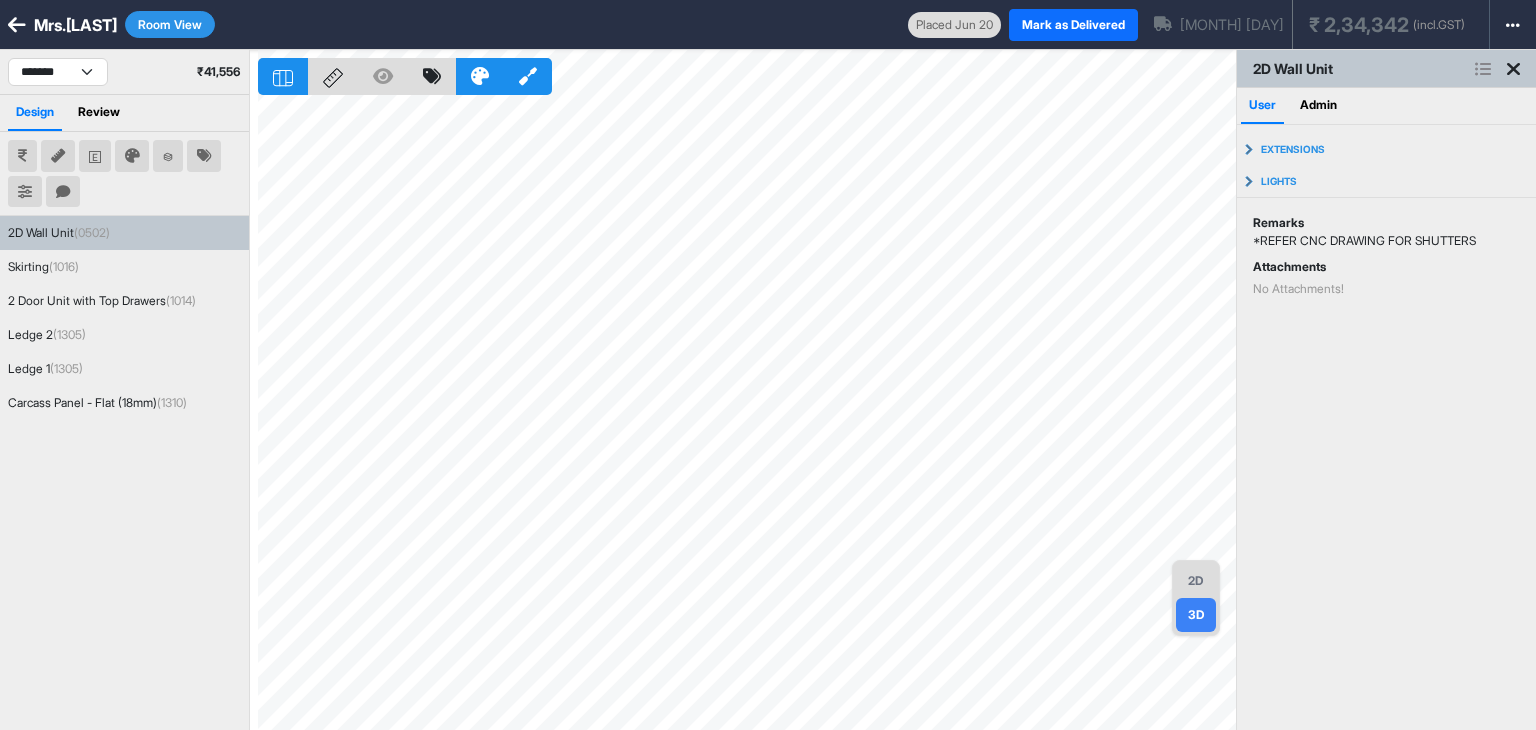 drag, startPoint x: 1202, startPoint y: 589, endPoint x: 1060, endPoint y: 505, distance: 164.98485 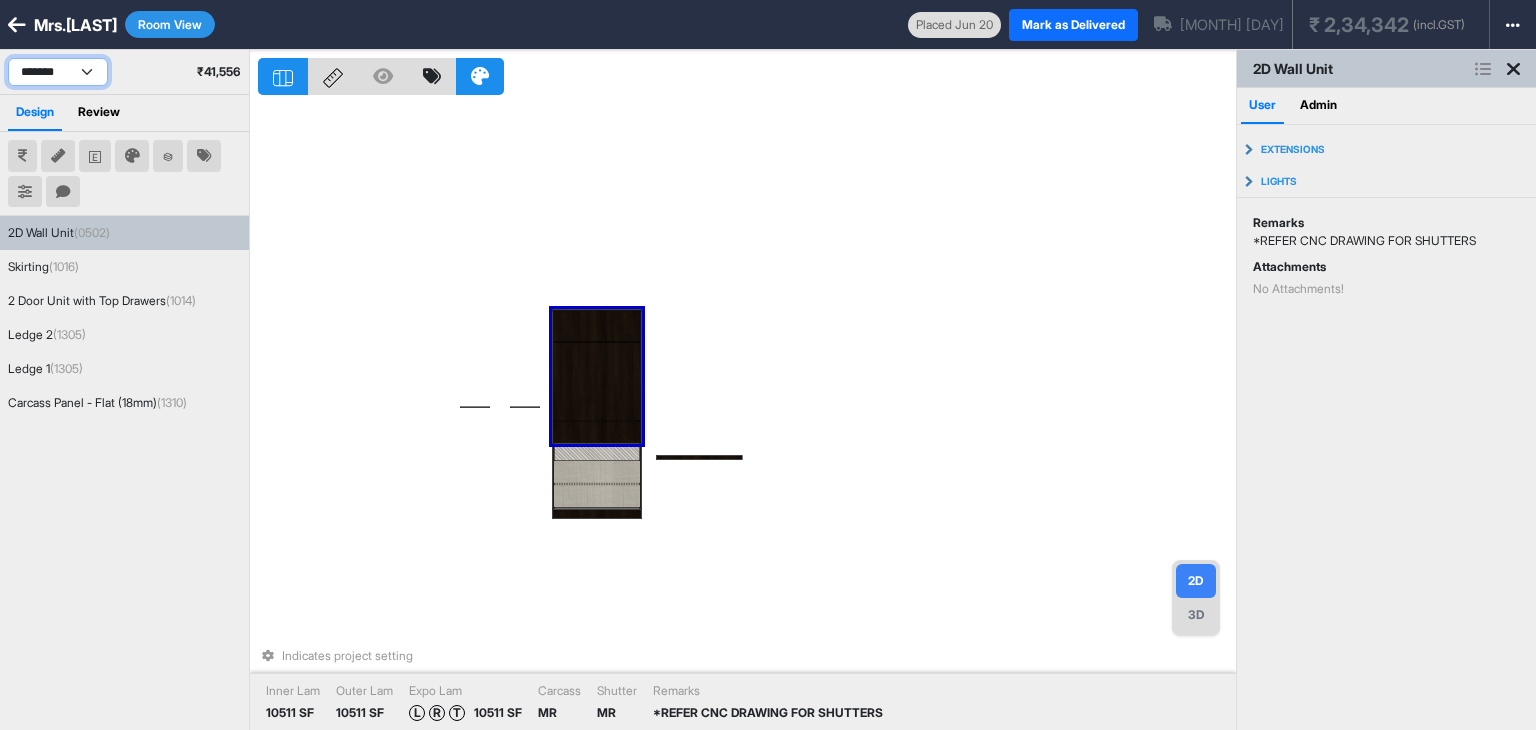 click on "**********" at bounding box center (58, 72) 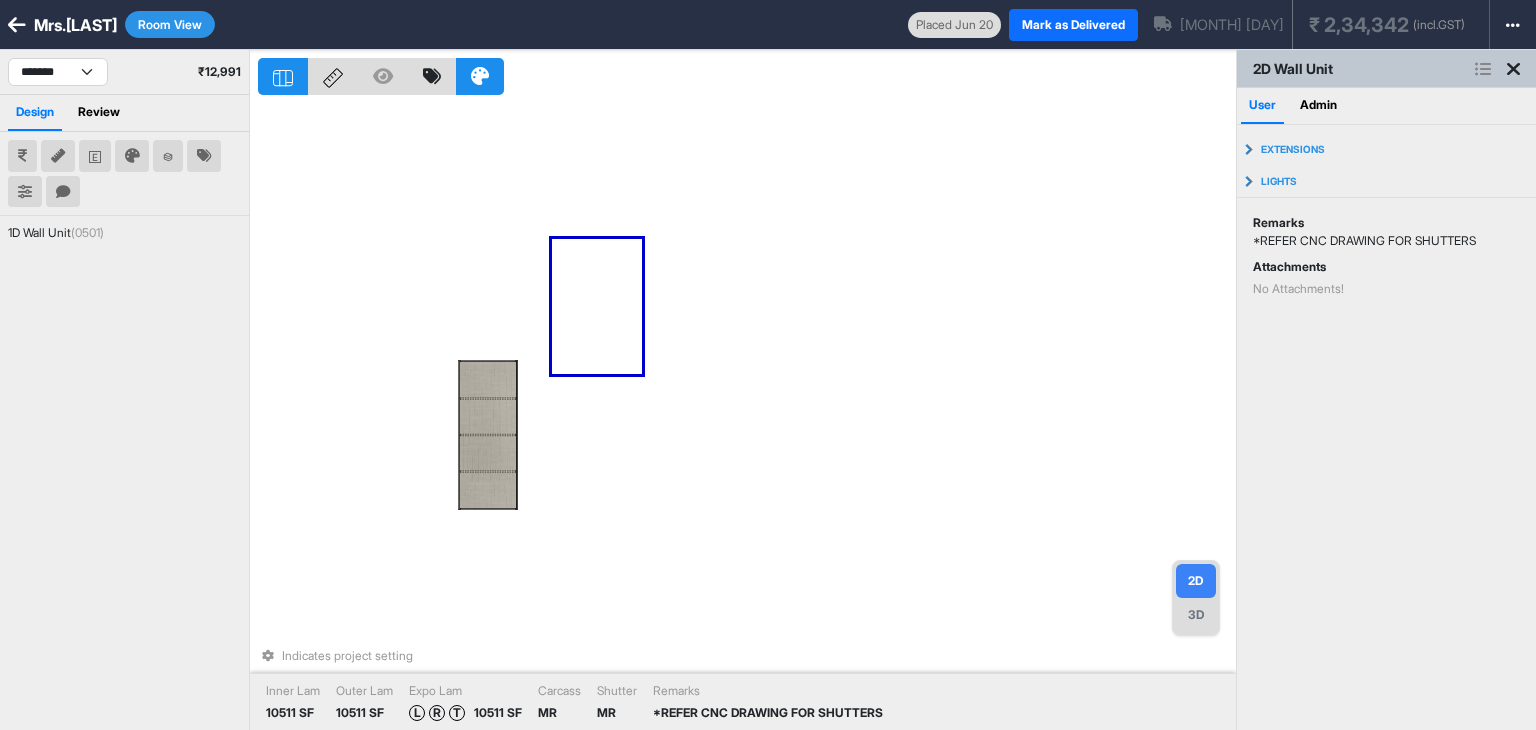 click on "3D" at bounding box center (1196, 615) 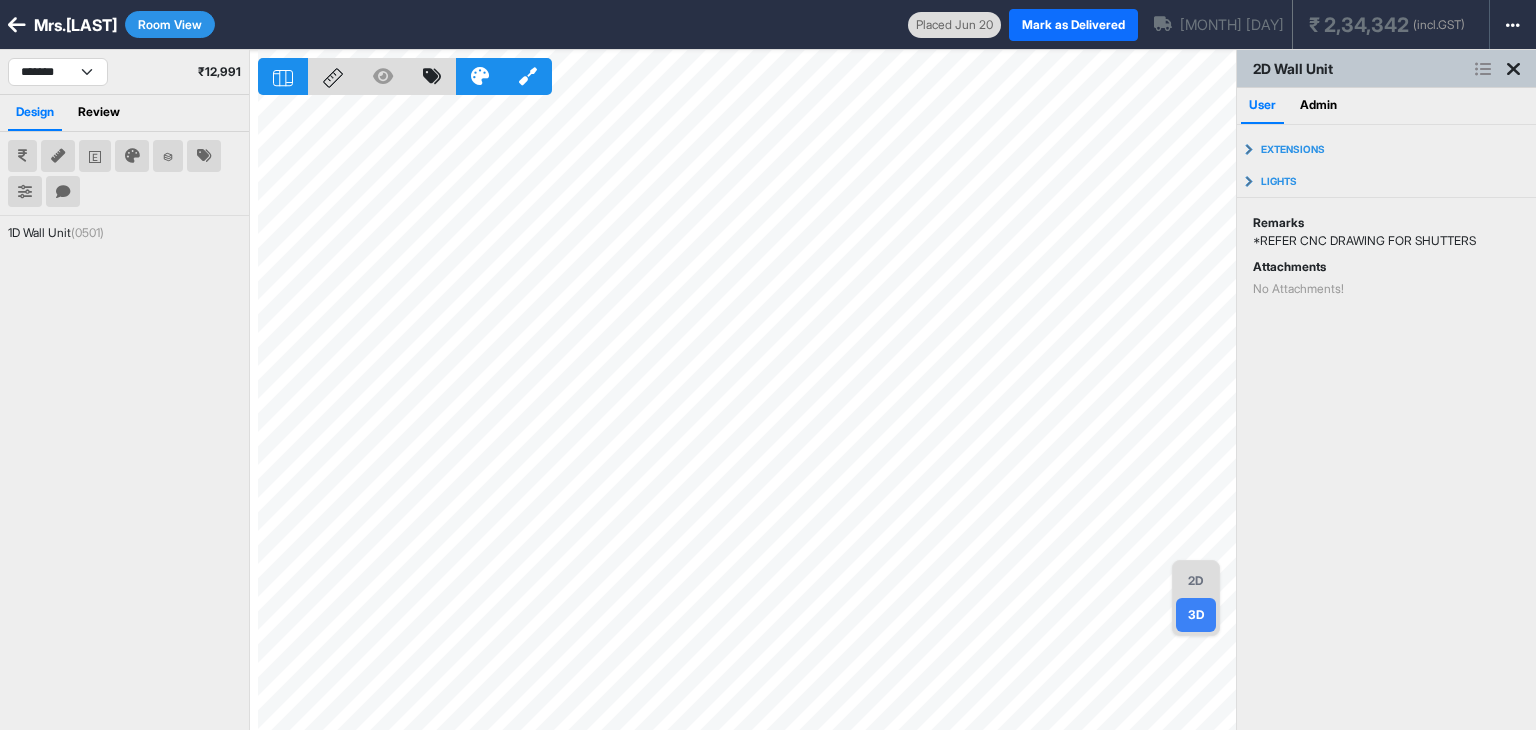 click on "2D" at bounding box center [1196, 581] 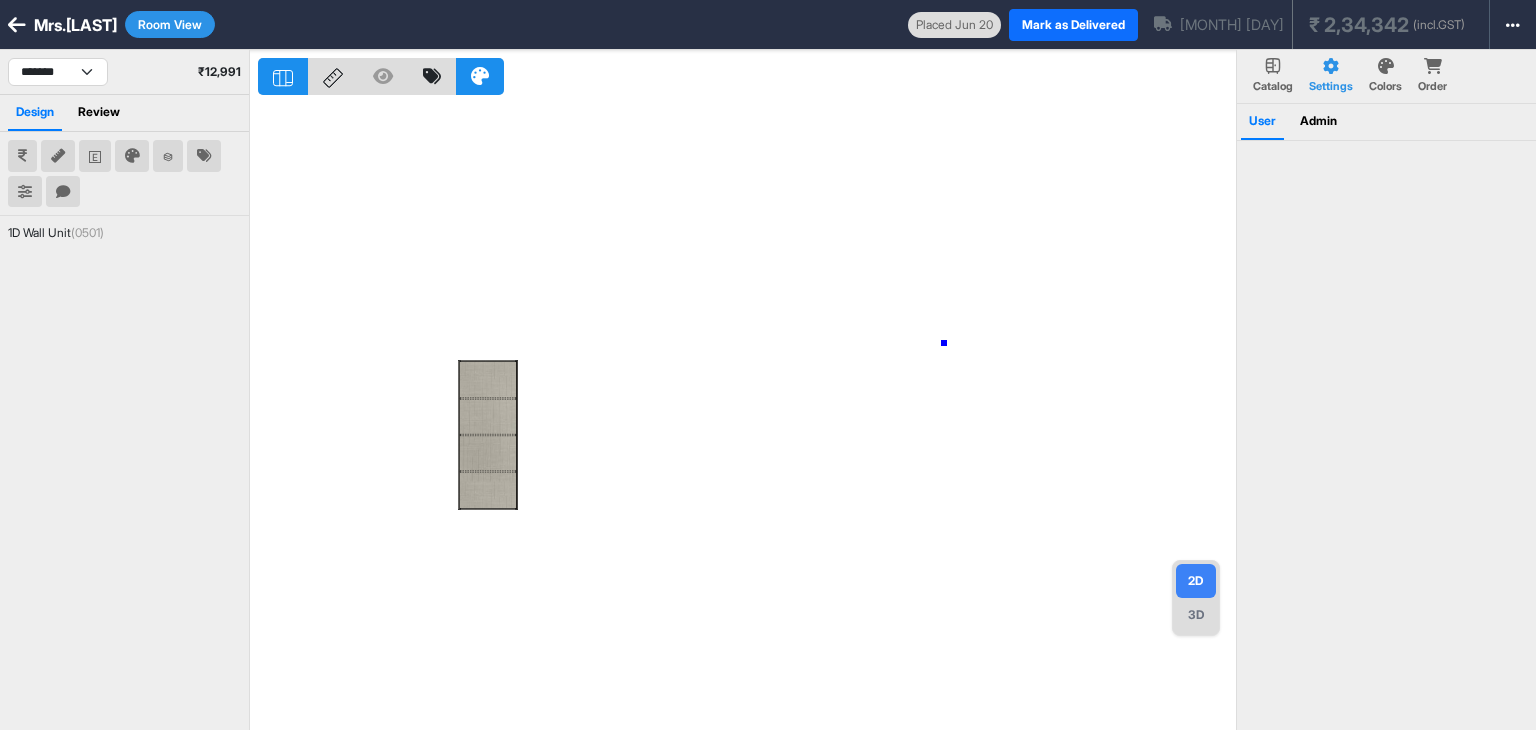 click at bounding box center (747, 415) 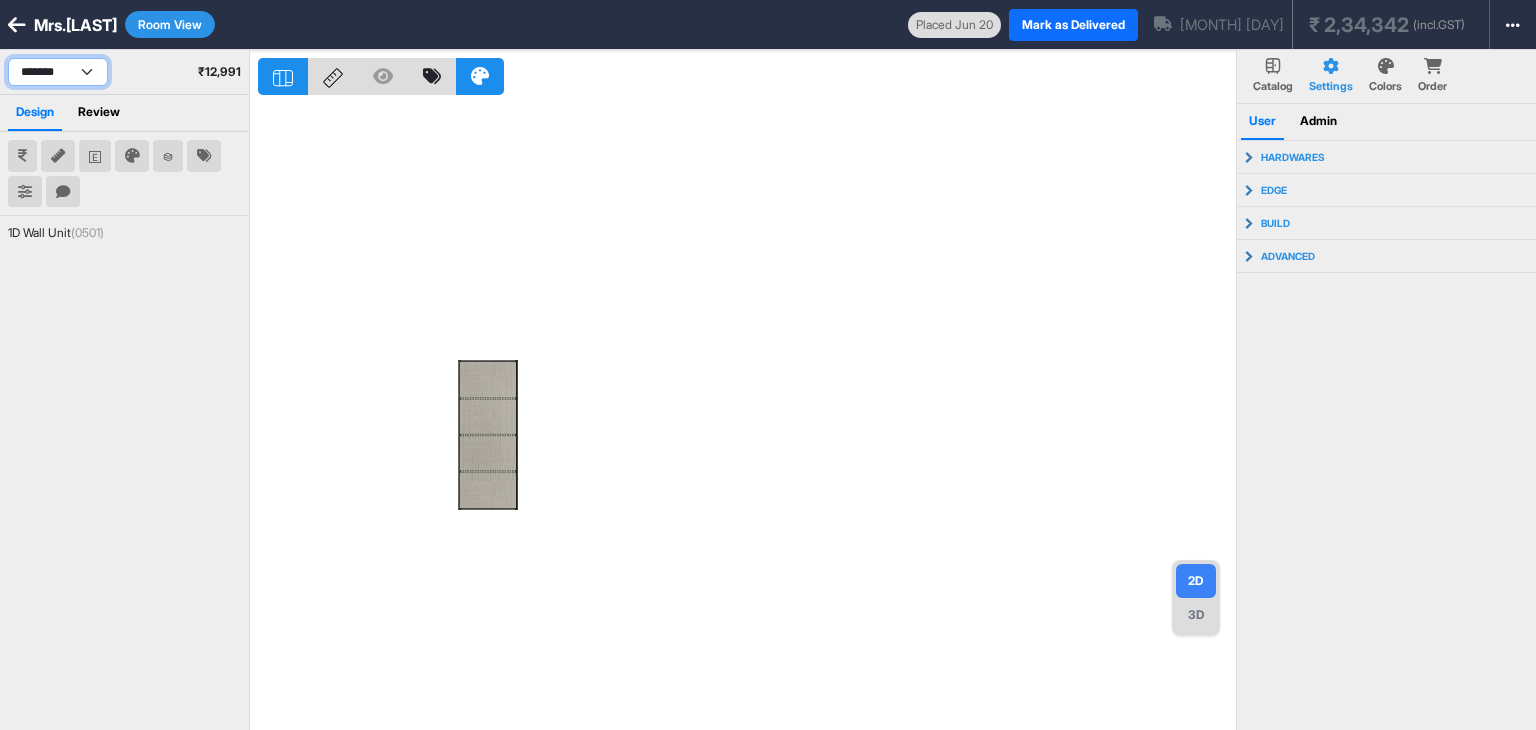 click on "**********" at bounding box center [58, 72] 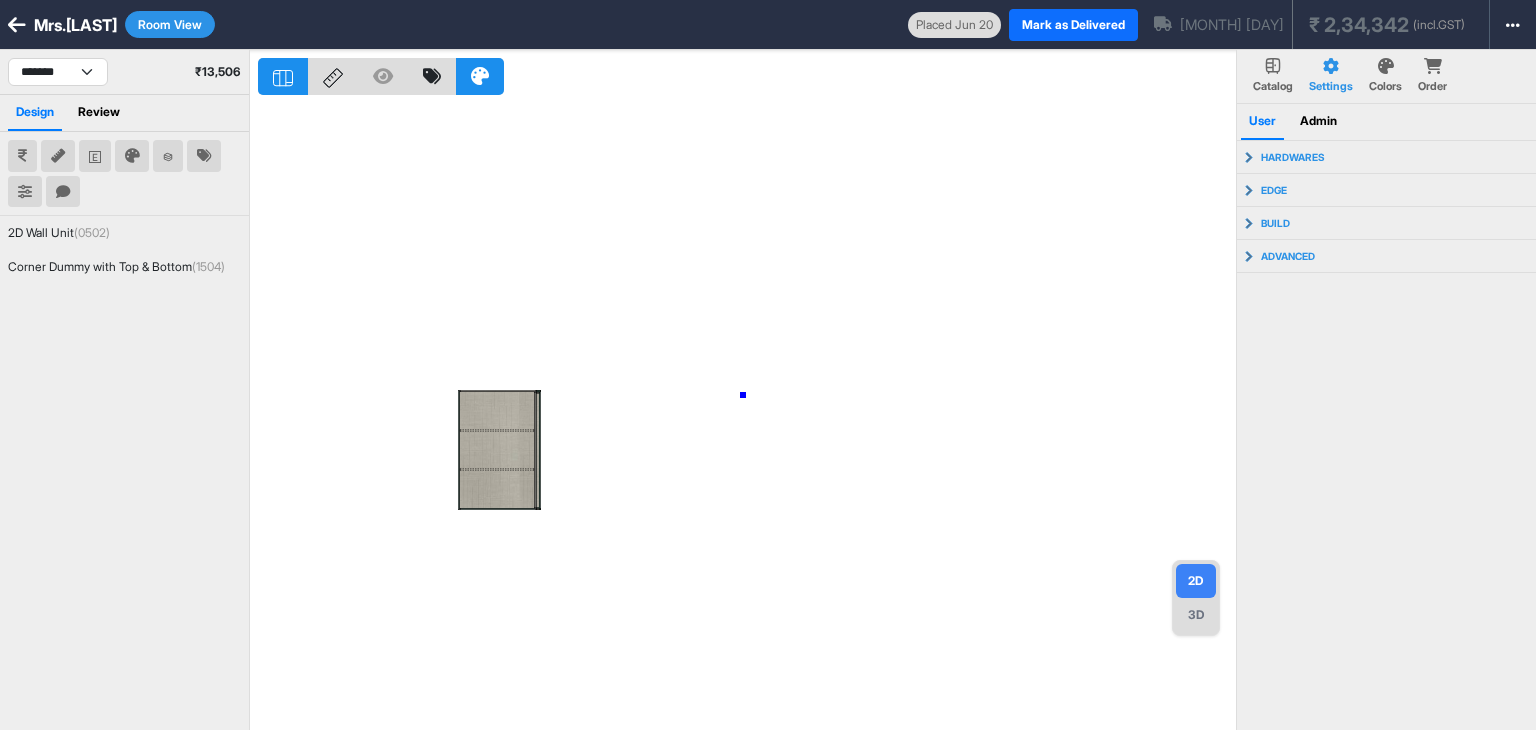 click at bounding box center [747, 415] 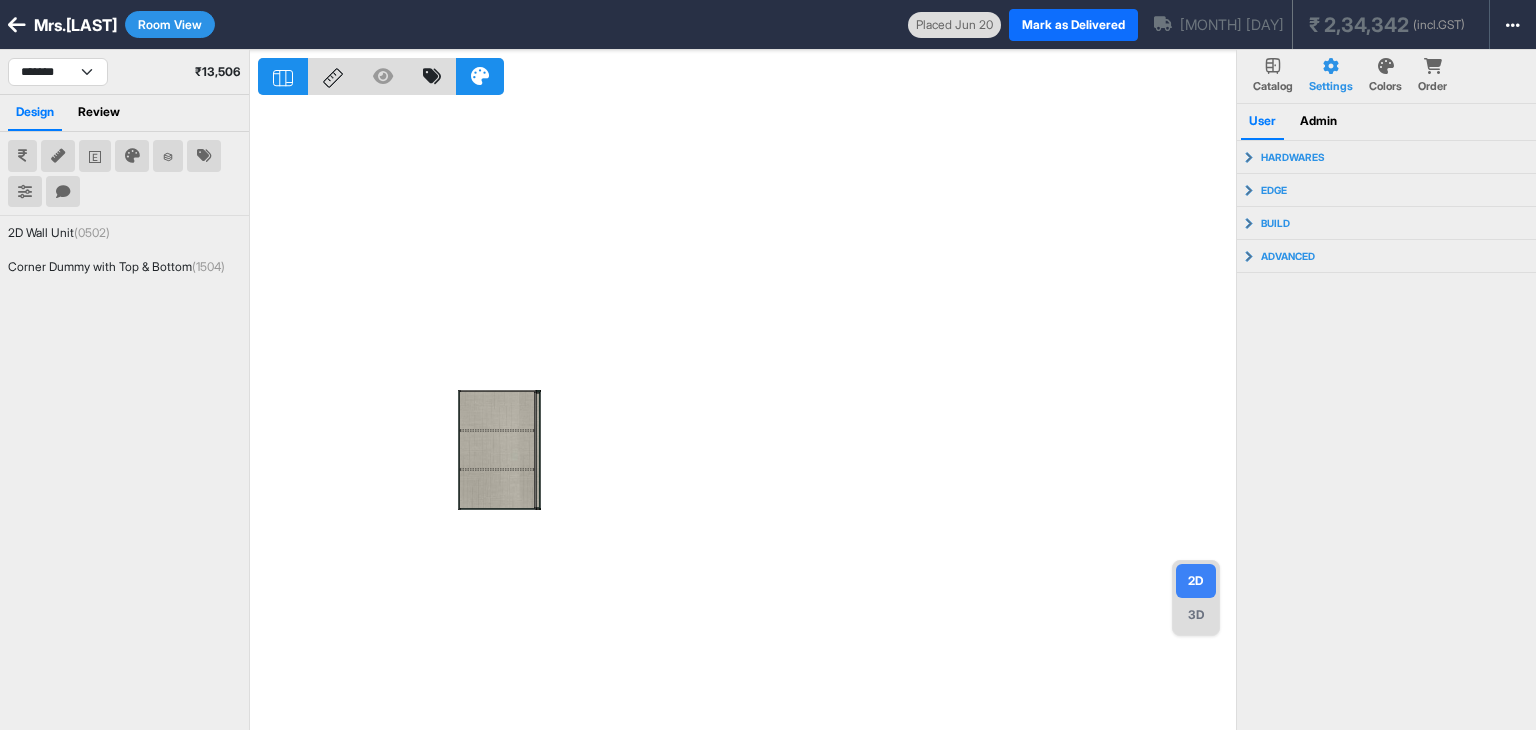 click on "3D" at bounding box center (1196, 615) 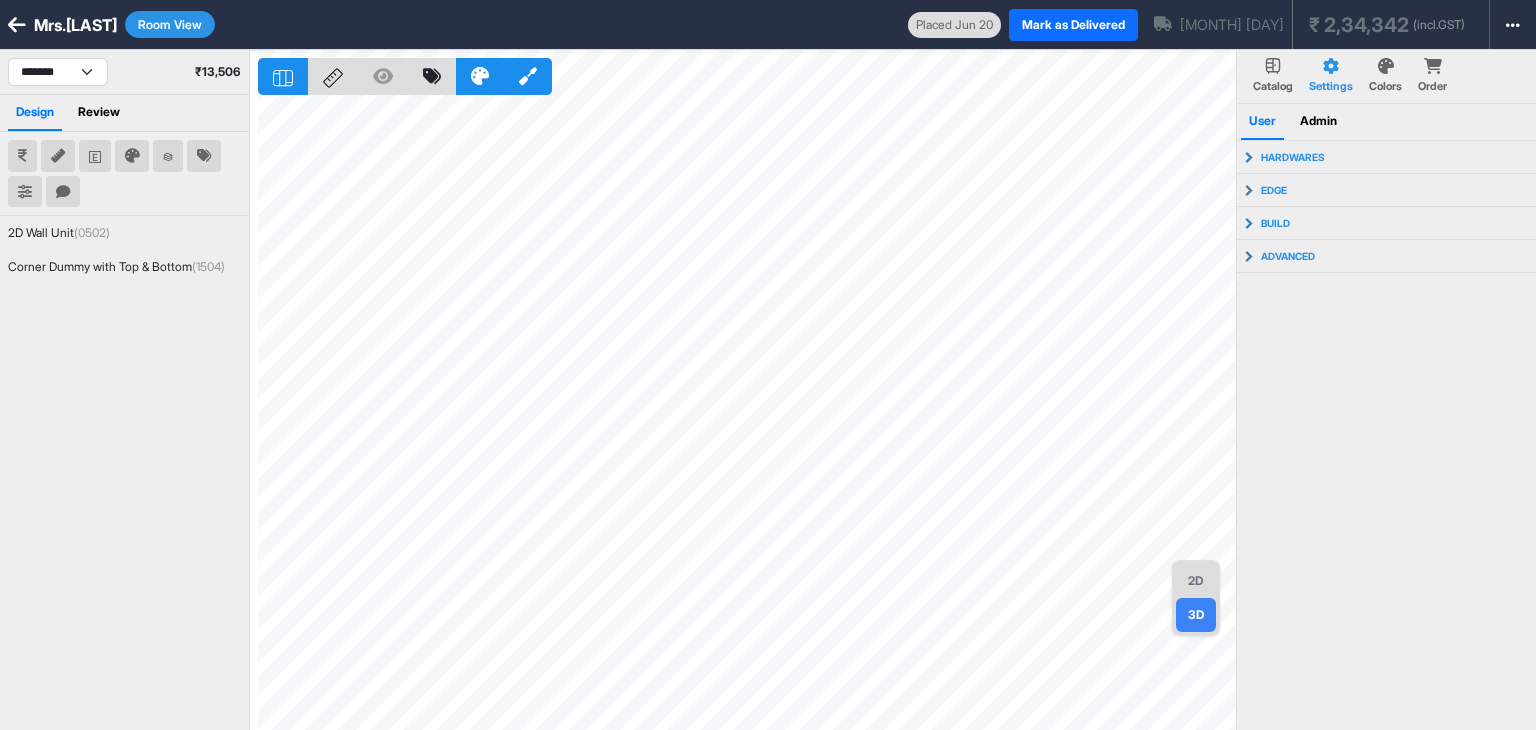 click on "2D" at bounding box center [1196, 581] 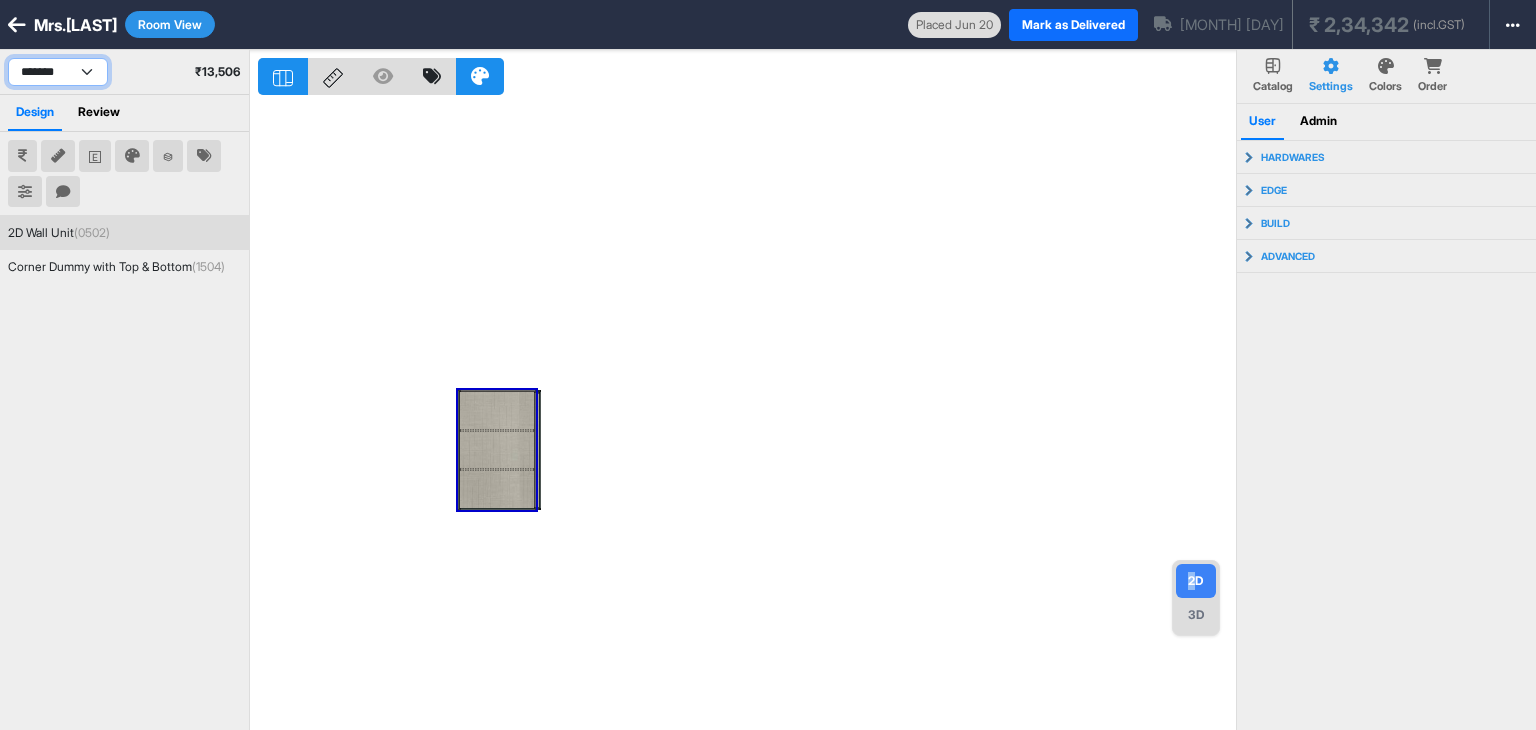 click on "**********" at bounding box center (58, 72) 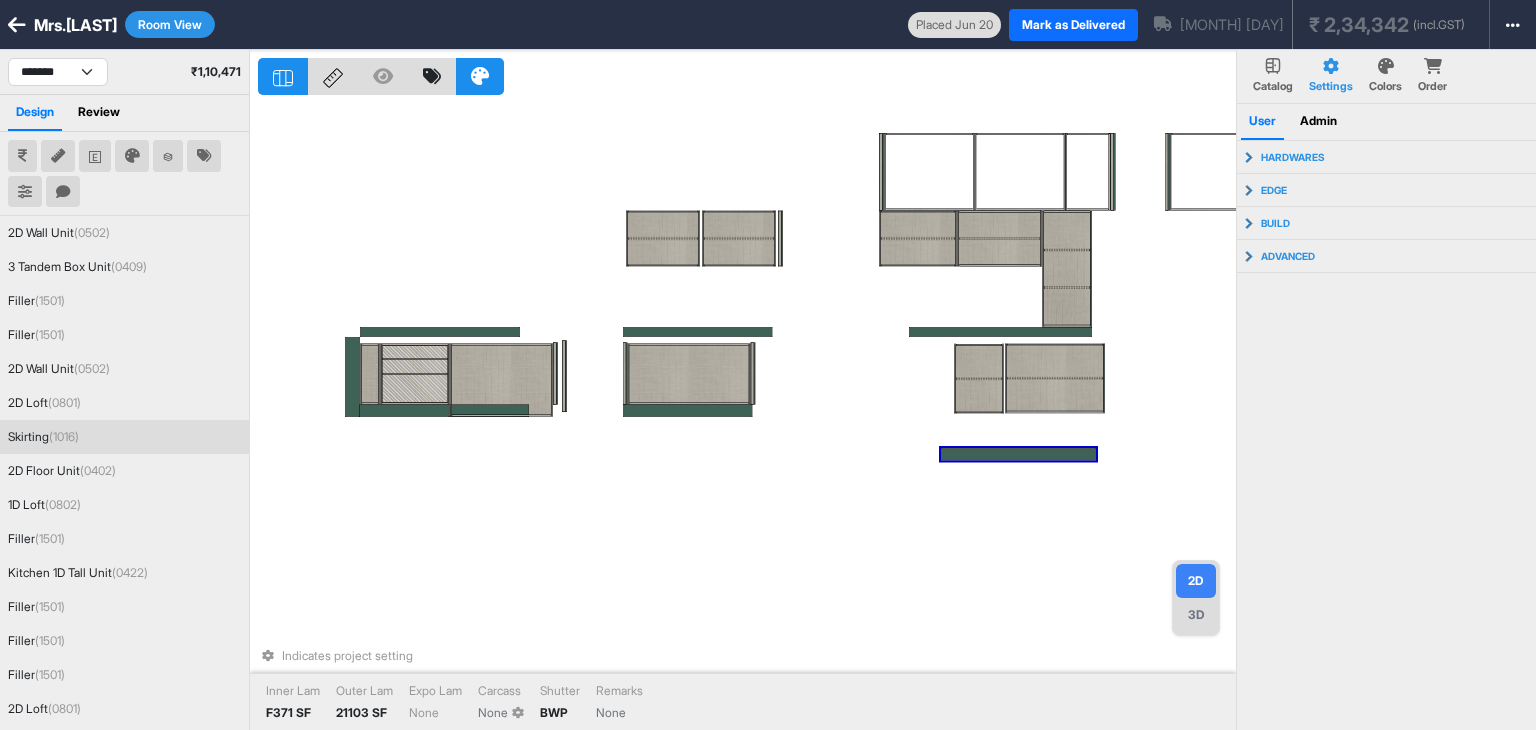 click on "3D" at bounding box center (1196, 615) 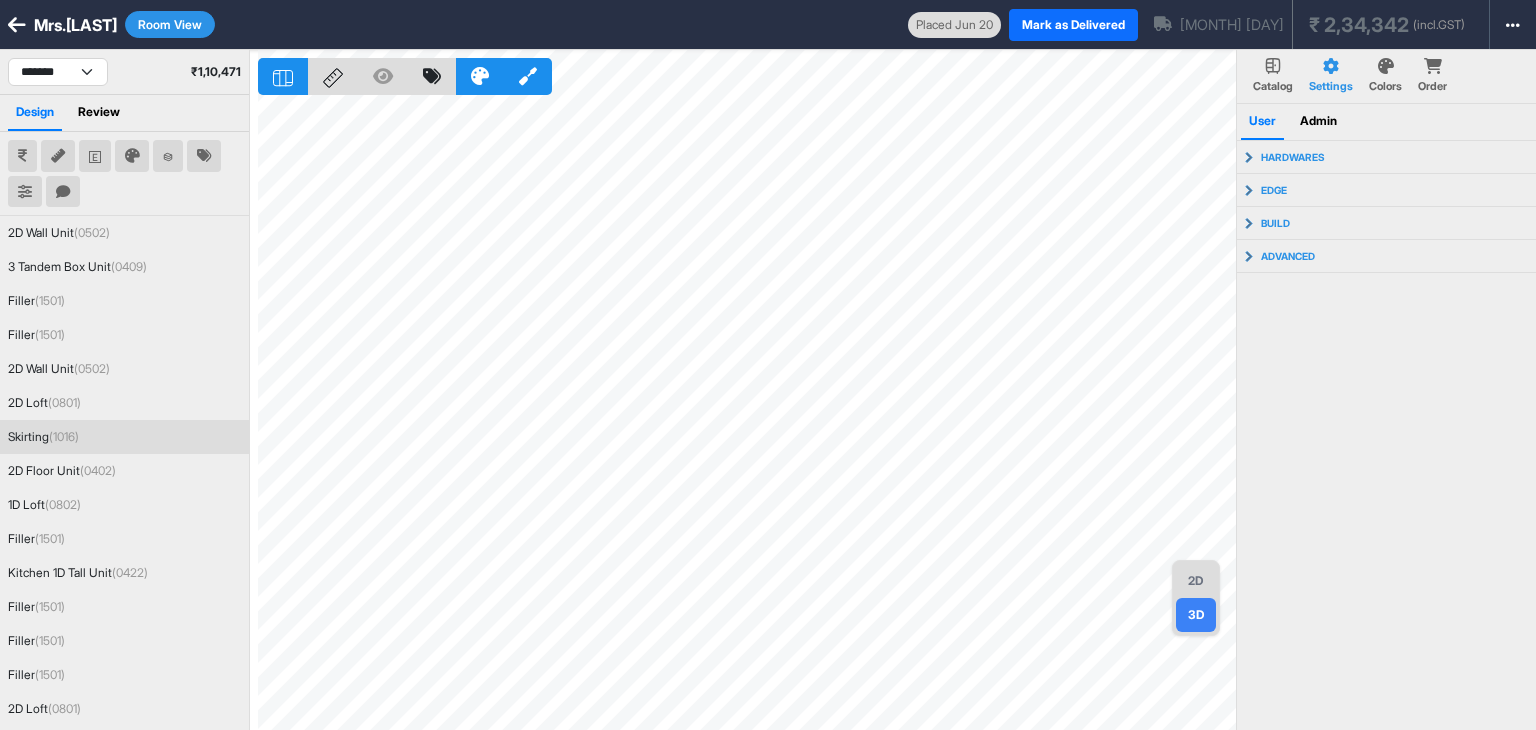click on "2D" at bounding box center (1196, 581) 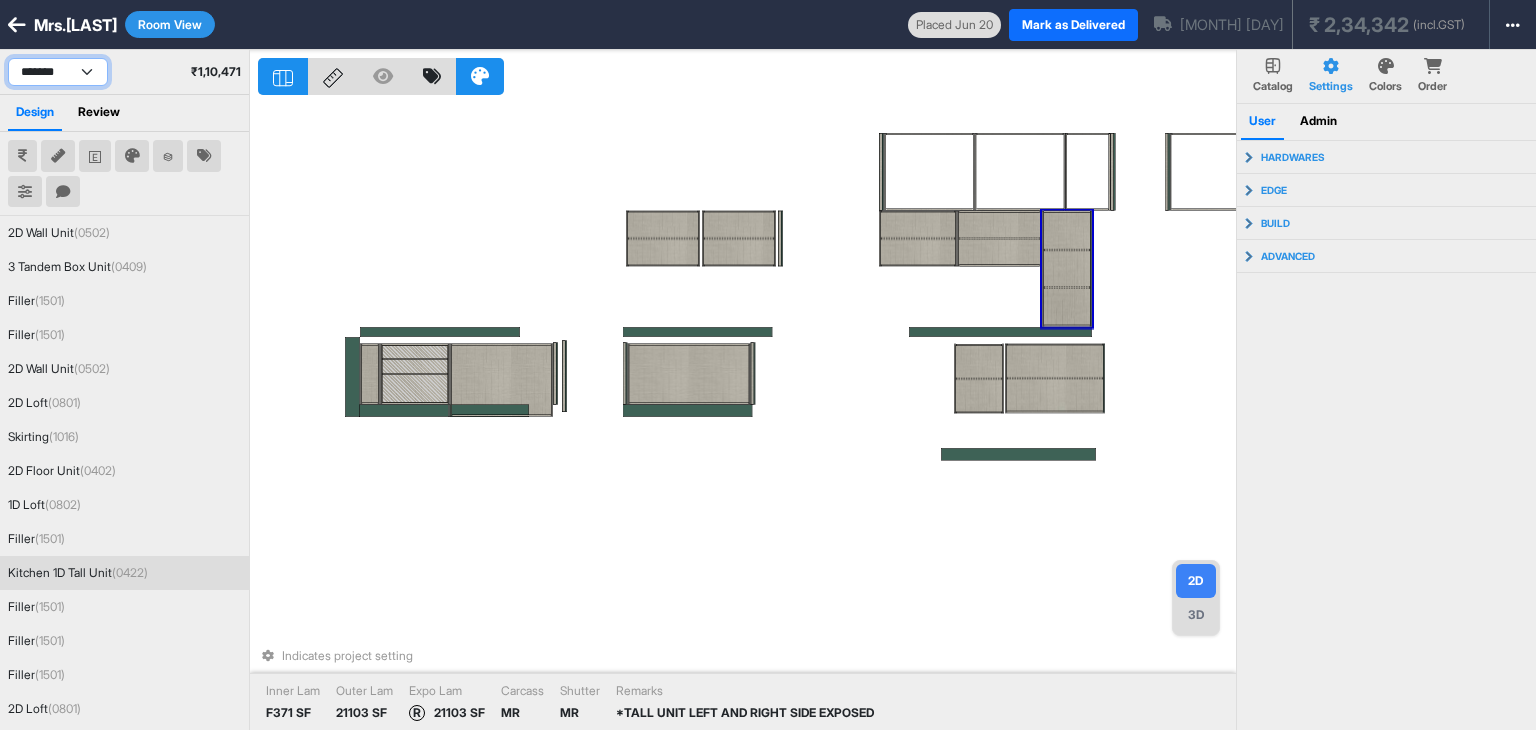 click on "**********" at bounding box center (58, 72) 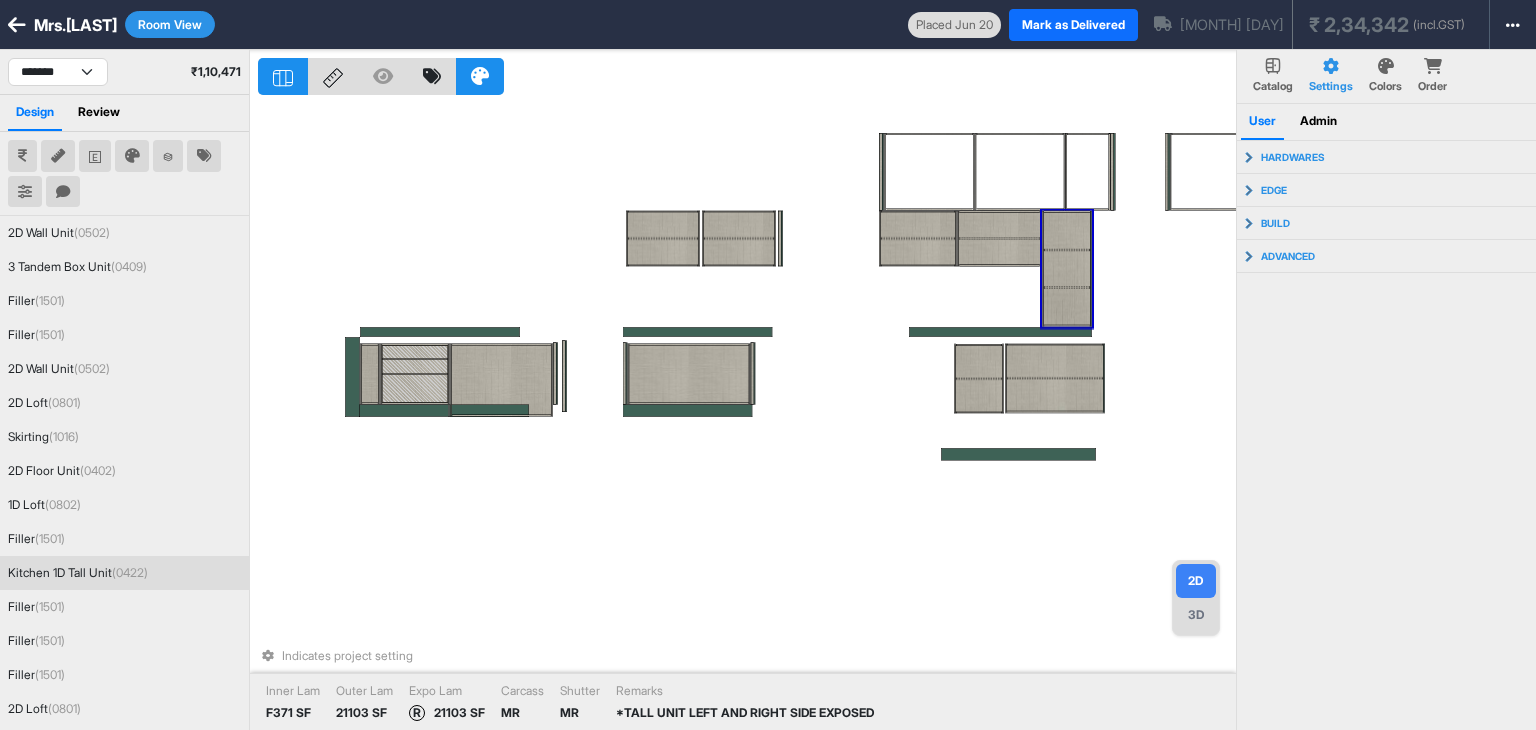 click at bounding box center (124, 173) 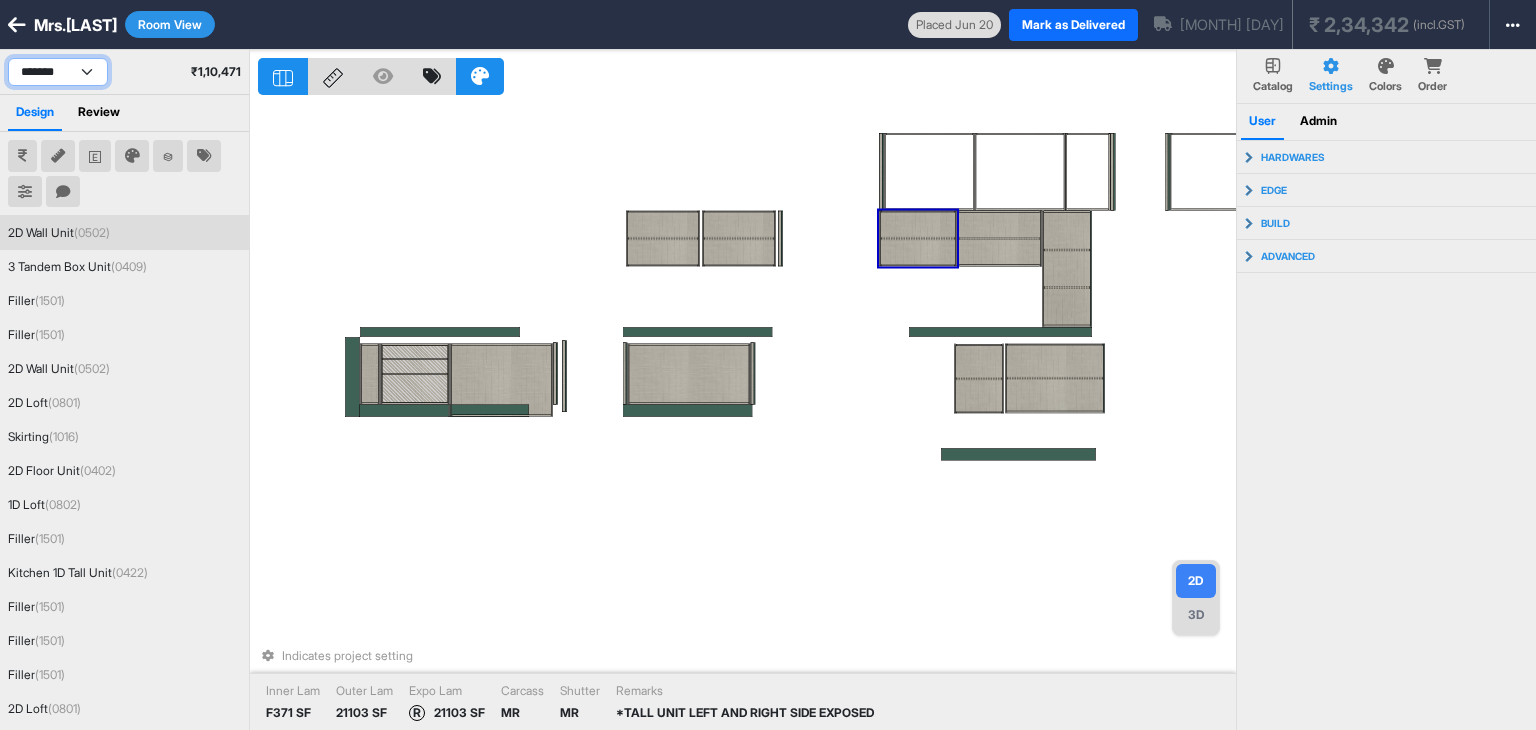 click on "**********" at bounding box center (58, 72) 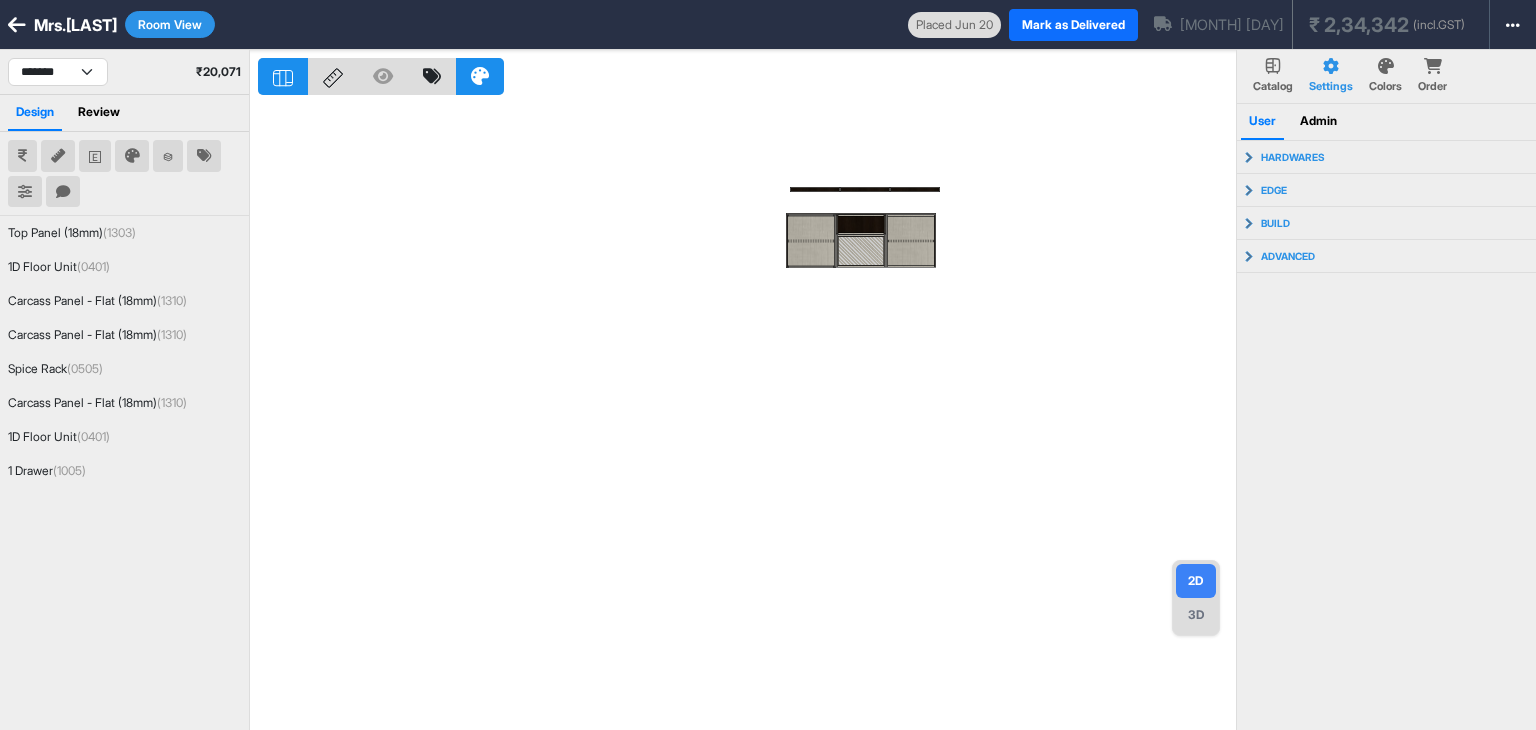 click at bounding box center (747, 415) 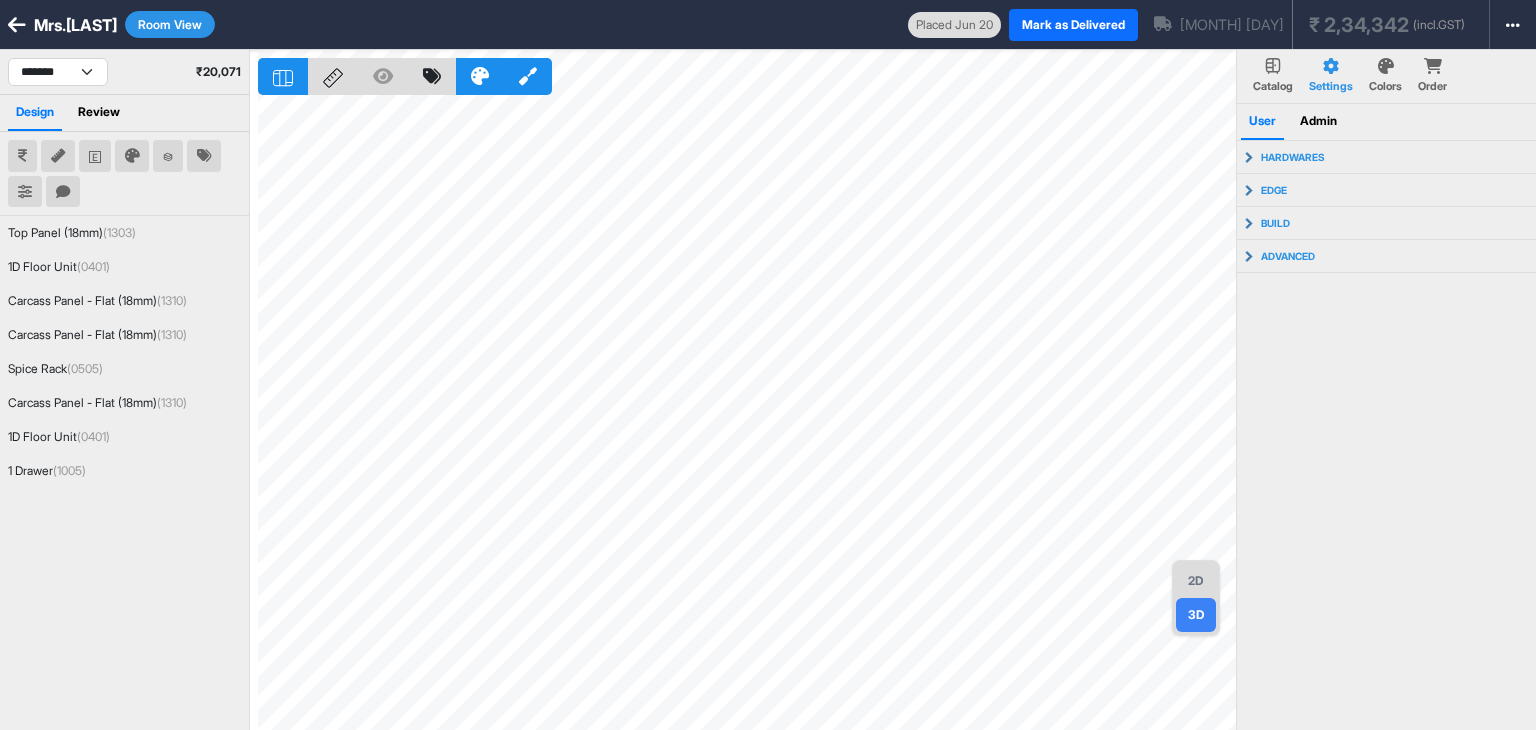 click on "2D" at bounding box center [1196, 581] 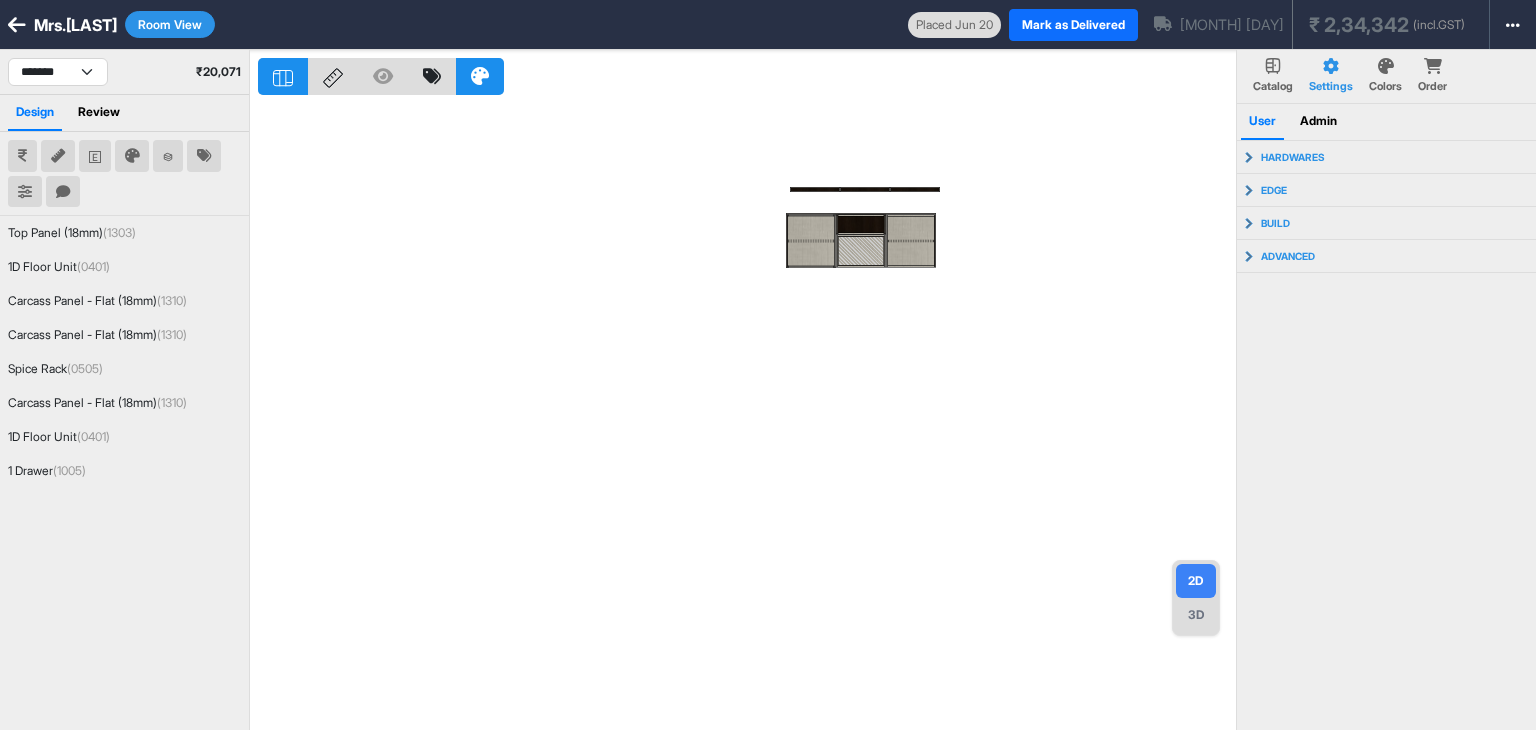 click at bounding box center (747, 415) 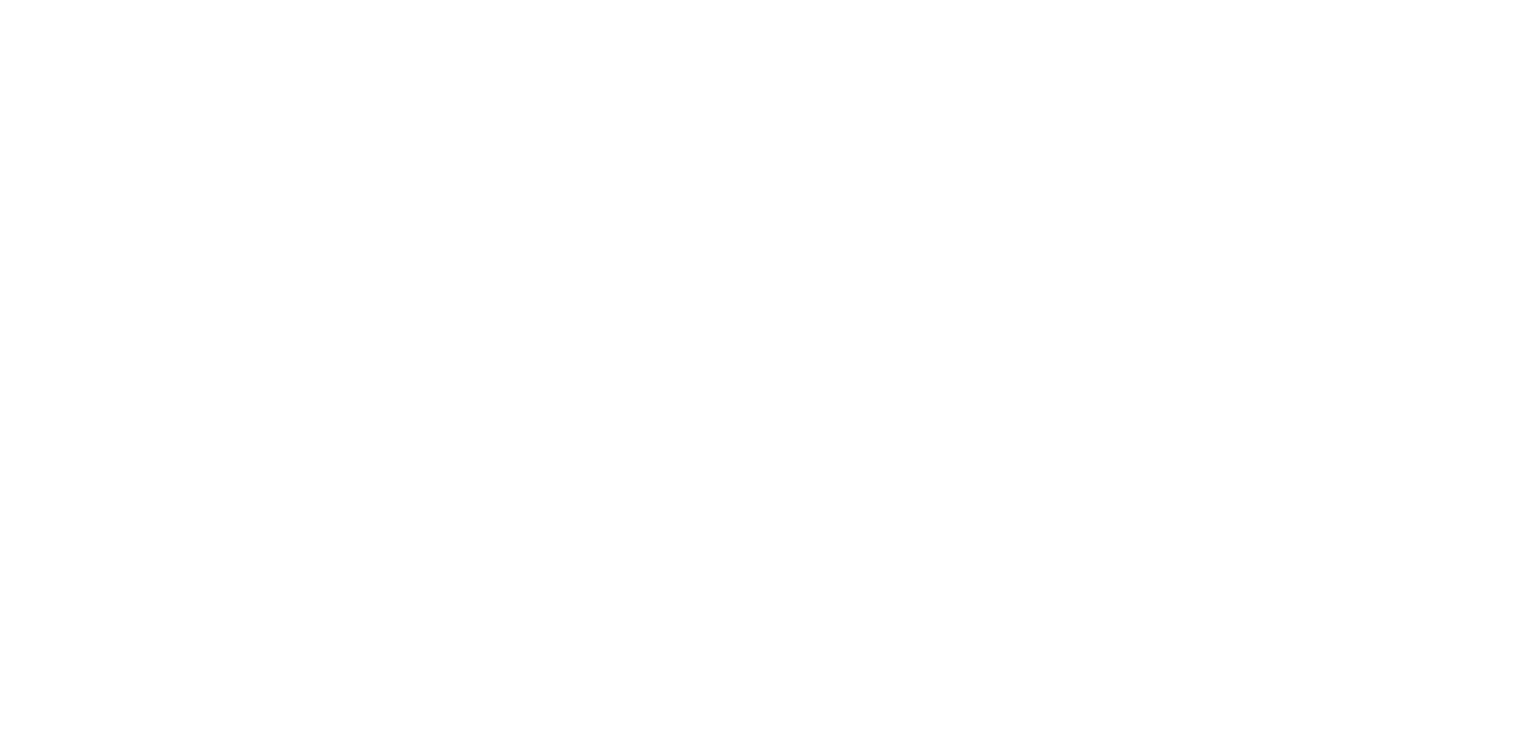 scroll, scrollTop: 0, scrollLeft: 0, axis: both 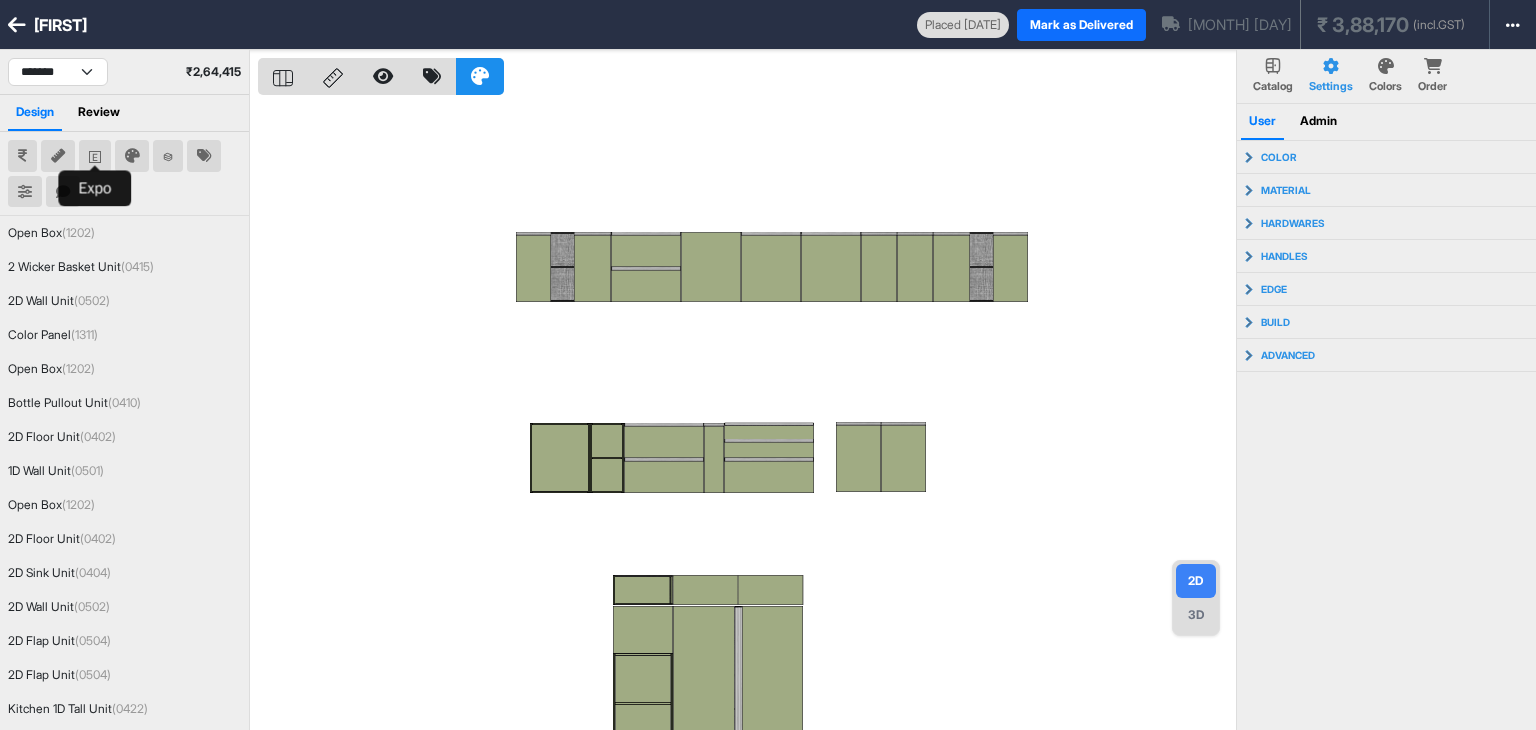click at bounding box center (95, 156) 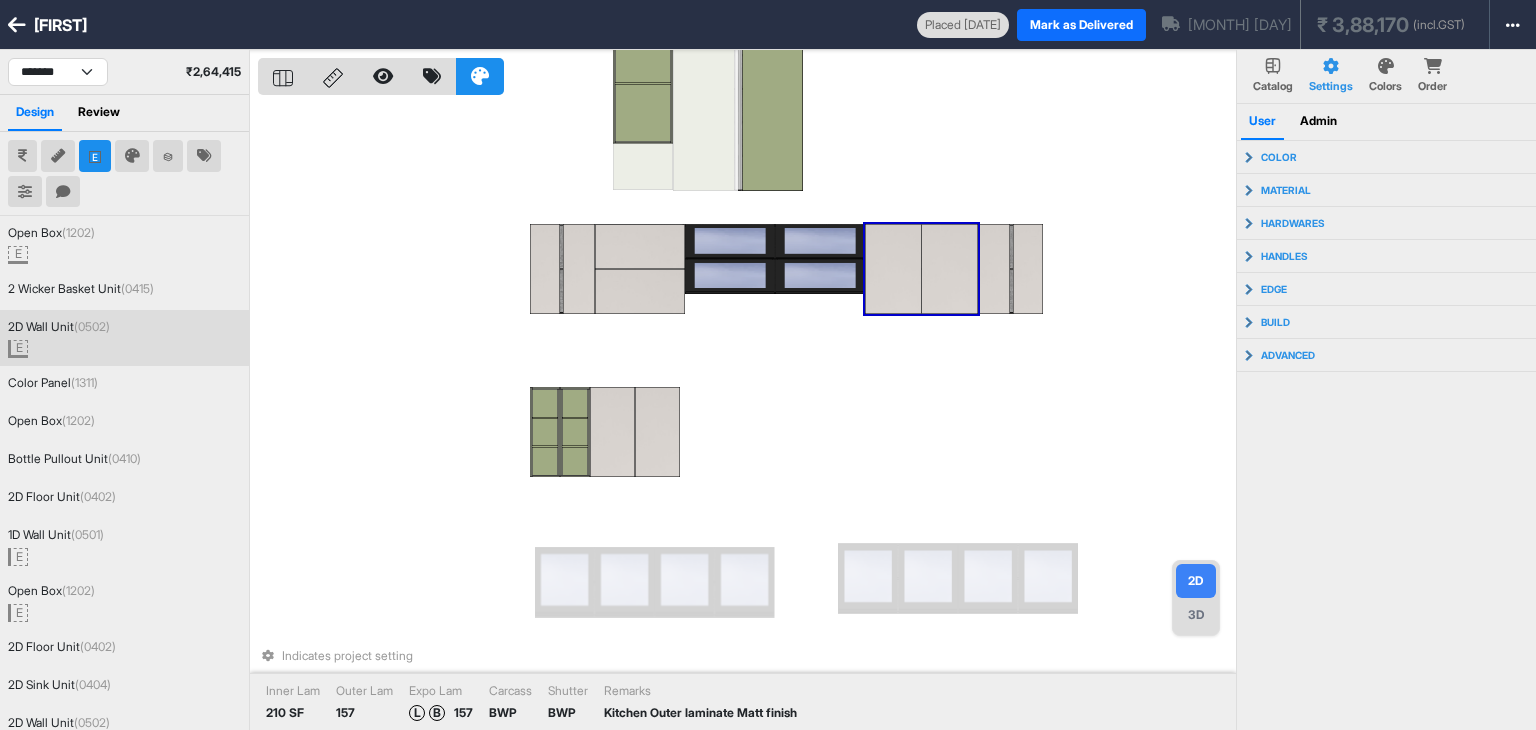 click on "3D" at bounding box center (1196, 615) 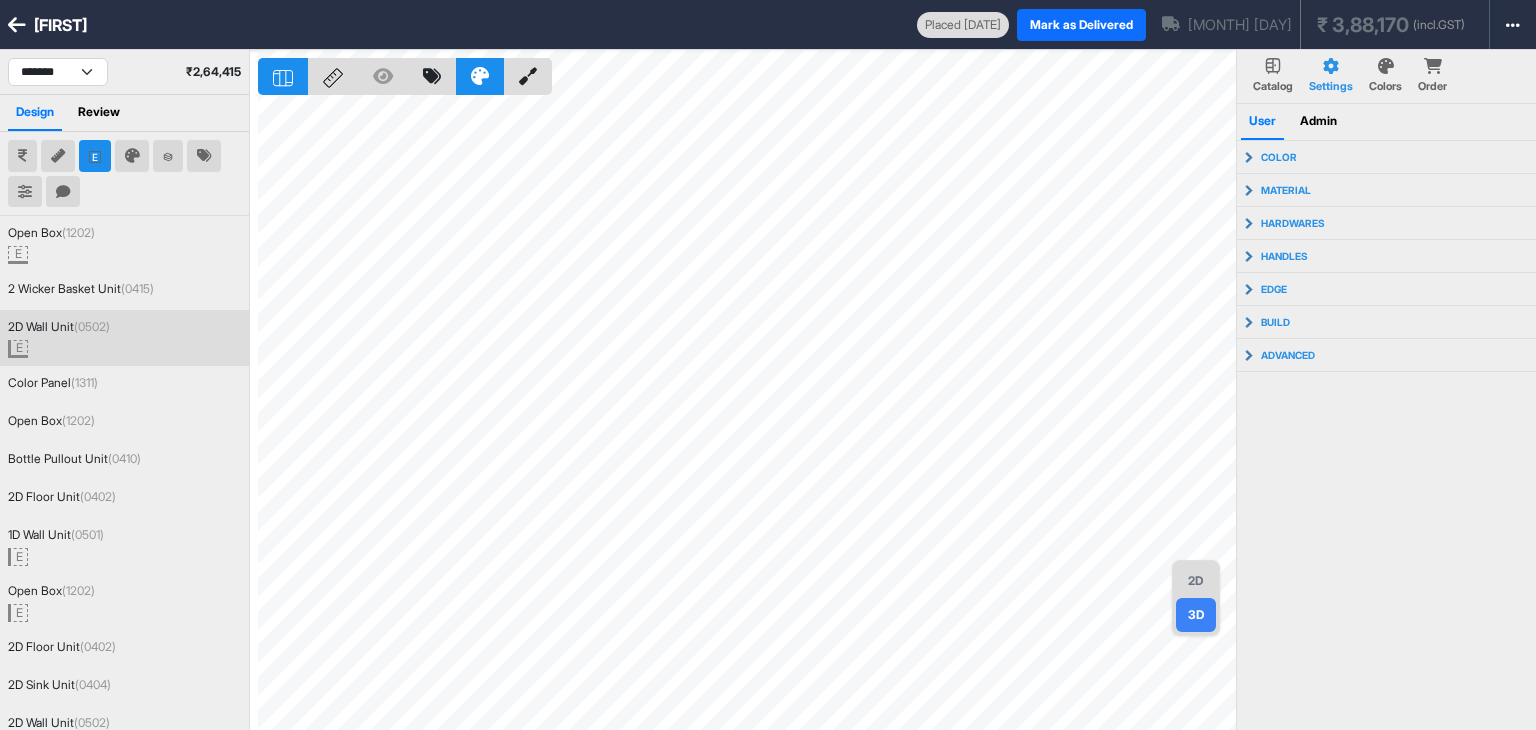 click at bounding box center [528, 76] 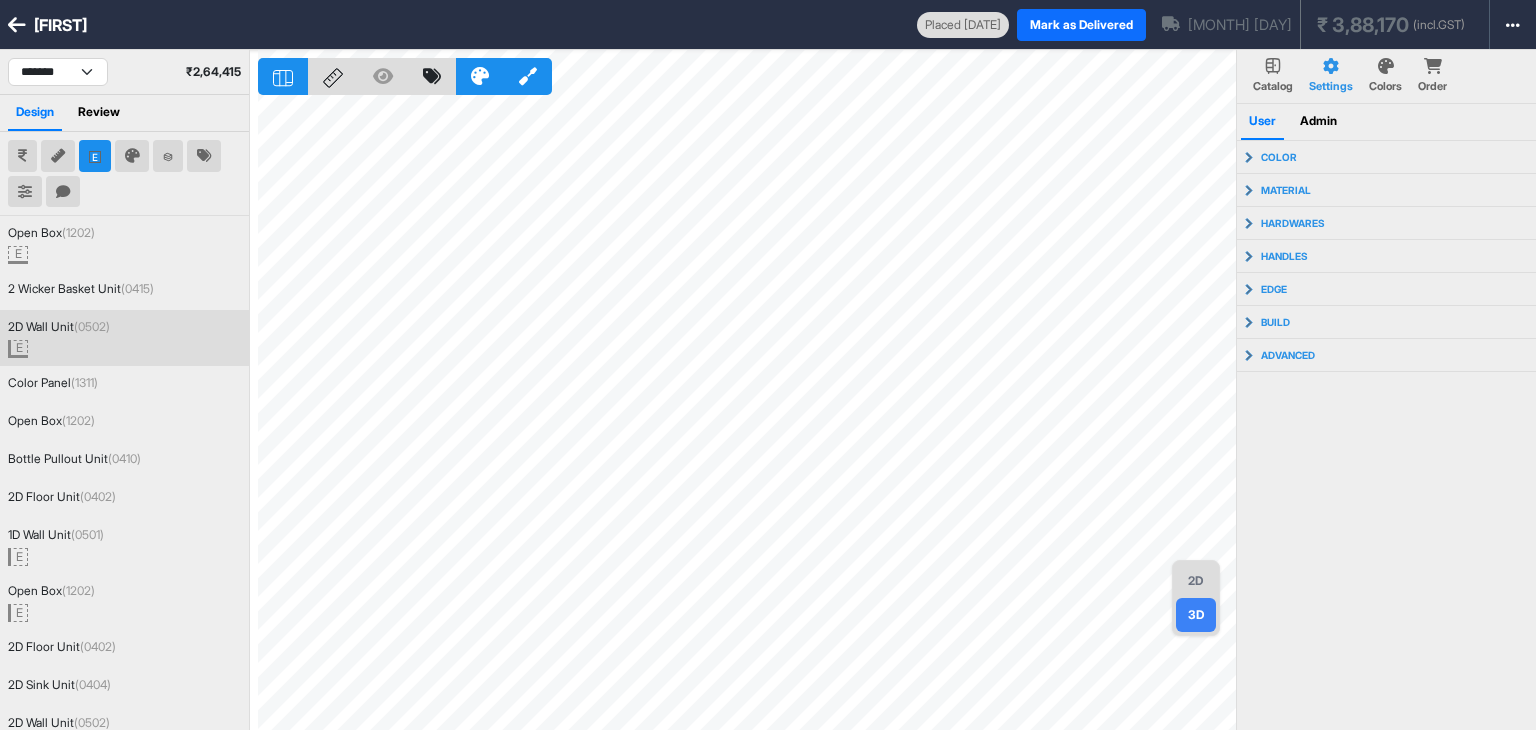 click on "2D" at bounding box center [1196, 581] 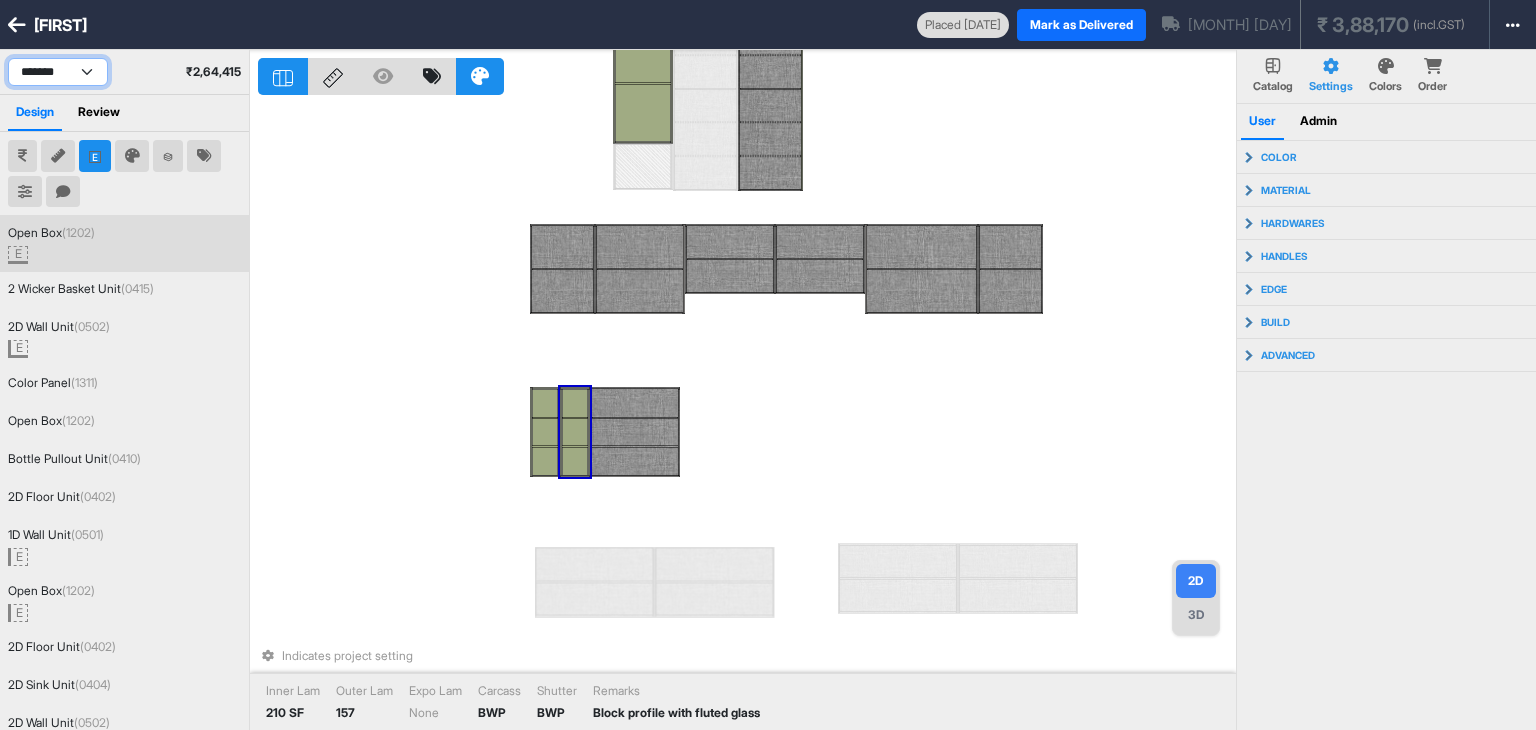 click on "******* ****** ******" at bounding box center (58, 72) 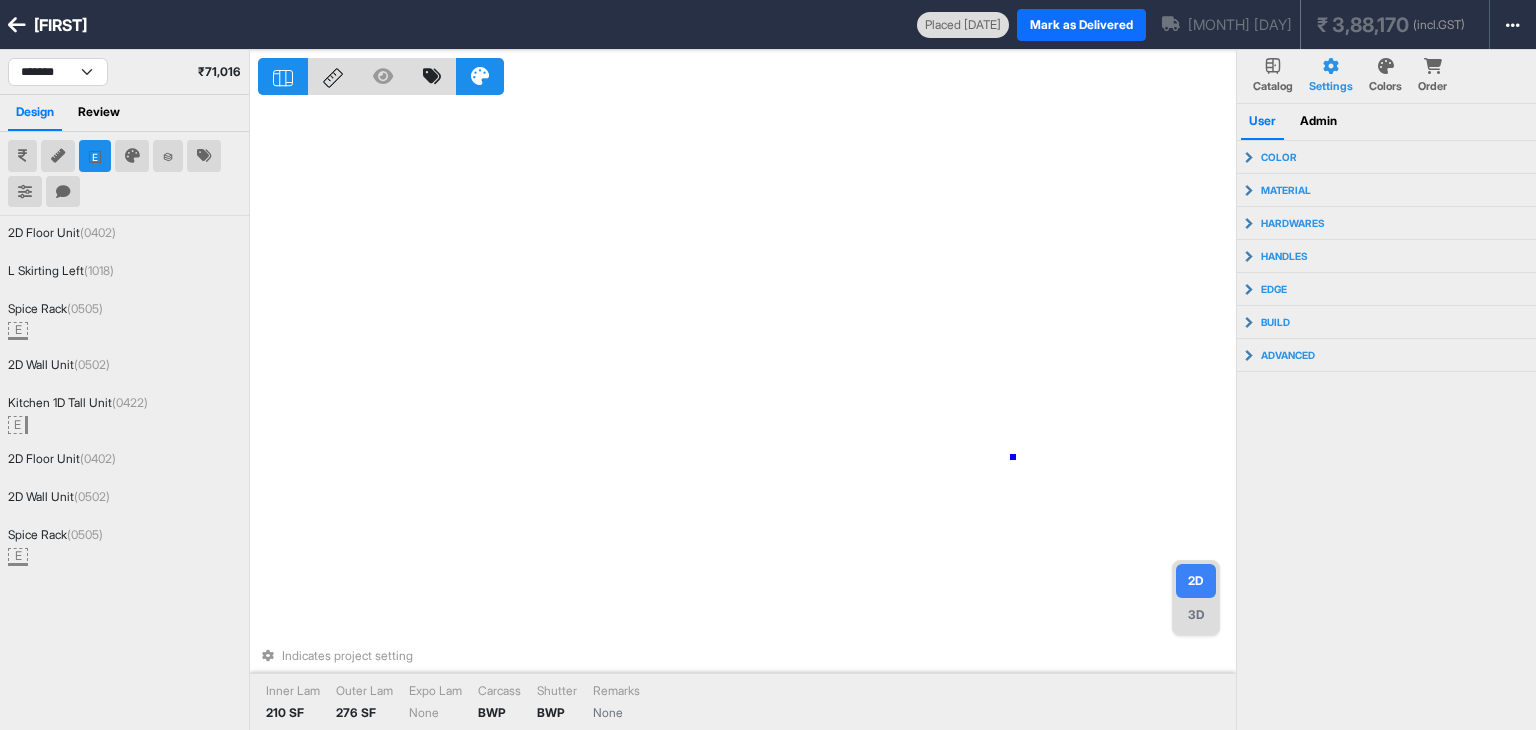 click on "Indicates project setting Inner Lam 210 SF Outer Lam 276 SF Expo Lam None Carcass BWP Shutter BWP Remarks None" at bounding box center (747, 415) 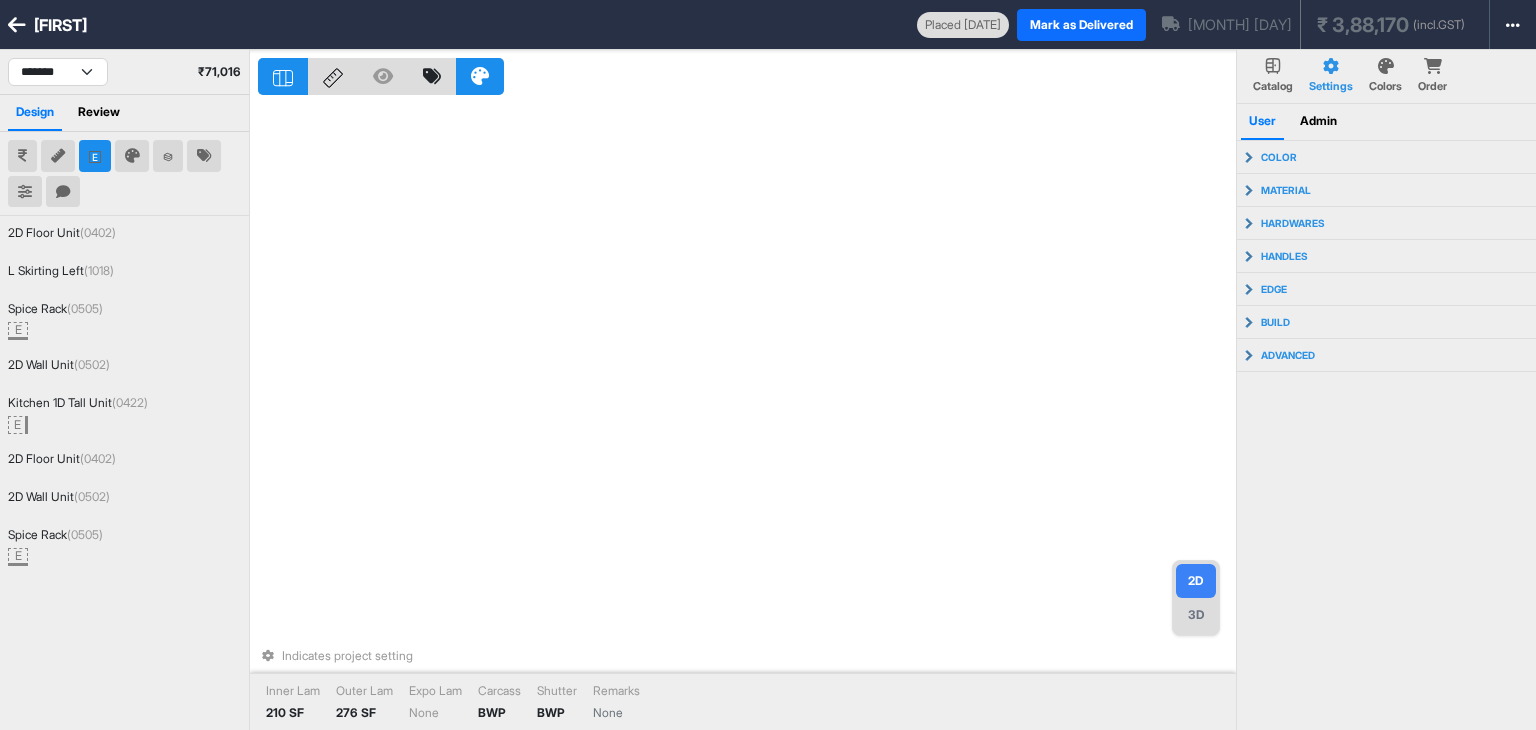 click on "3D" at bounding box center (1196, 615) 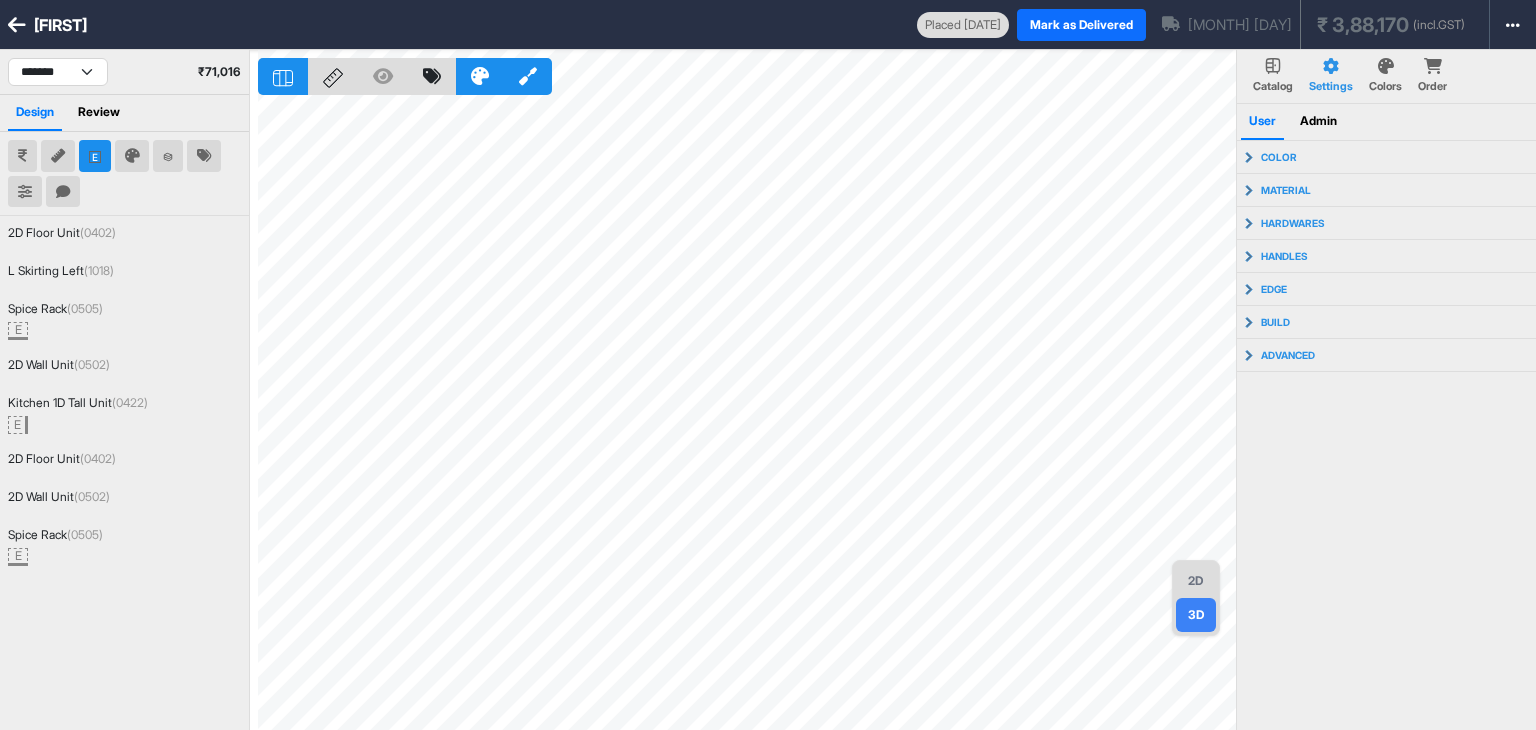 click on "2D" at bounding box center (1196, 581) 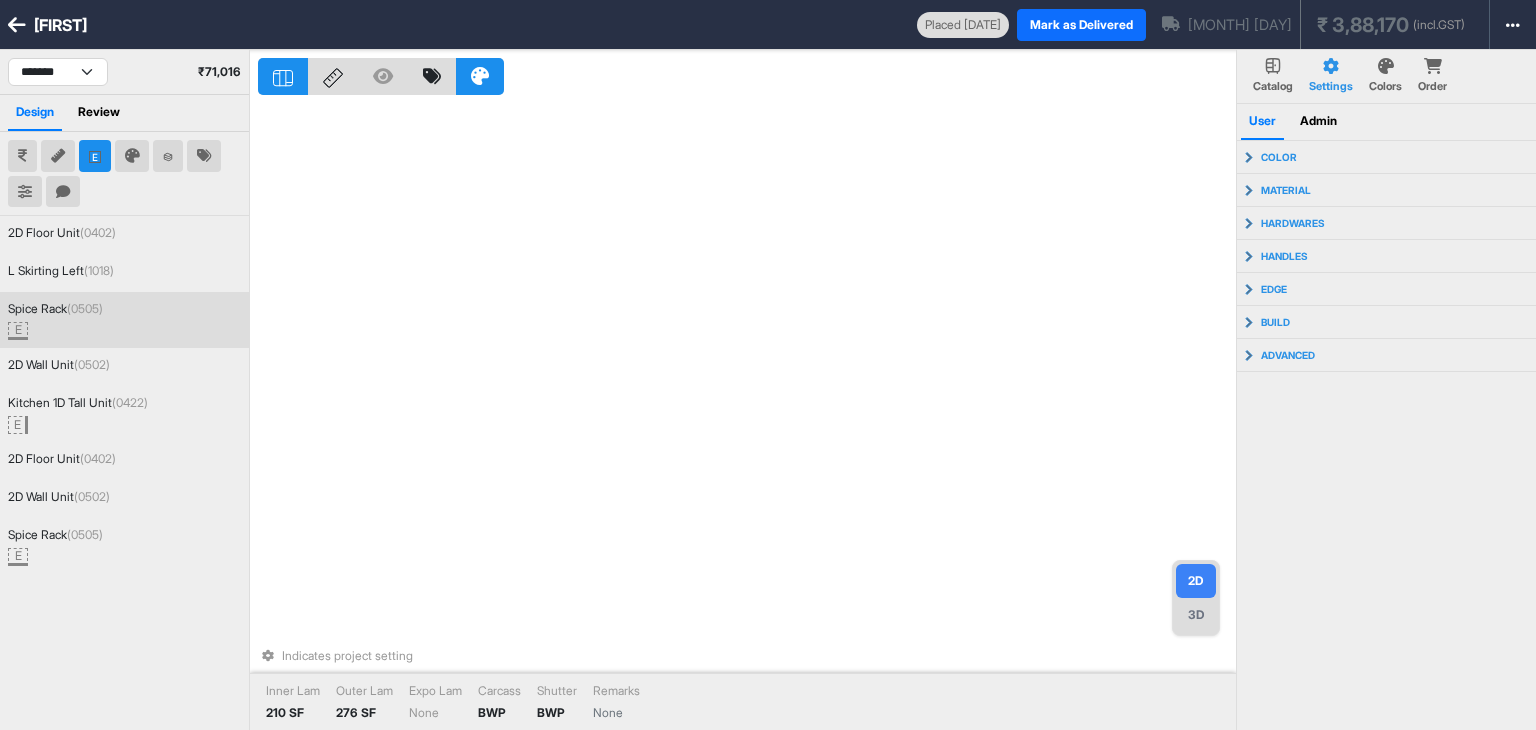 click on "(0505)" at bounding box center (85, 308) 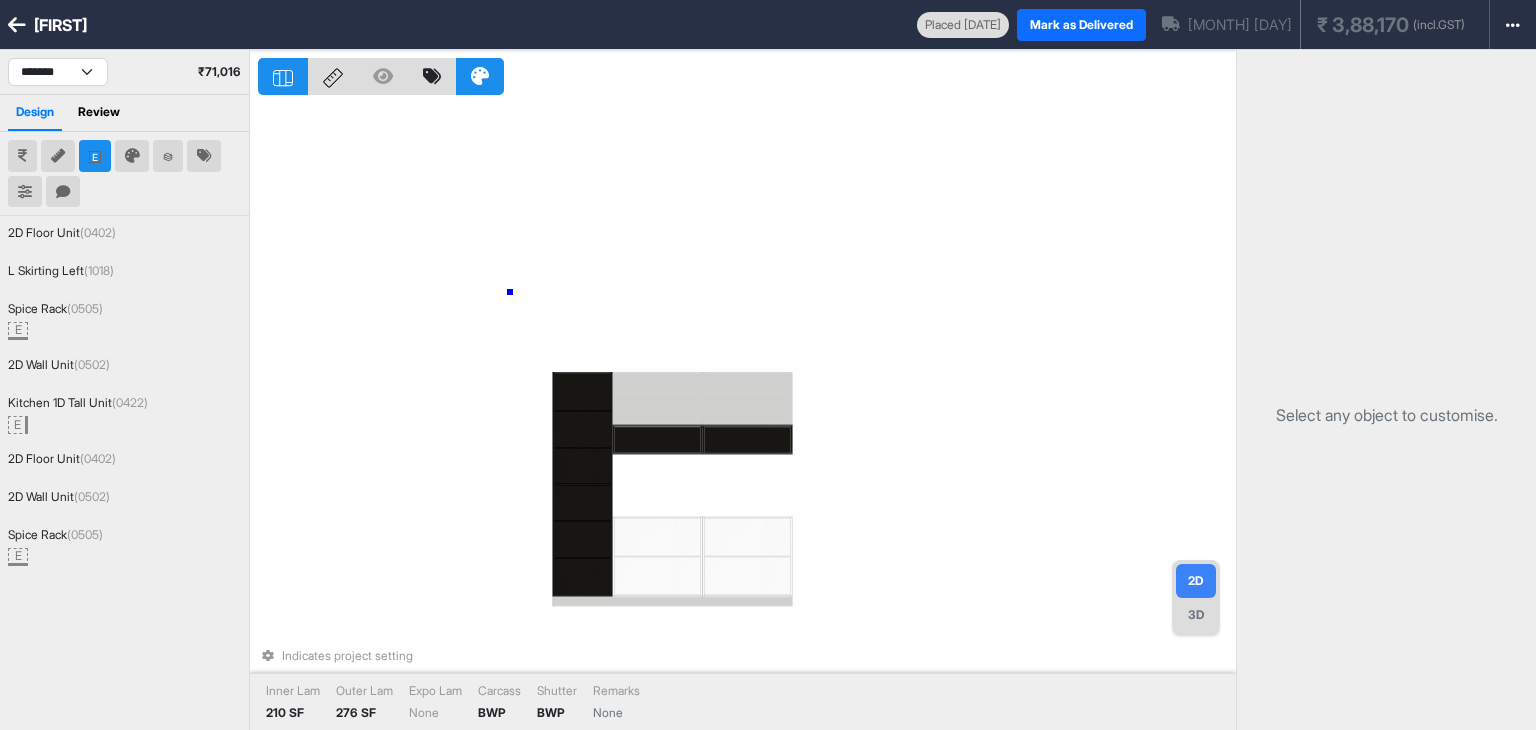 click on "Indicates project setting Inner Lam 210 SF Outer Lam 276 SF Expo Lam None Carcass BWP Shutter BWP Remarks None" at bounding box center (747, 415) 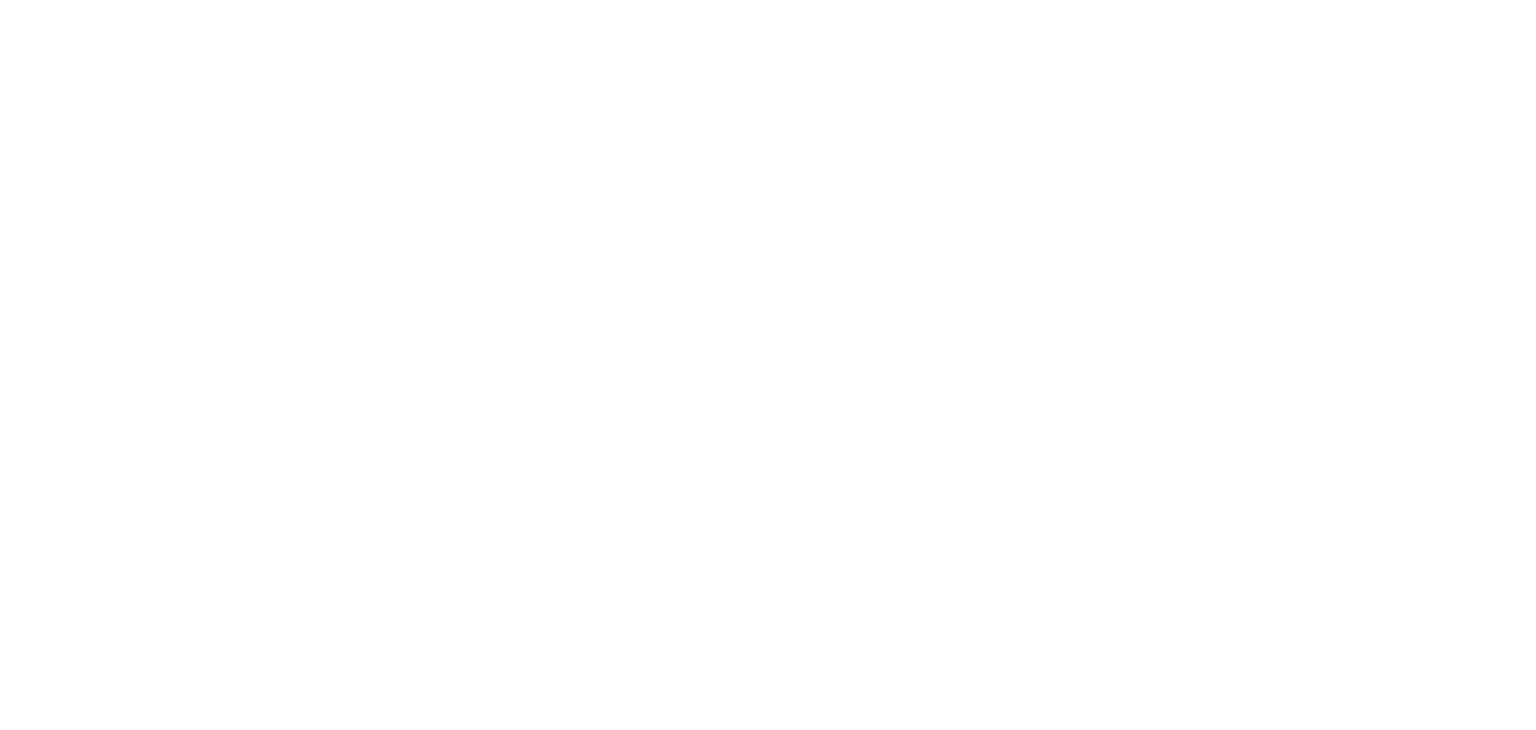 scroll, scrollTop: 0, scrollLeft: 0, axis: both 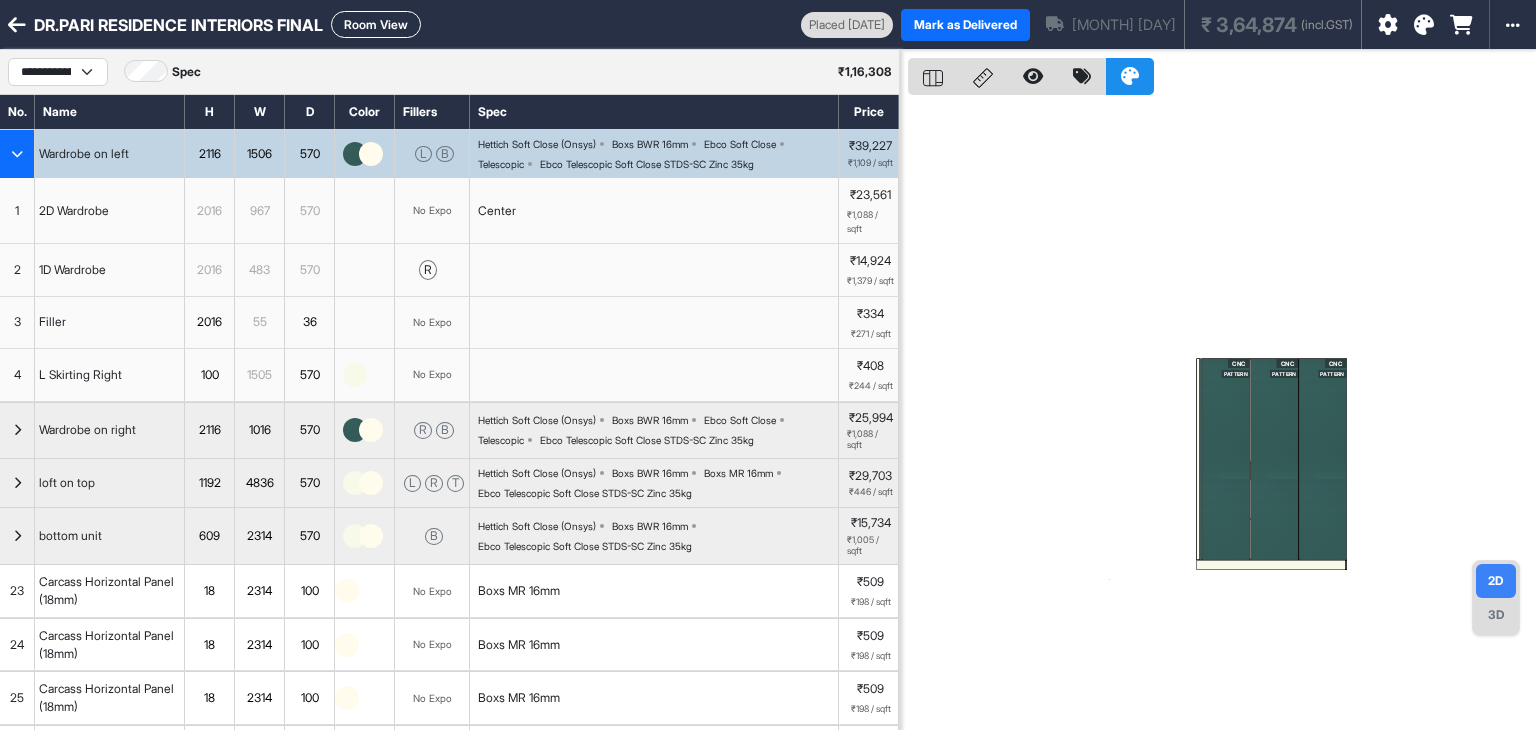 click on "Room View" at bounding box center (376, 24) 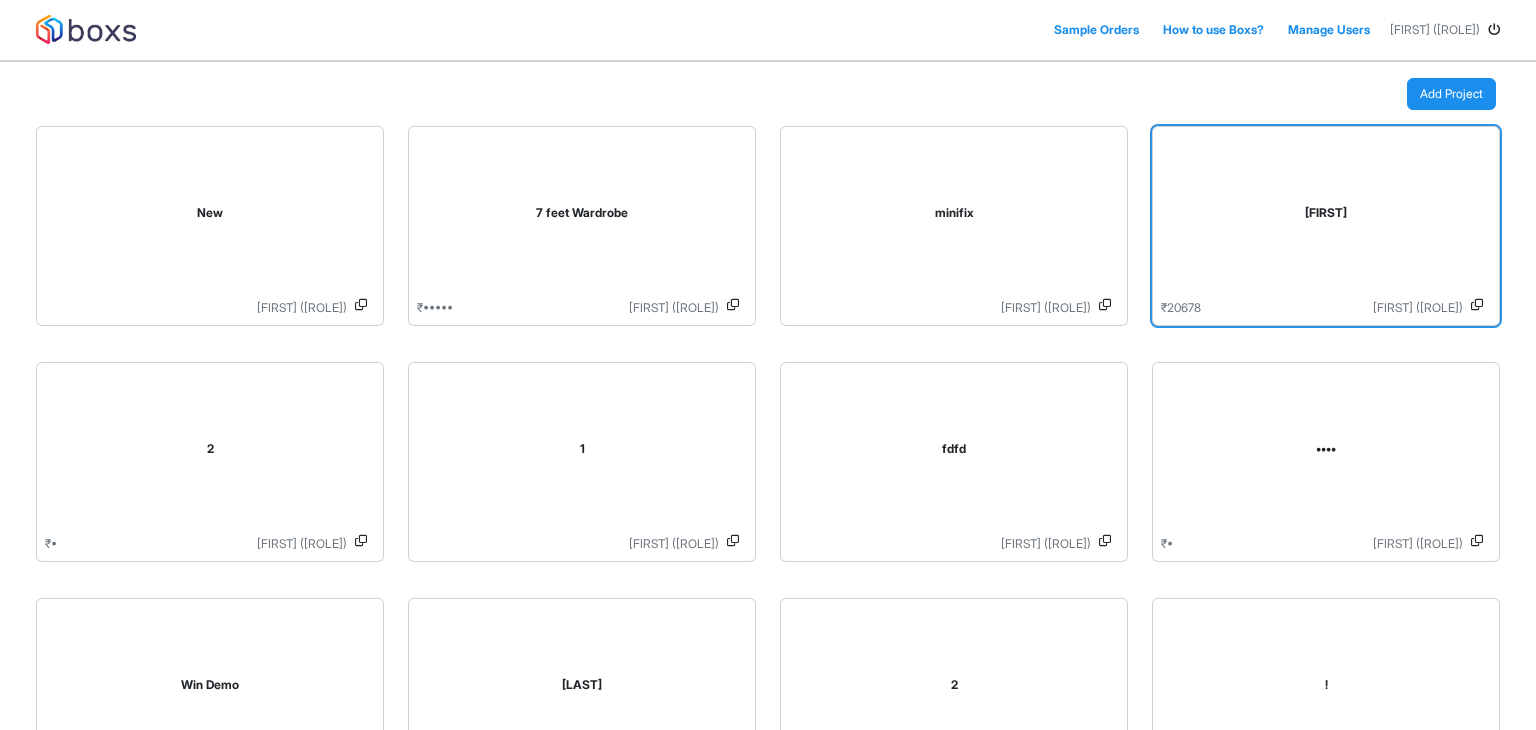 scroll, scrollTop: 0, scrollLeft: 0, axis: both 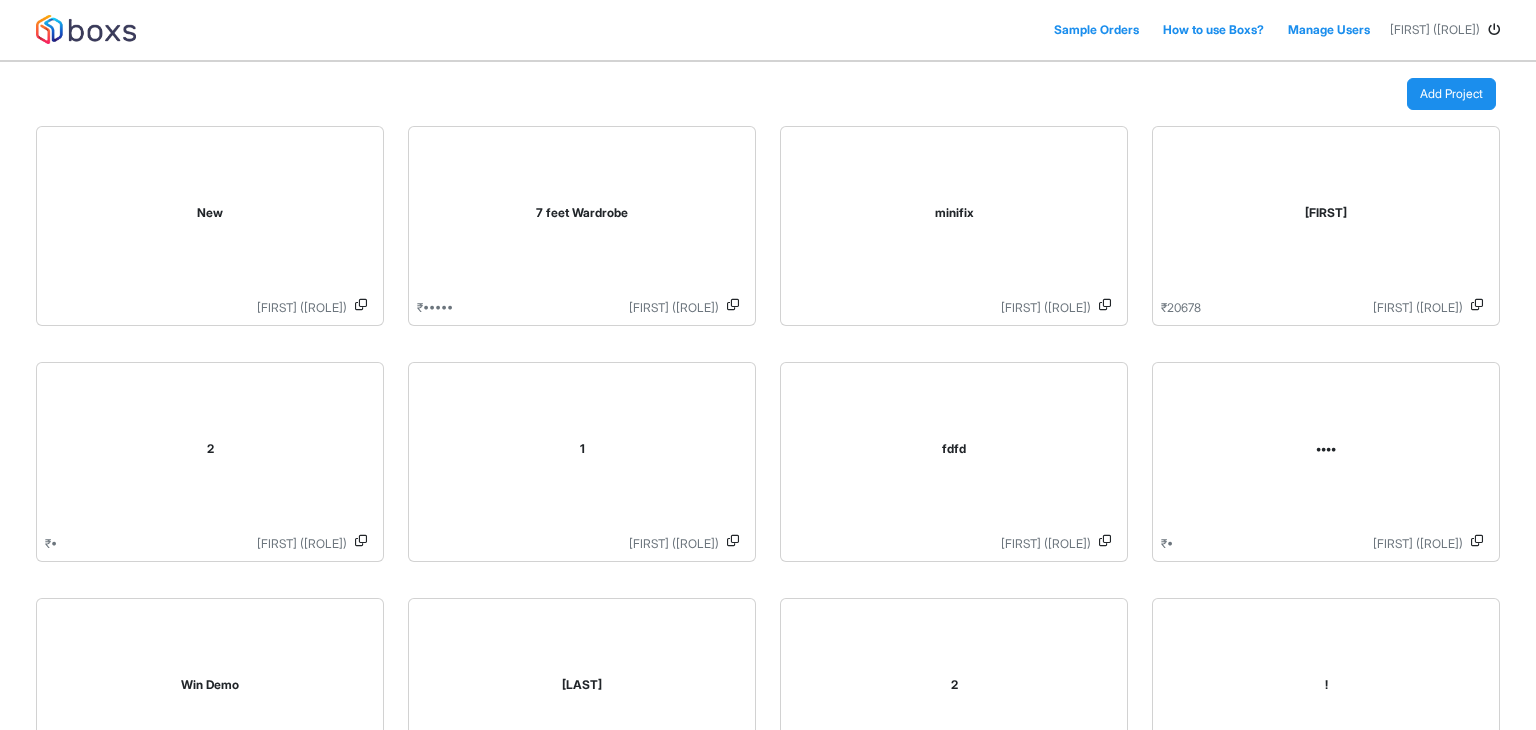 click on "[FIRST] ([ROLE])" at bounding box center (1445, 30) 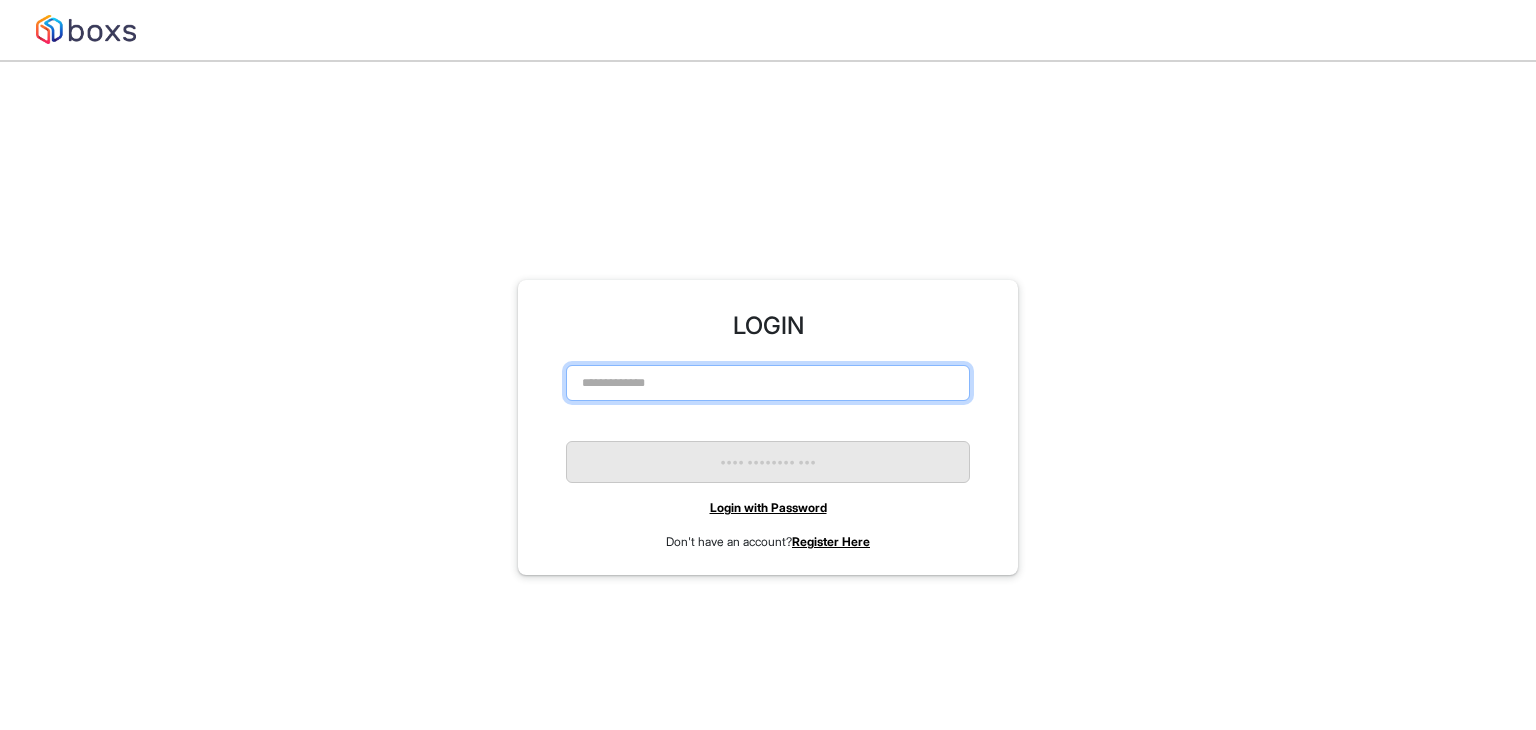 click at bounding box center [768, 383] 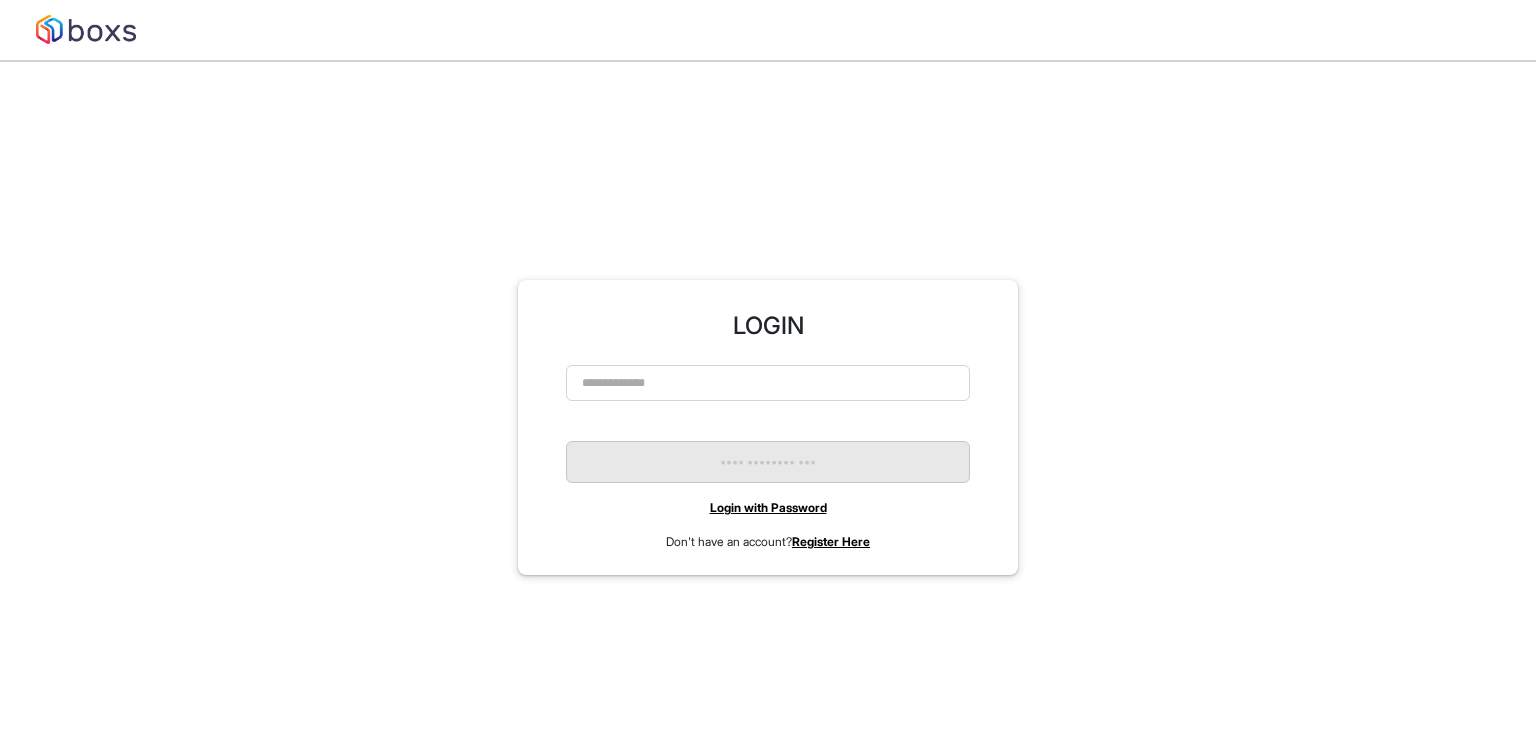 click on "Login with Password" at bounding box center [768, 507] 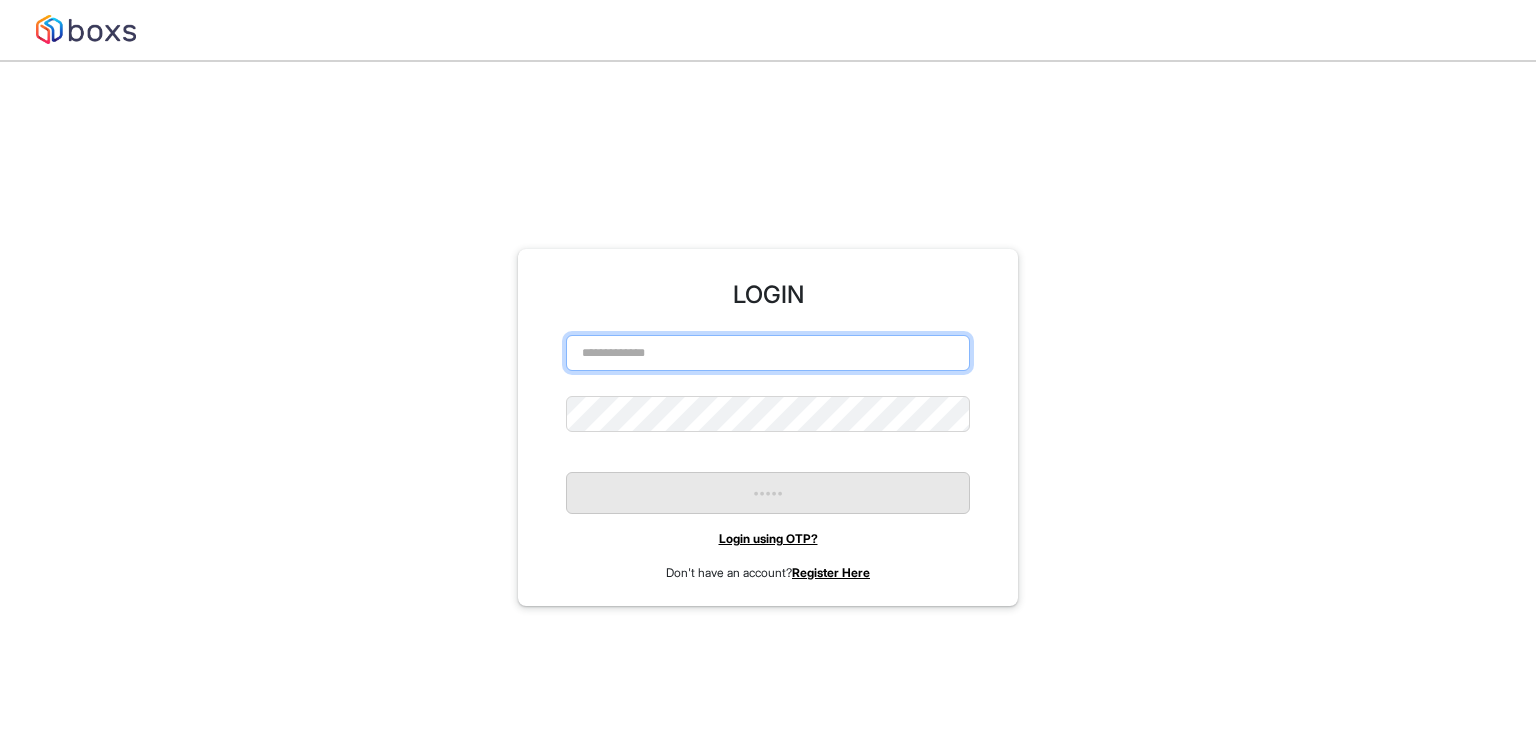 type on "**********" 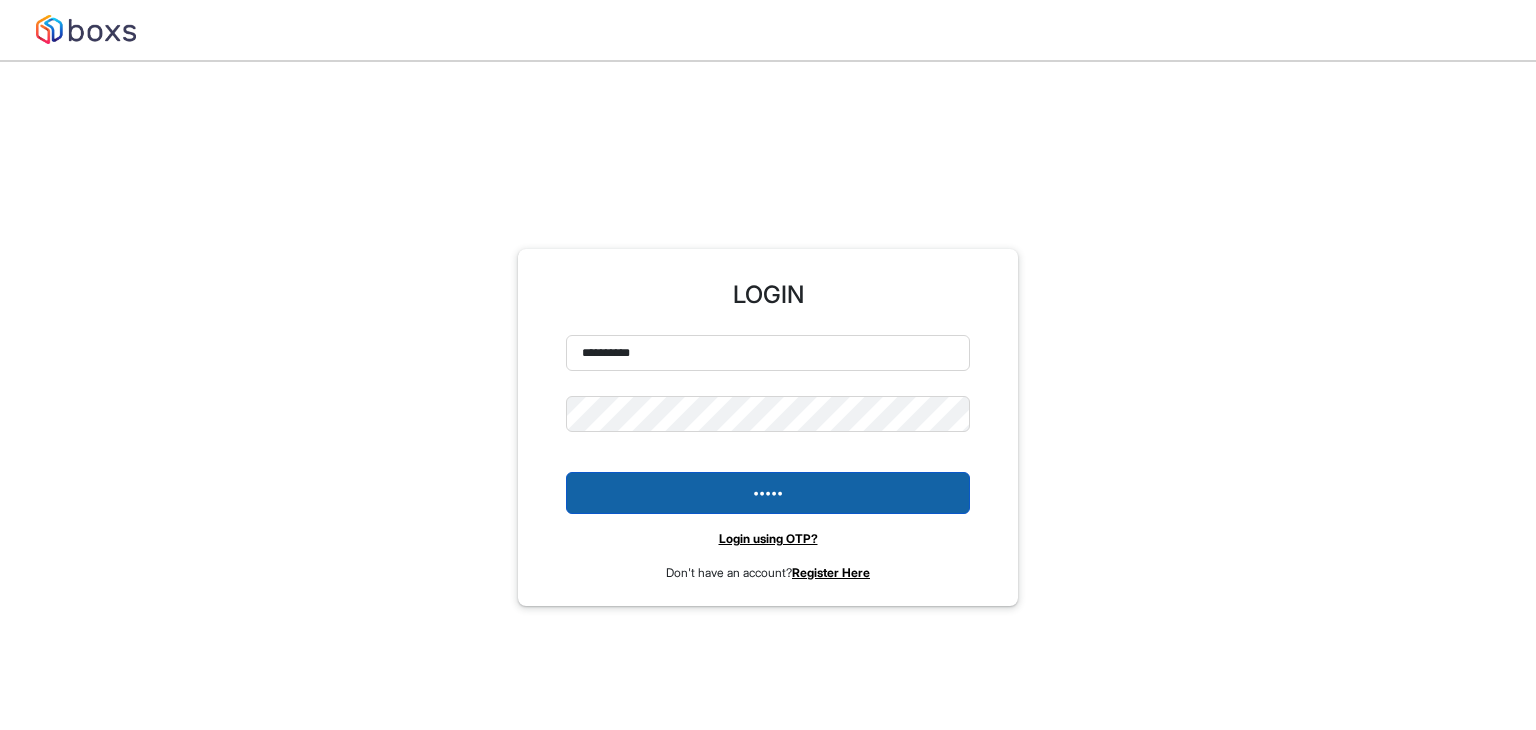click on "•••••" at bounding box center [768, 493] 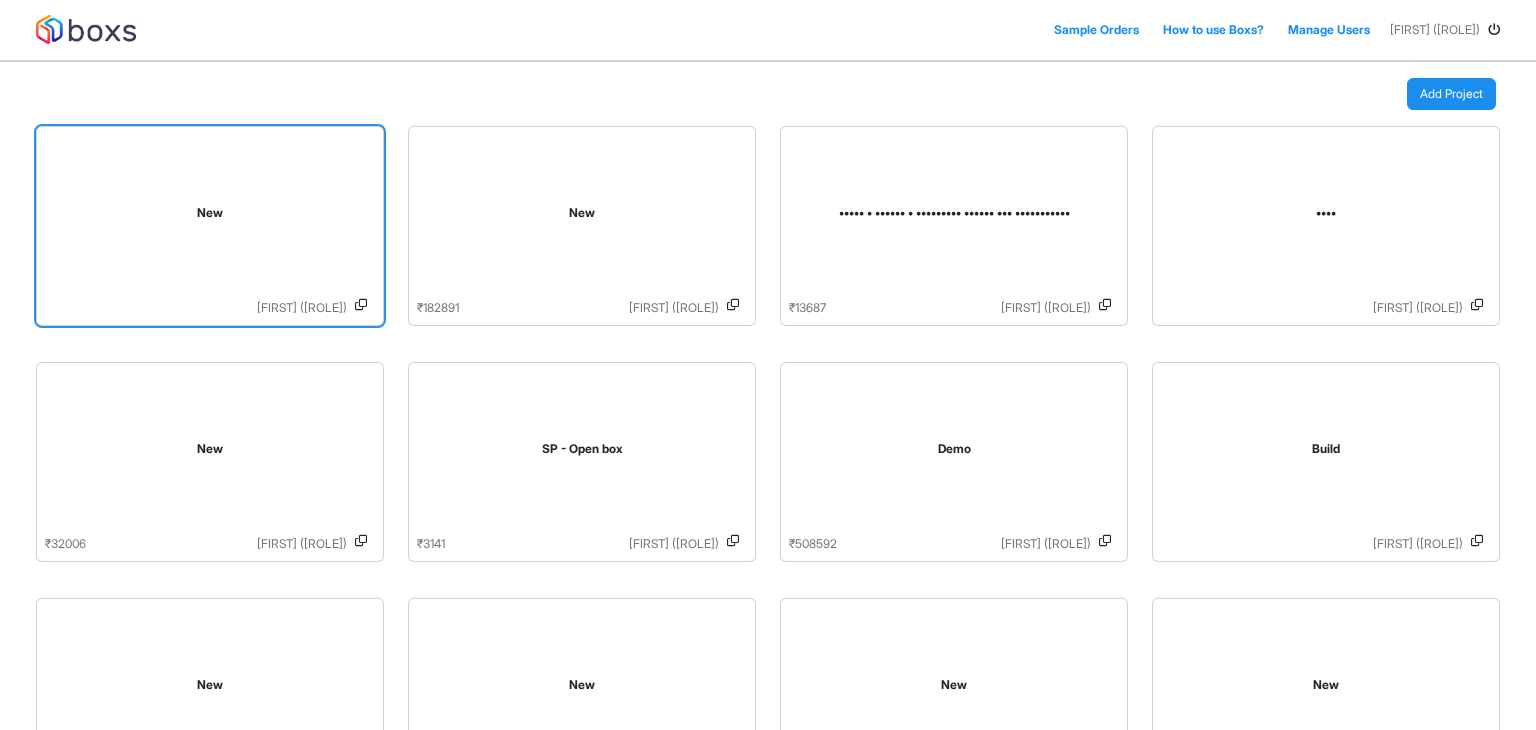 click on "New" at bounding box center (210, 217) 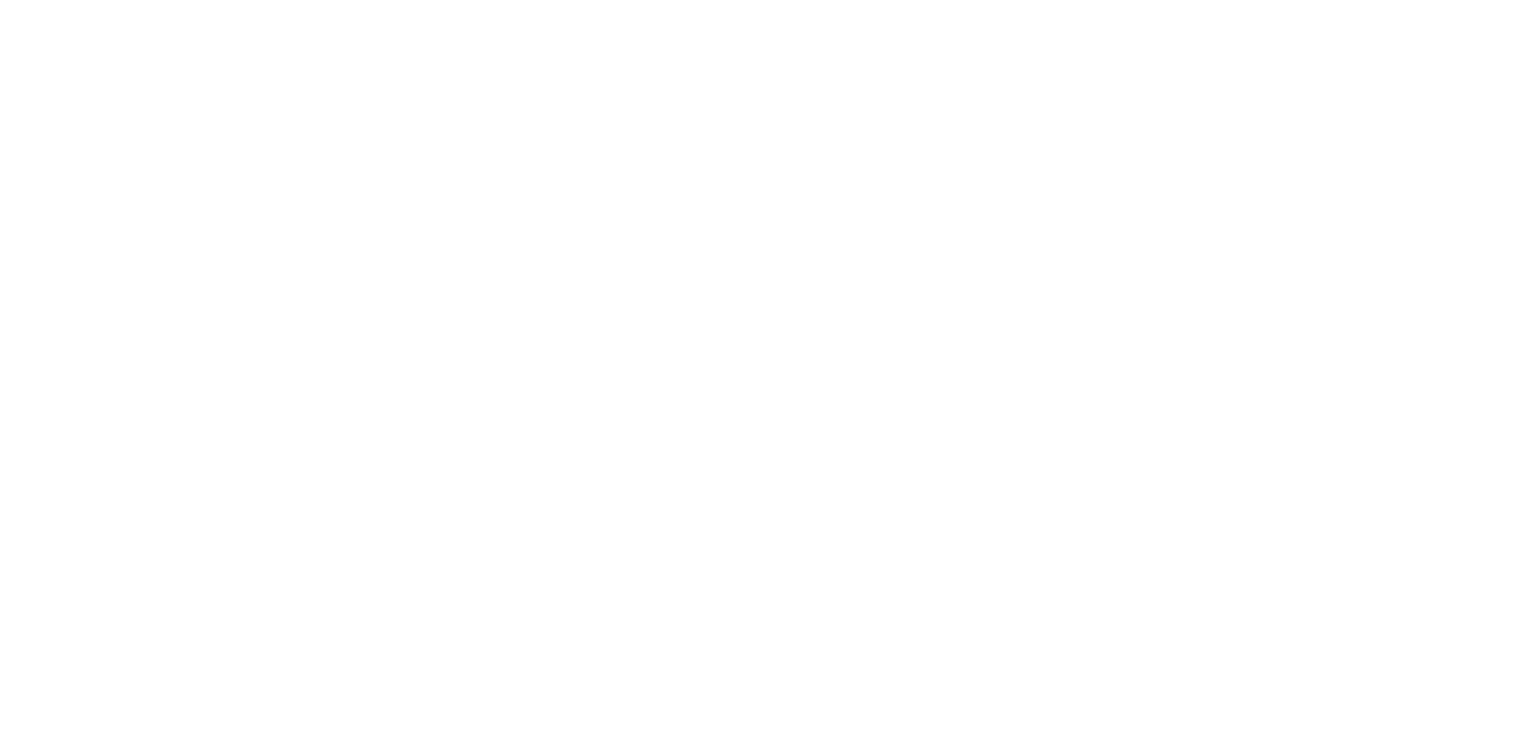 scroll, scrollTop: 0, scrollLeft: 0, axis: both 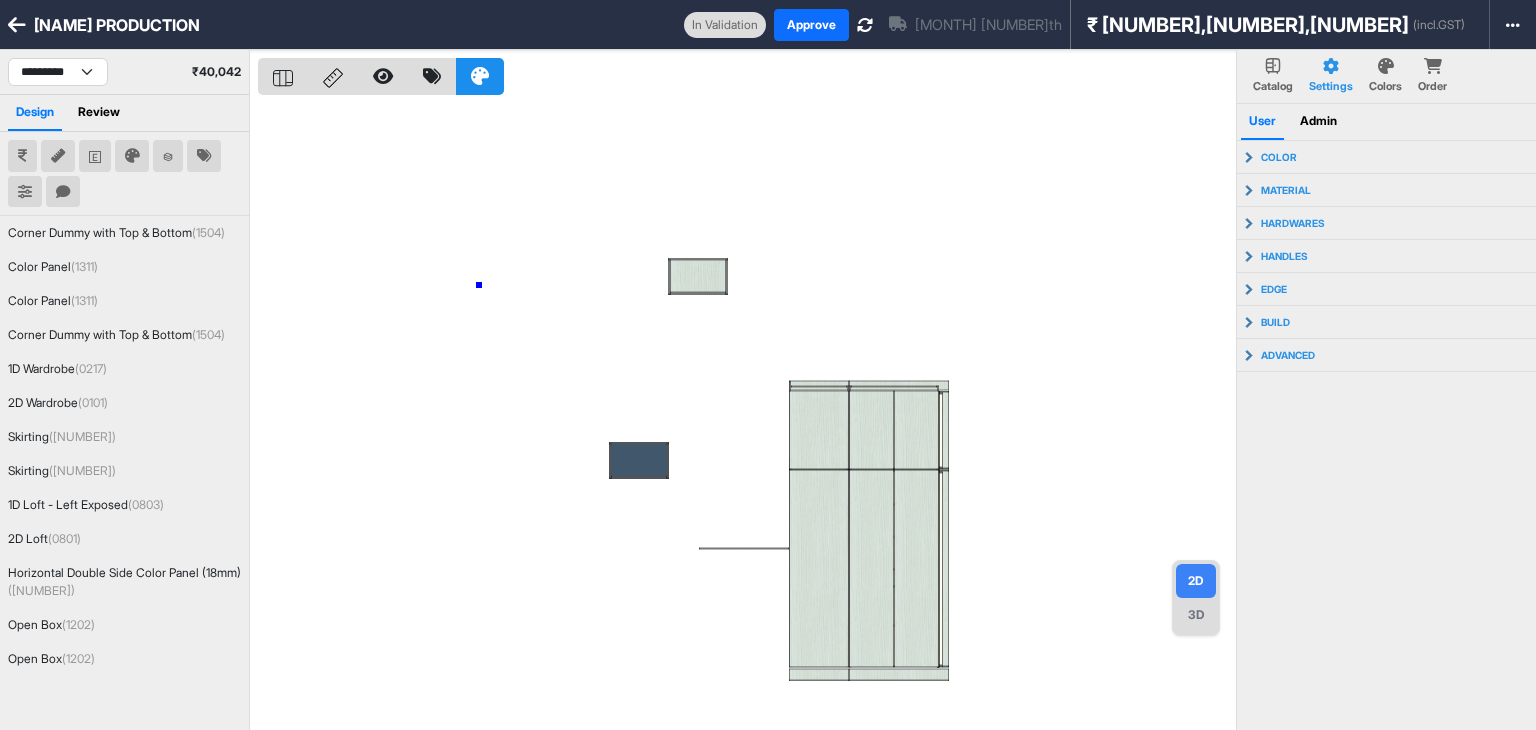 click at bounding box center (747, 415) 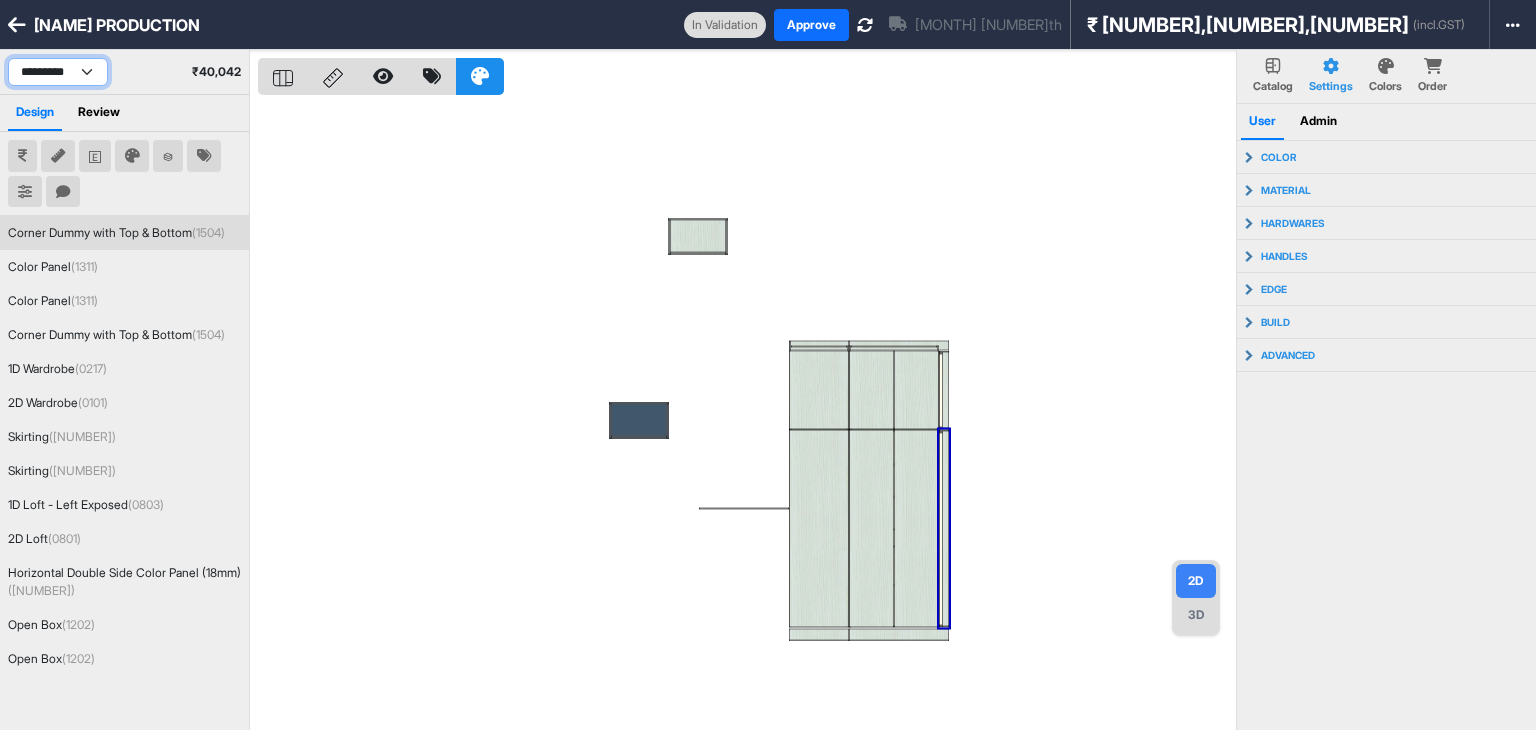 click on "**********" at bounding box center [58, 72] 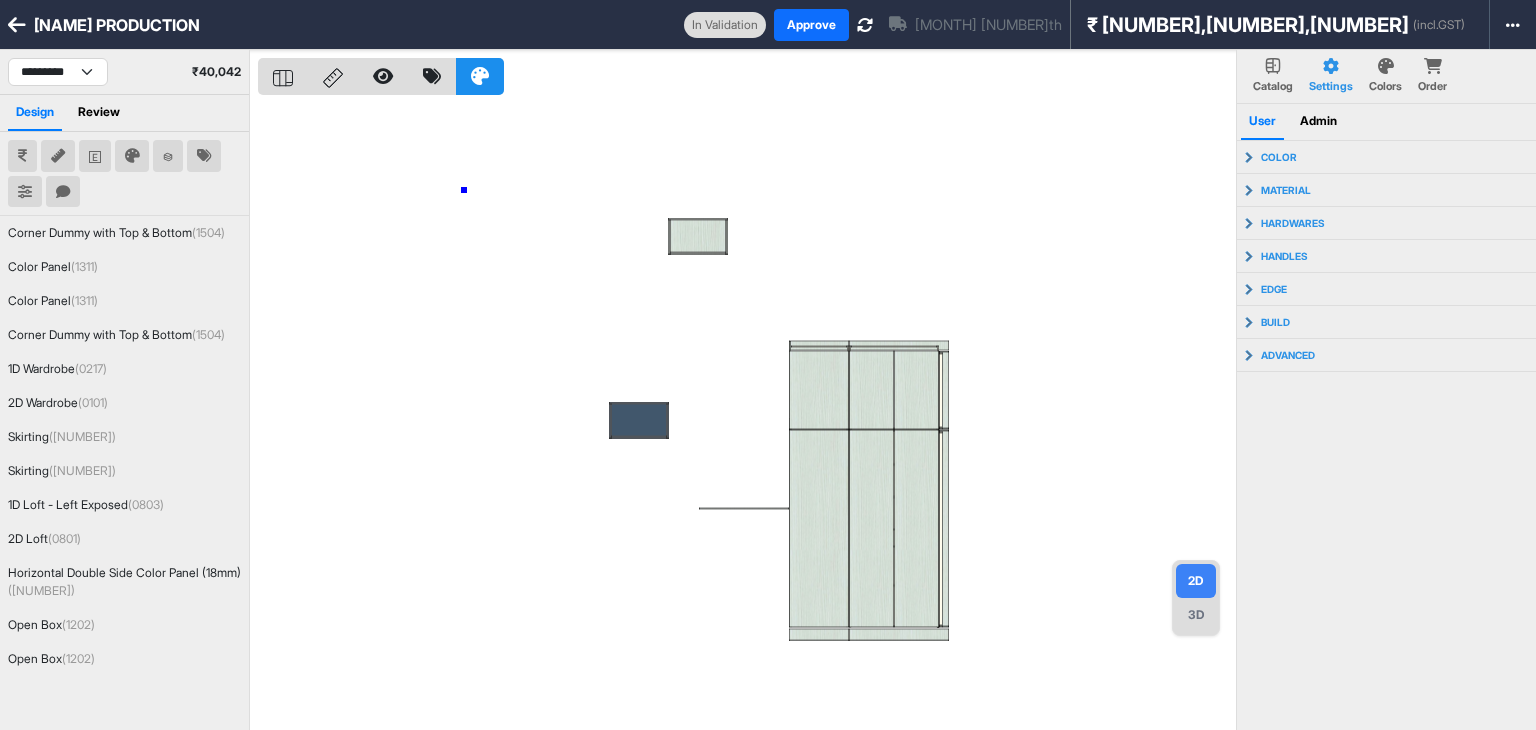 click at bounding box center [747, 415] 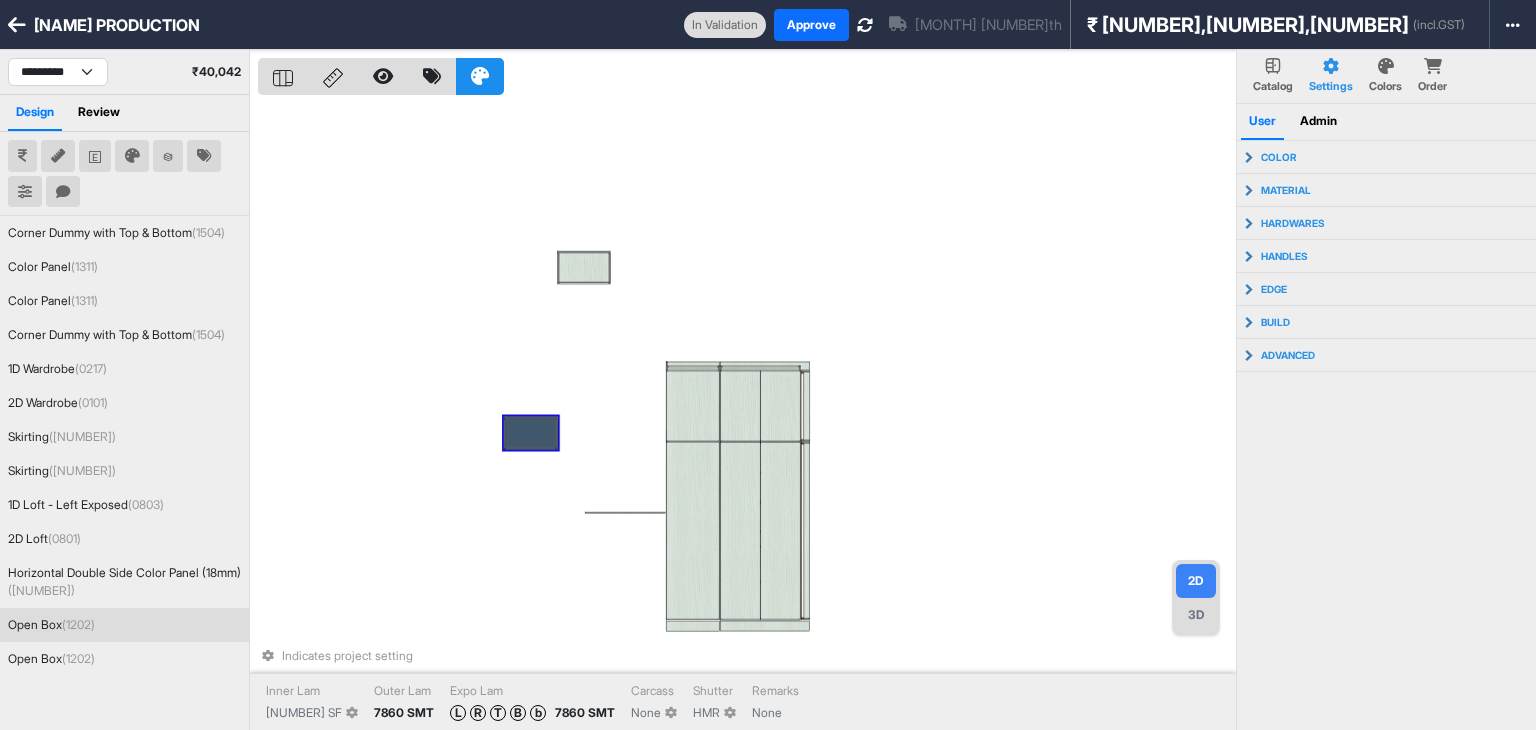 click at bounding box center (531, 433) 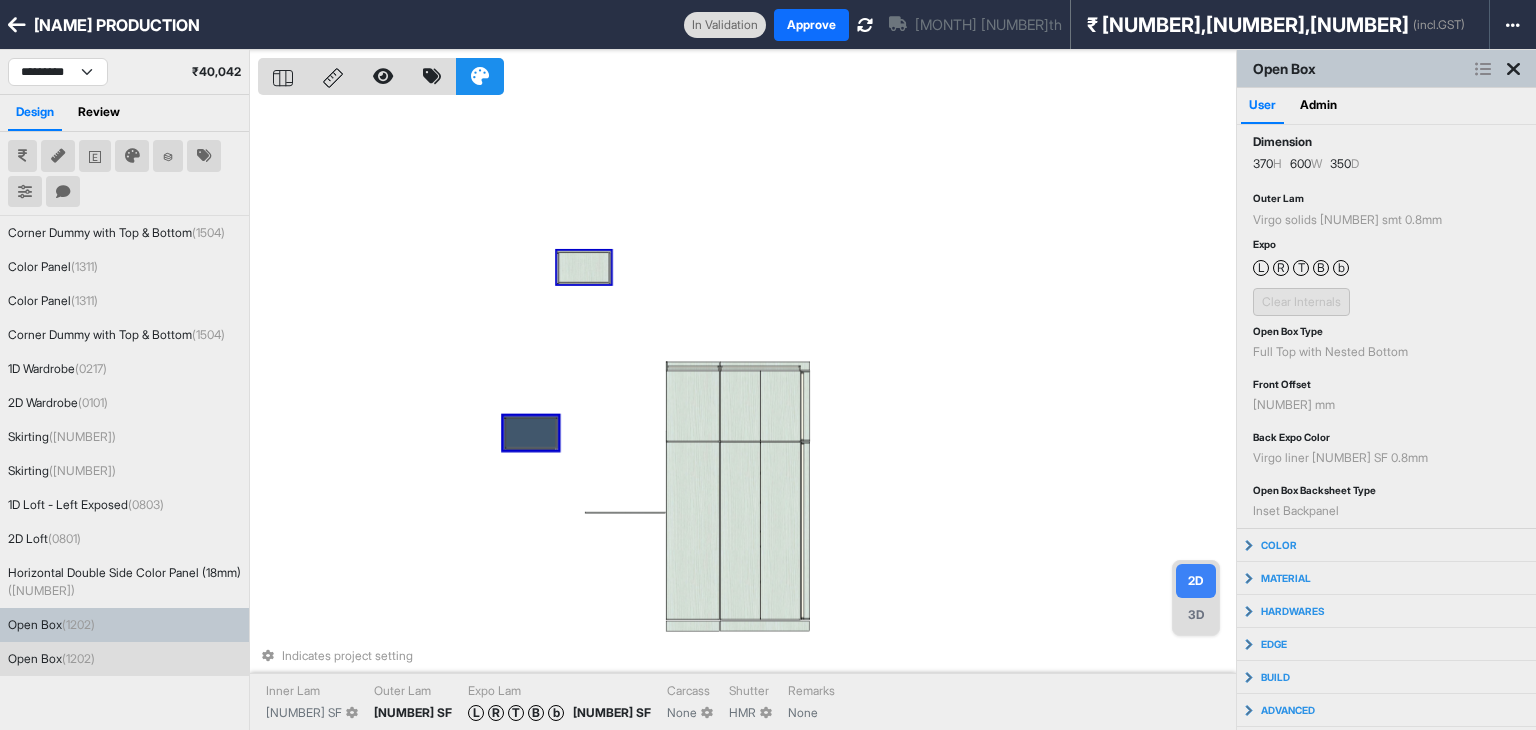 drag, startPoint x: 596, startPoint y: 277, endPoint x: 601, endPoint y: 265, distance: 13 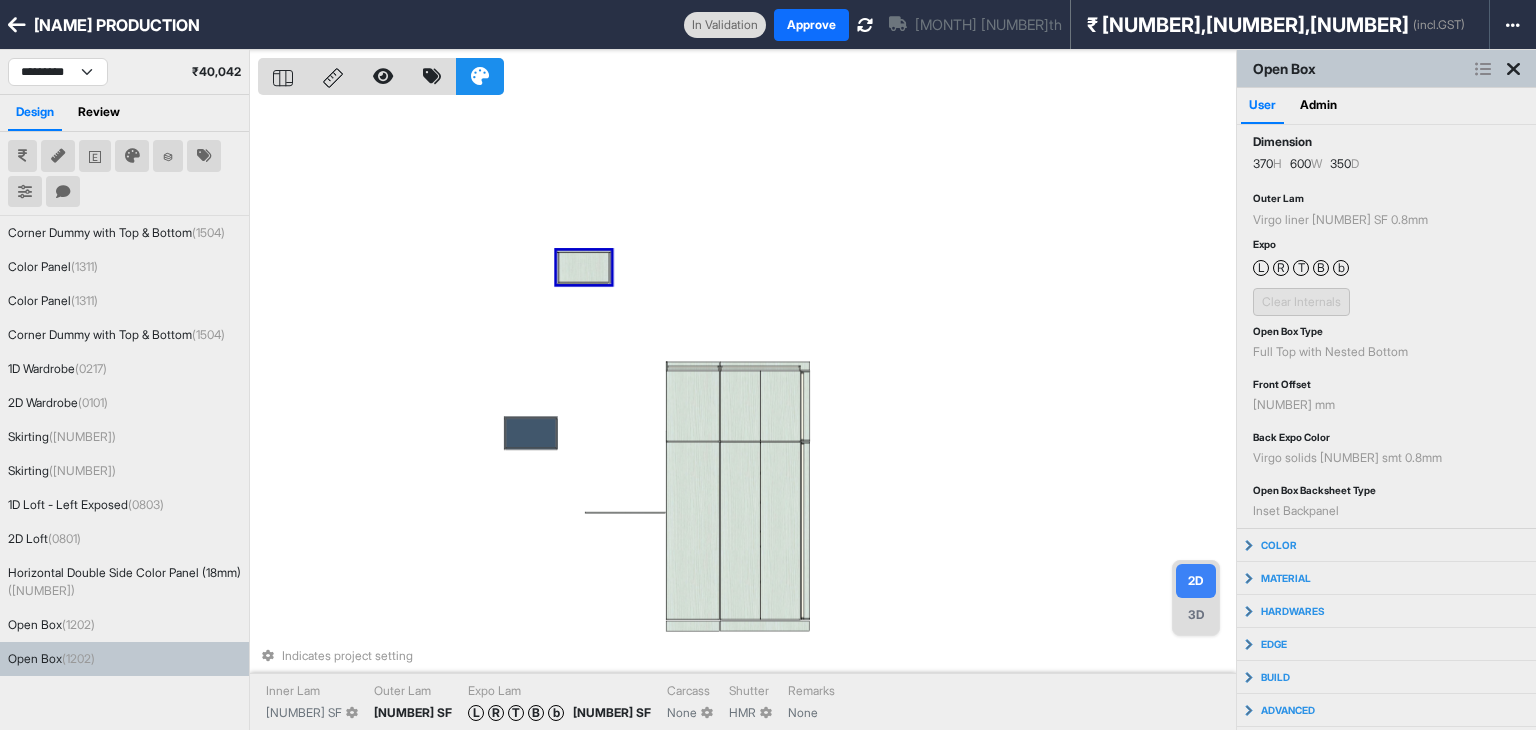 click on "**********" at bounding box center [124, 72] 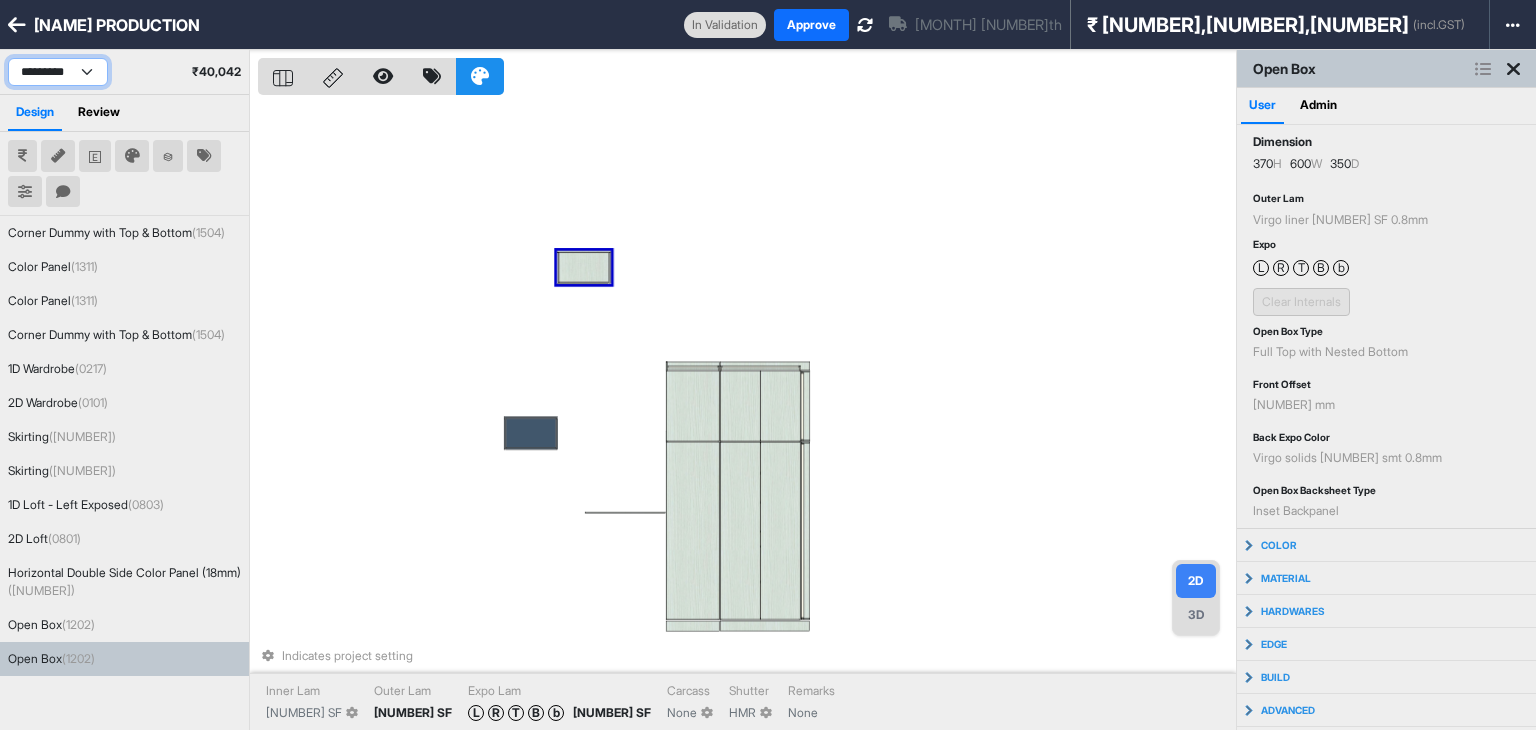 click on "**********" at bounding box center (58, 72) 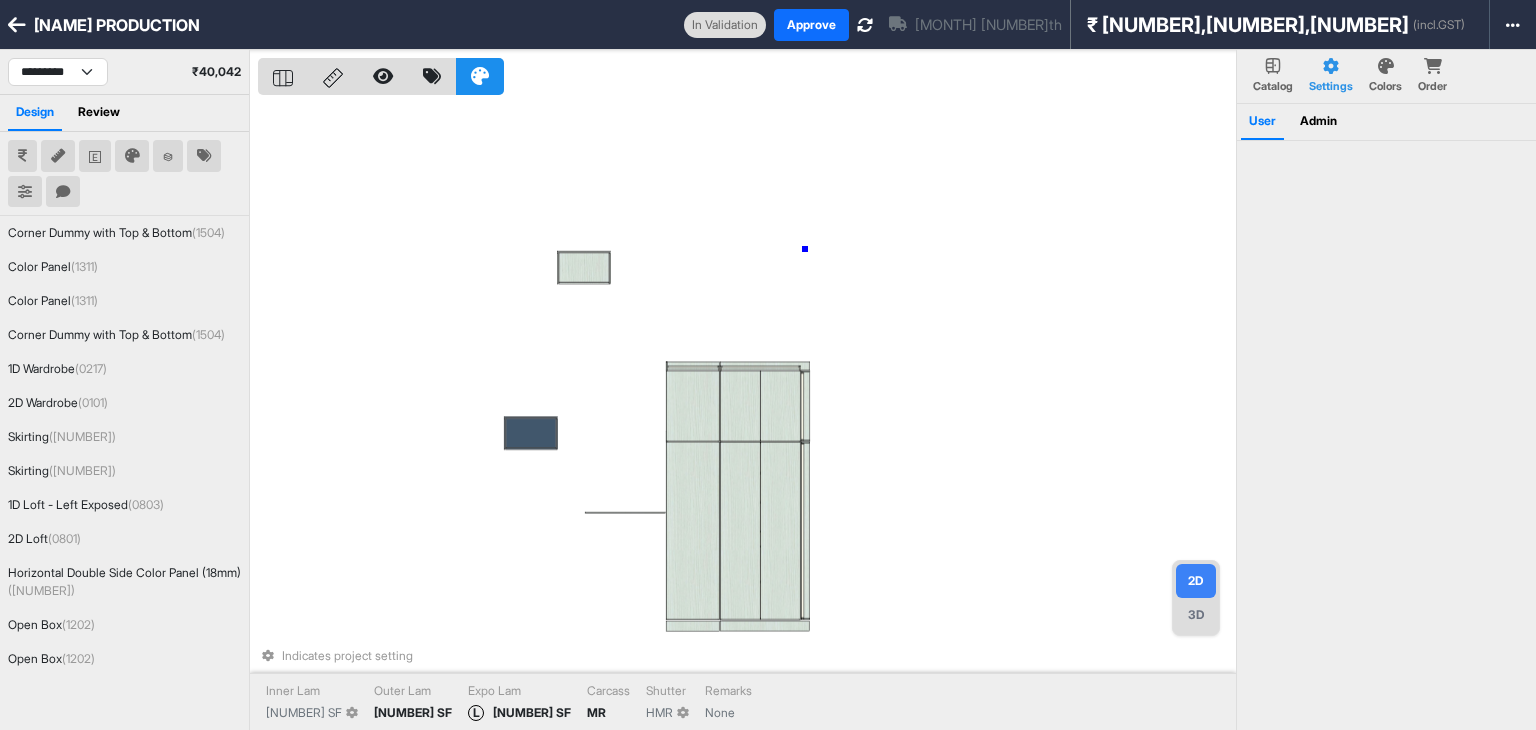 click on "Indicates project setting Inner Lam 1909 SF Outer Lam 7508 SF Expo Lam L 7508 SF Carcass MR Shutter HMR Remarks None" at bounding box center (747, 415) 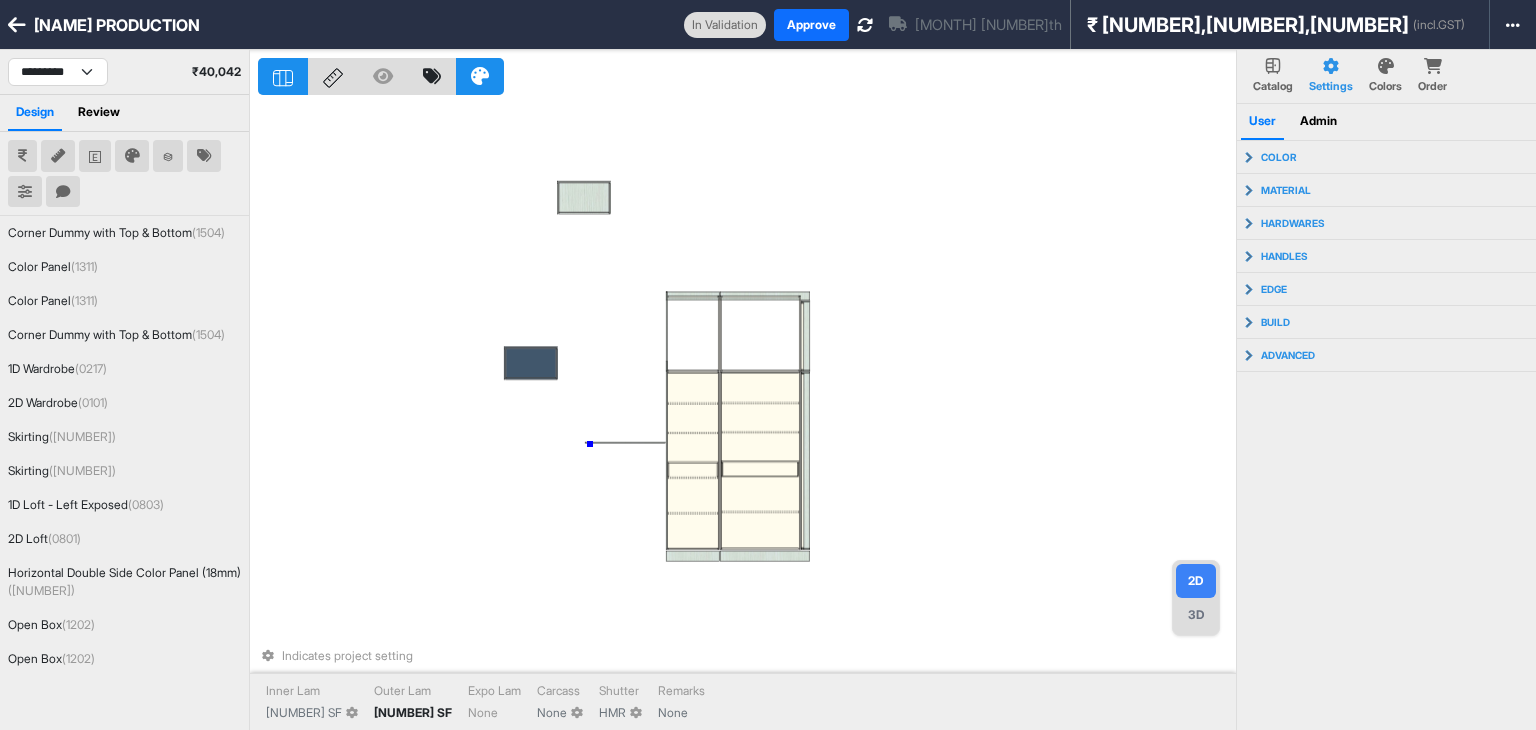 click on "Indicates project setting Inner Lam [NUMBER] SF Outer Lam [NUMBER] SF Expo Lam None Carcass None Shutter HMR Remarks None" at bounding box center (747, 415) 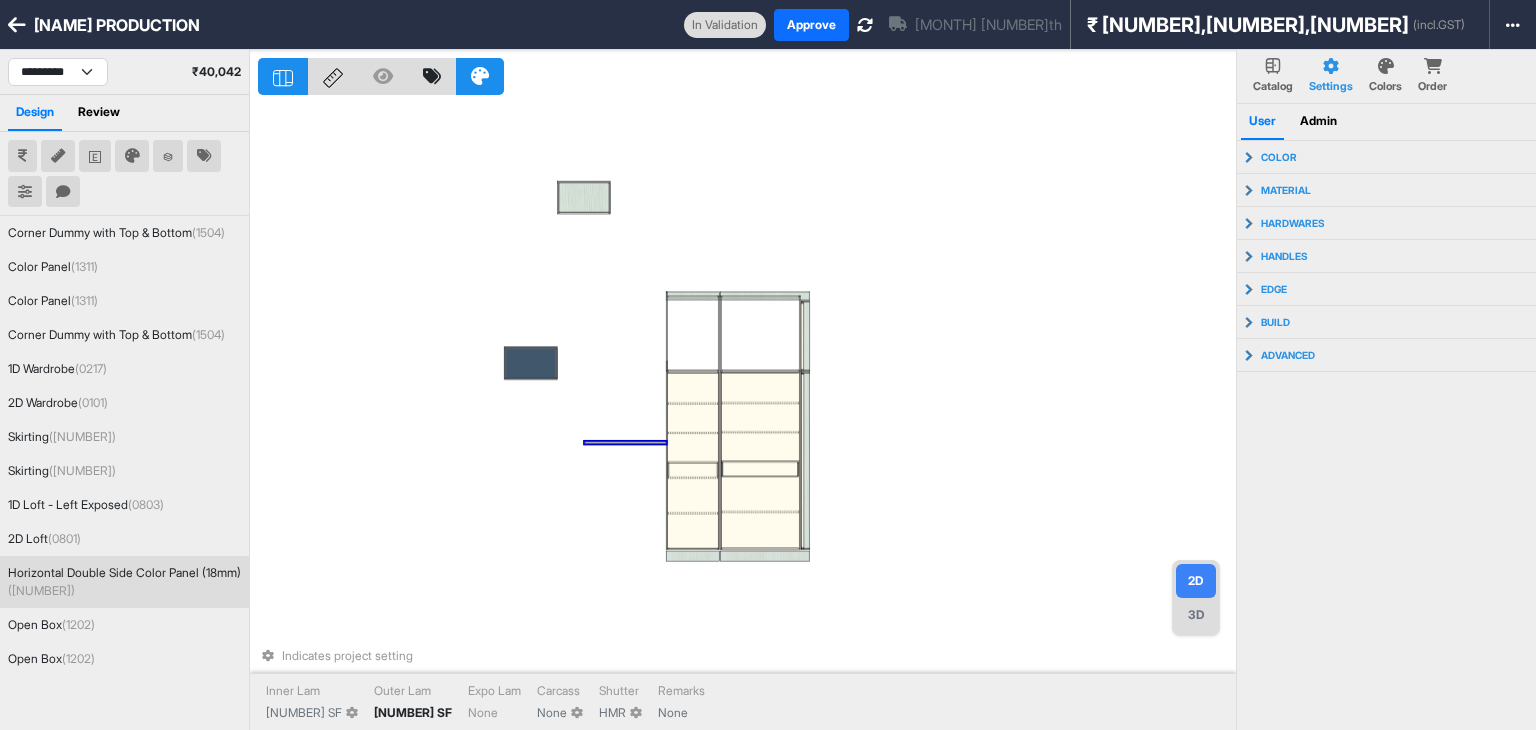click on "Indicates project setting Inner Lam [NUMBER] SF Outer Lam [NUMBER] SF Expo Lam None Carcass None Shutter HMR Remarks None" at bounding box center (747, 415) 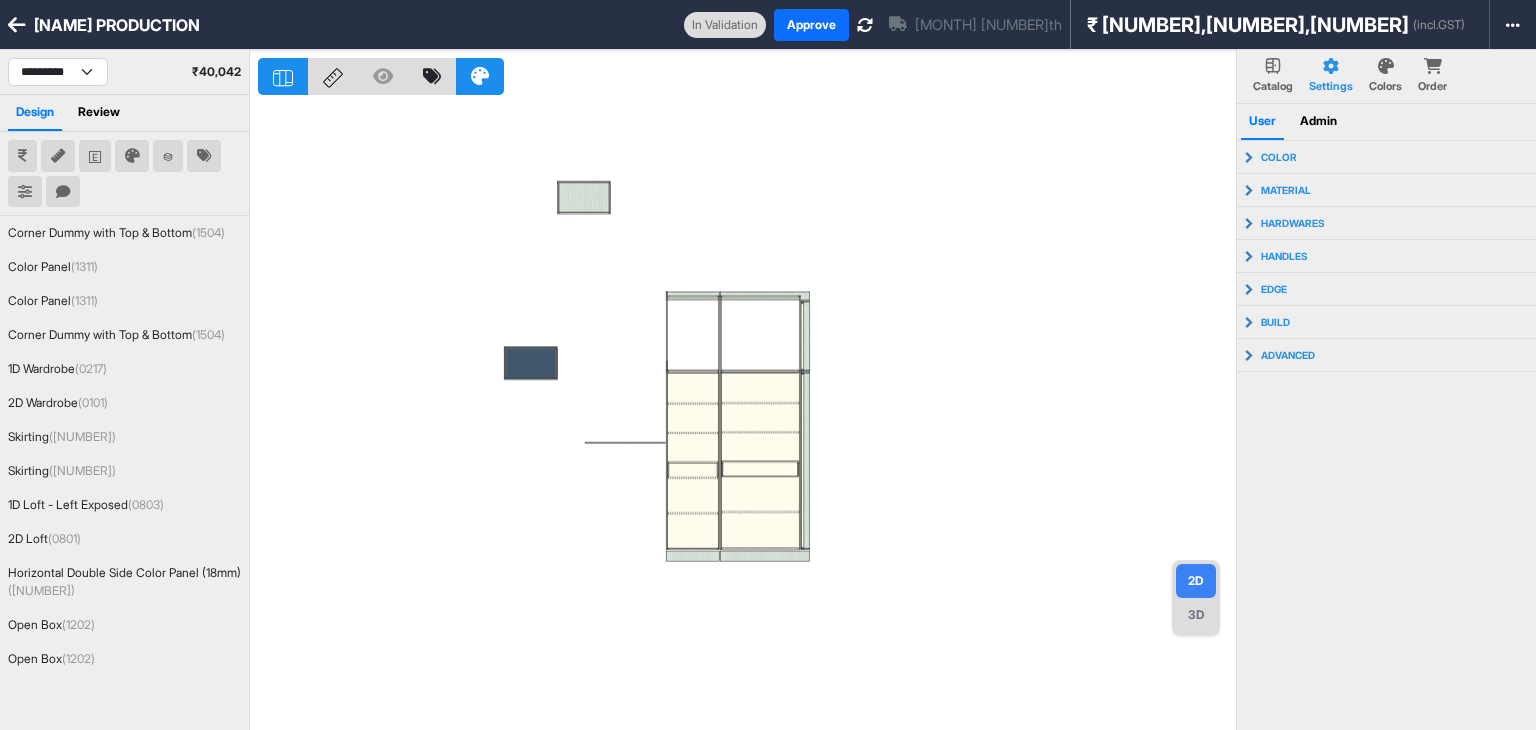 click at bounding box center [747, 415] 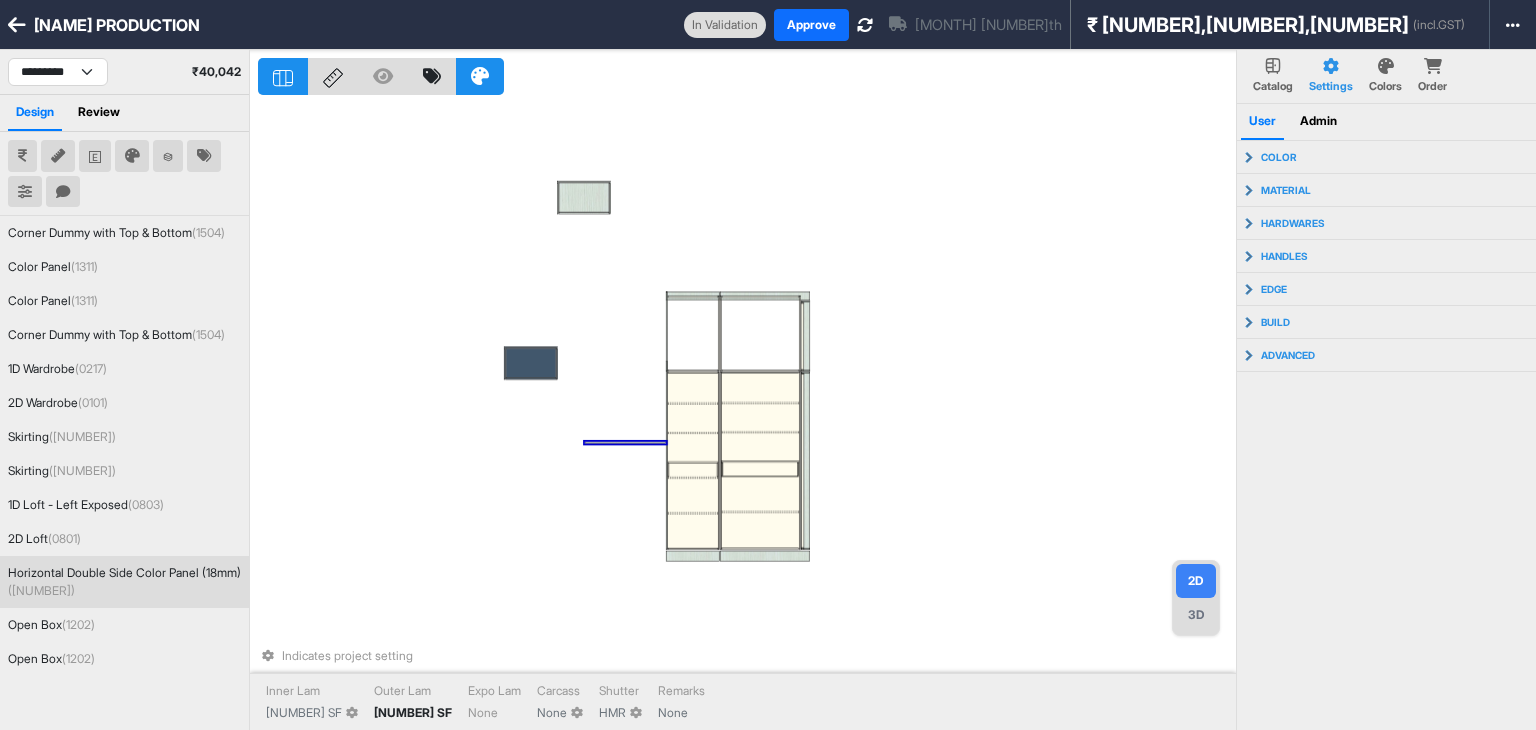 click at bounding box center (625, 443) 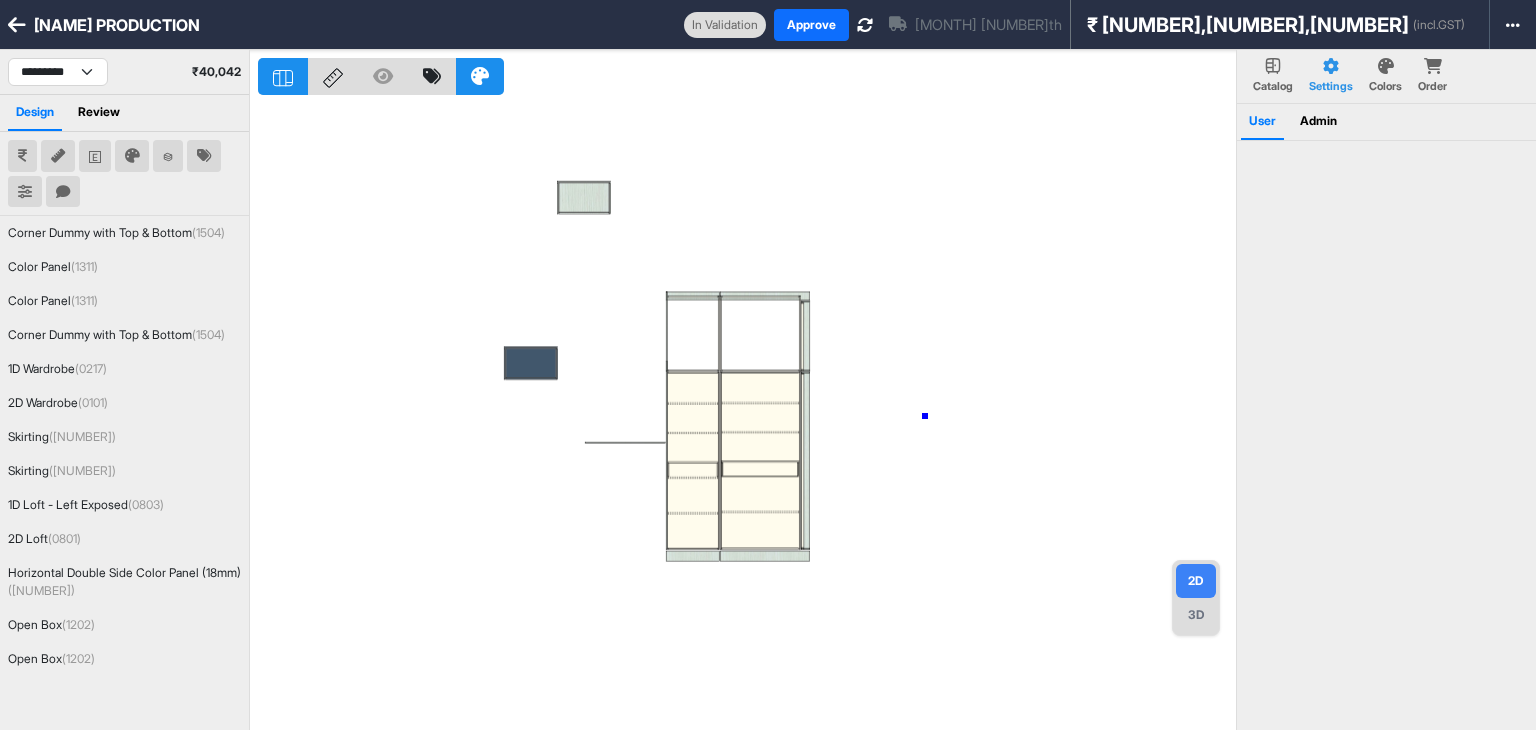 click at bounding box center [747, 415] 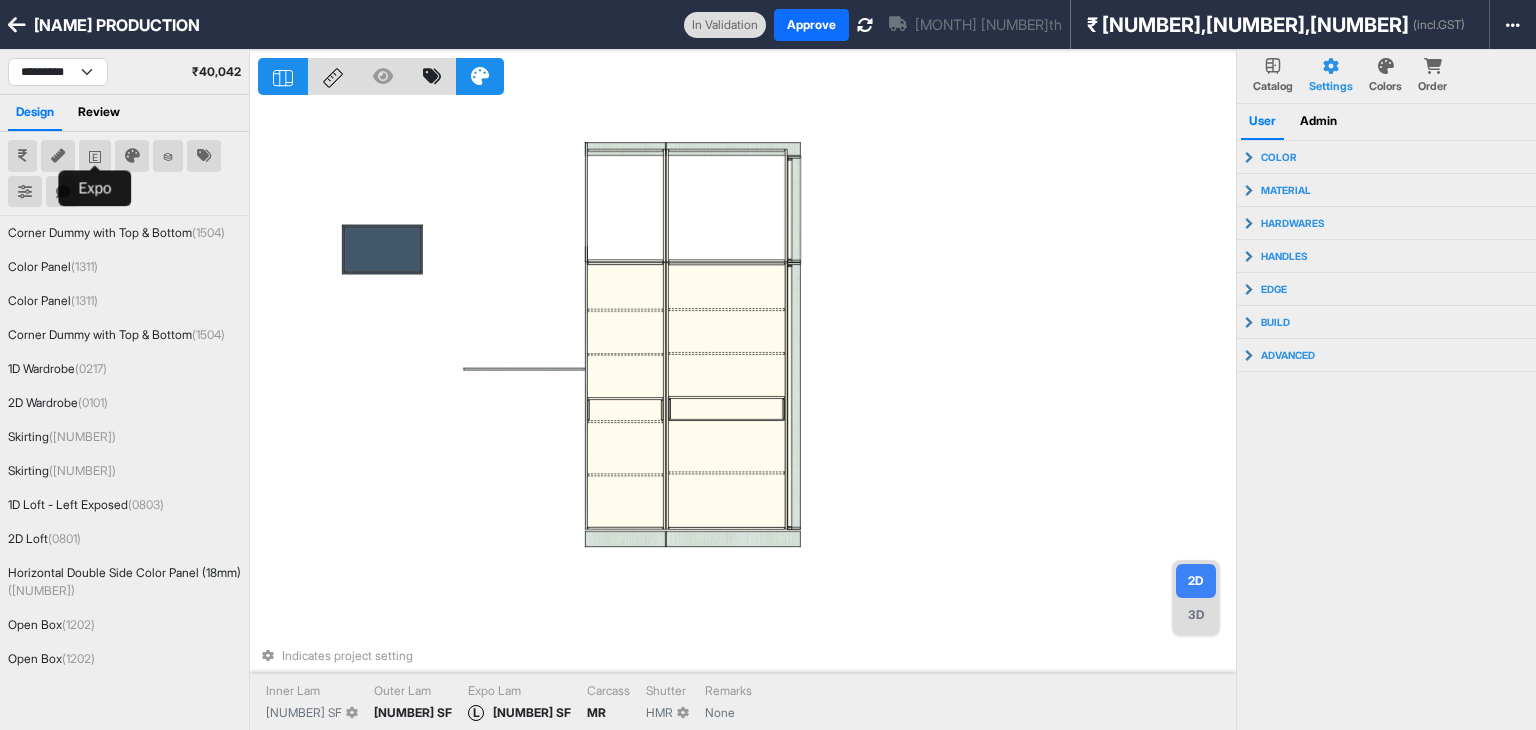 click at bounding box center [95, 156] 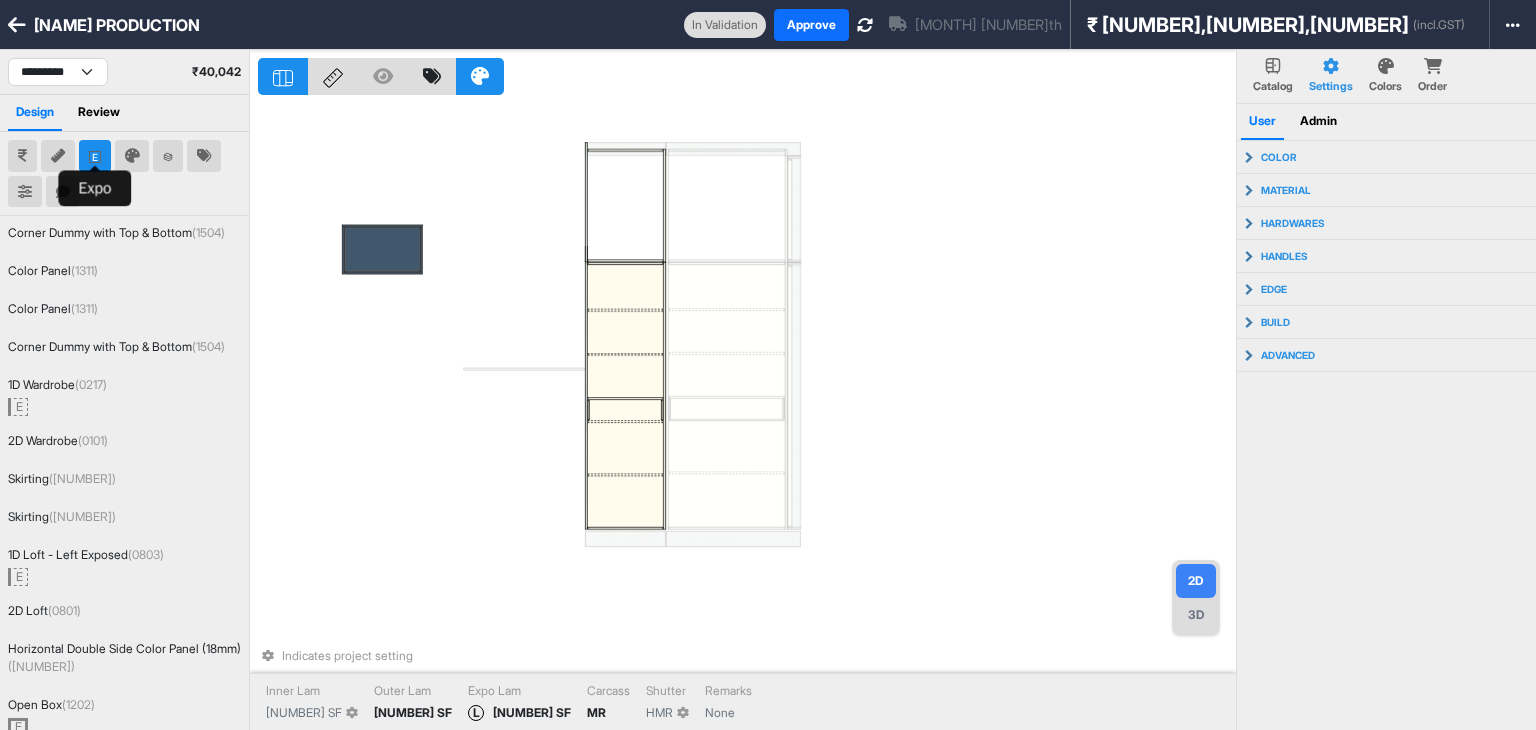 click at bounding box center [95, 156] 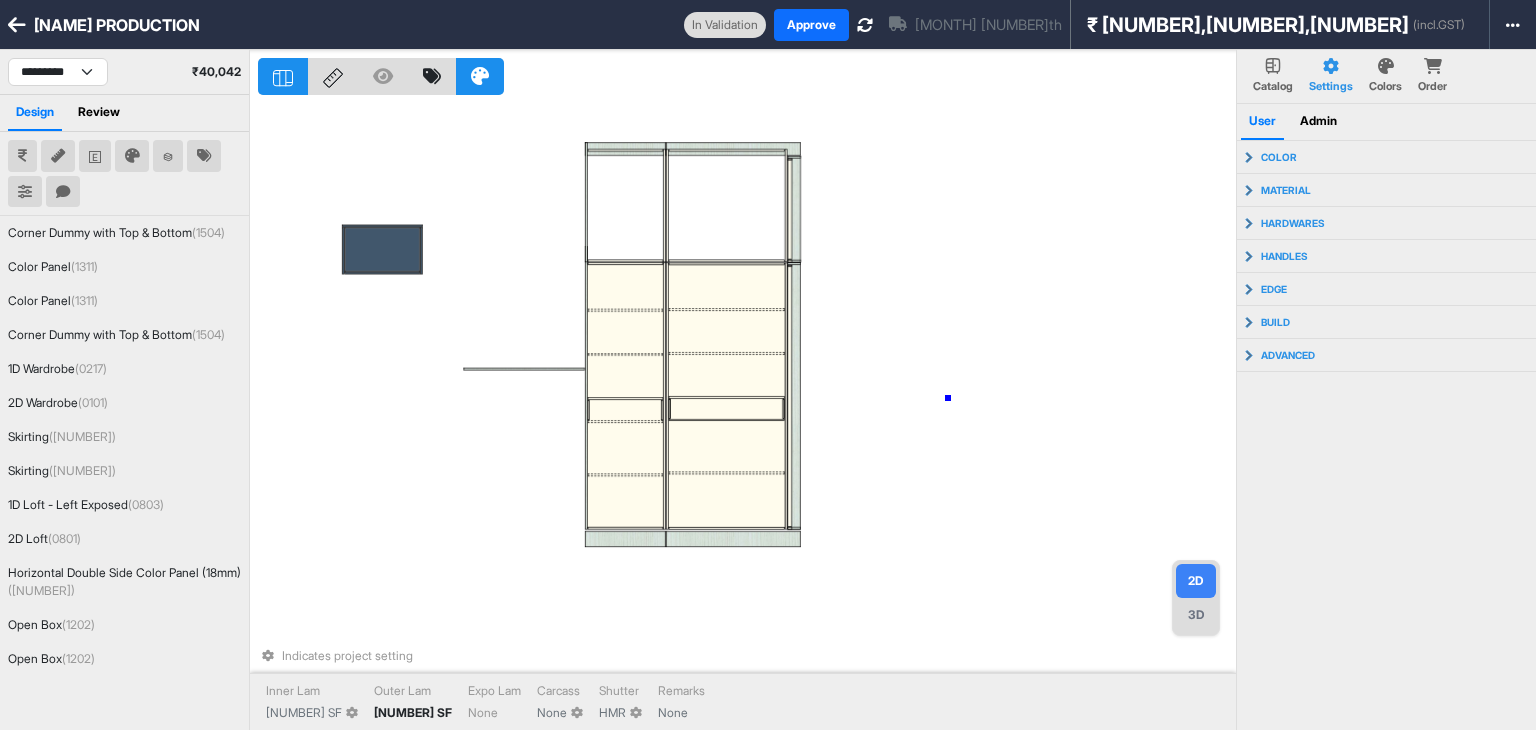 click on "Indicates project setting Inner Lam [NUMBER] SF Outer Lam [NUMBER] SF Expo Lam None Carcass None Shutter HMR Remarks None" at bounding box center (747, 415) 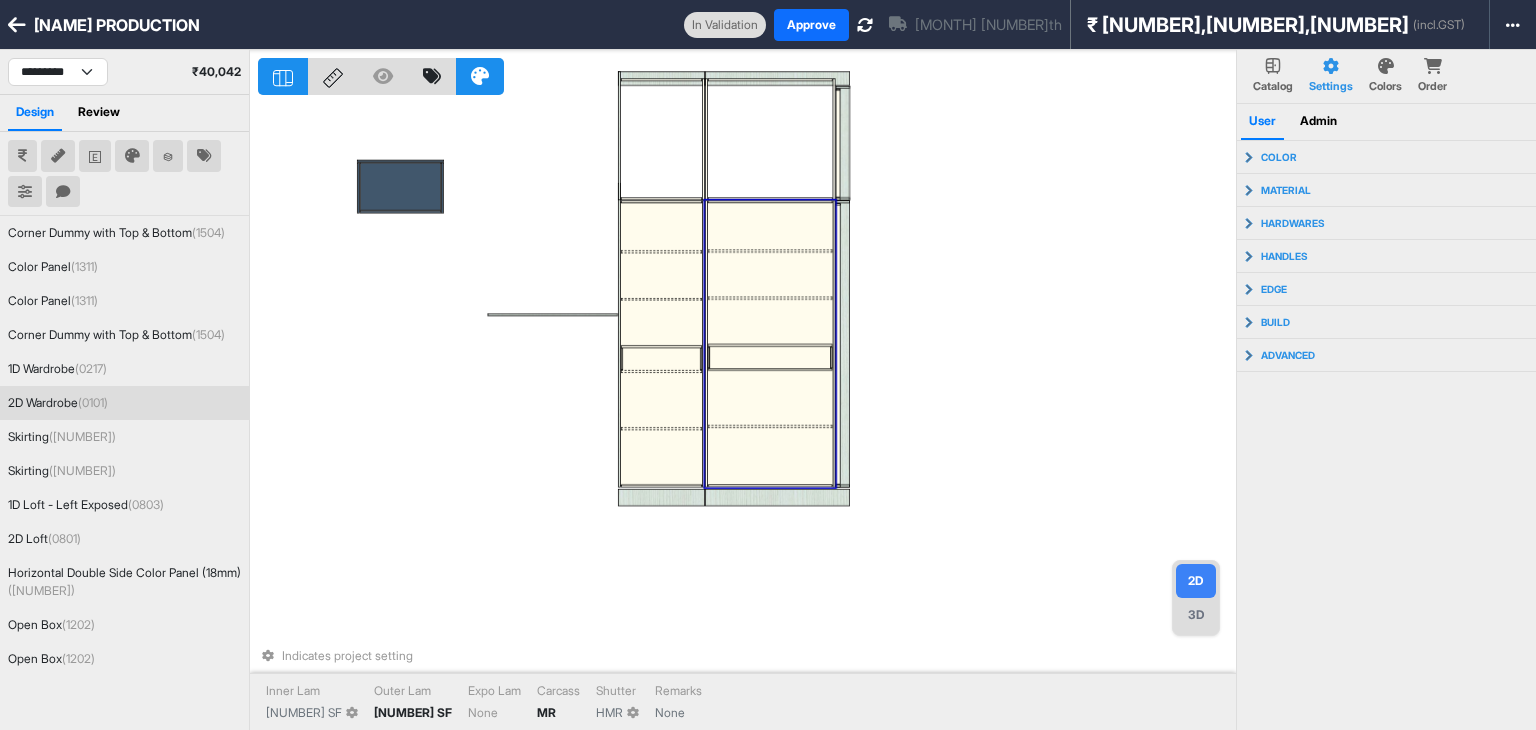 click at bounding box center [770, 357] 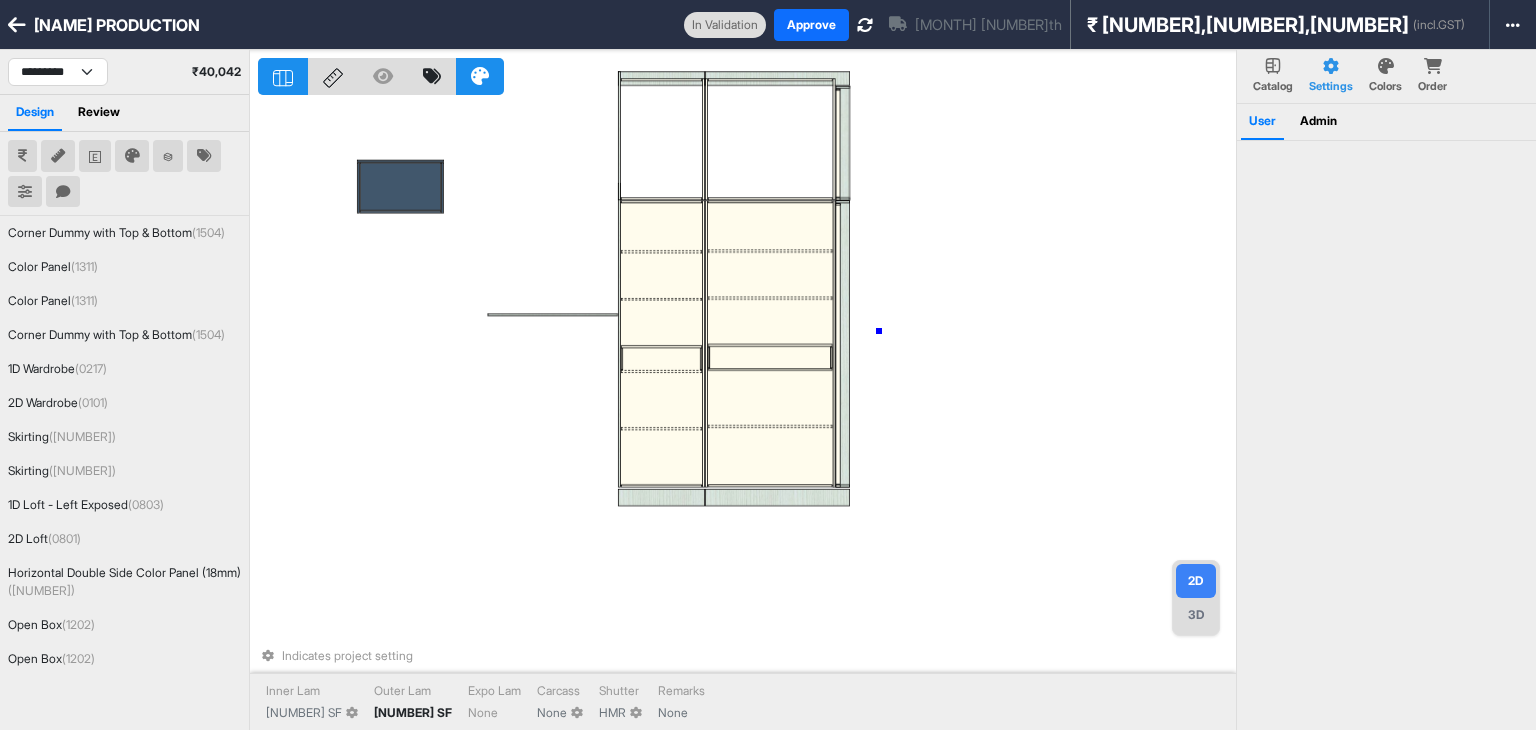 click on "Indicates project setting Inner Lam [NUMBER] SF Outer Lam [NUMBER] SF Expo Lam None Carcass None Shutter HMR Remarks None" at bounding box center [747, 415] 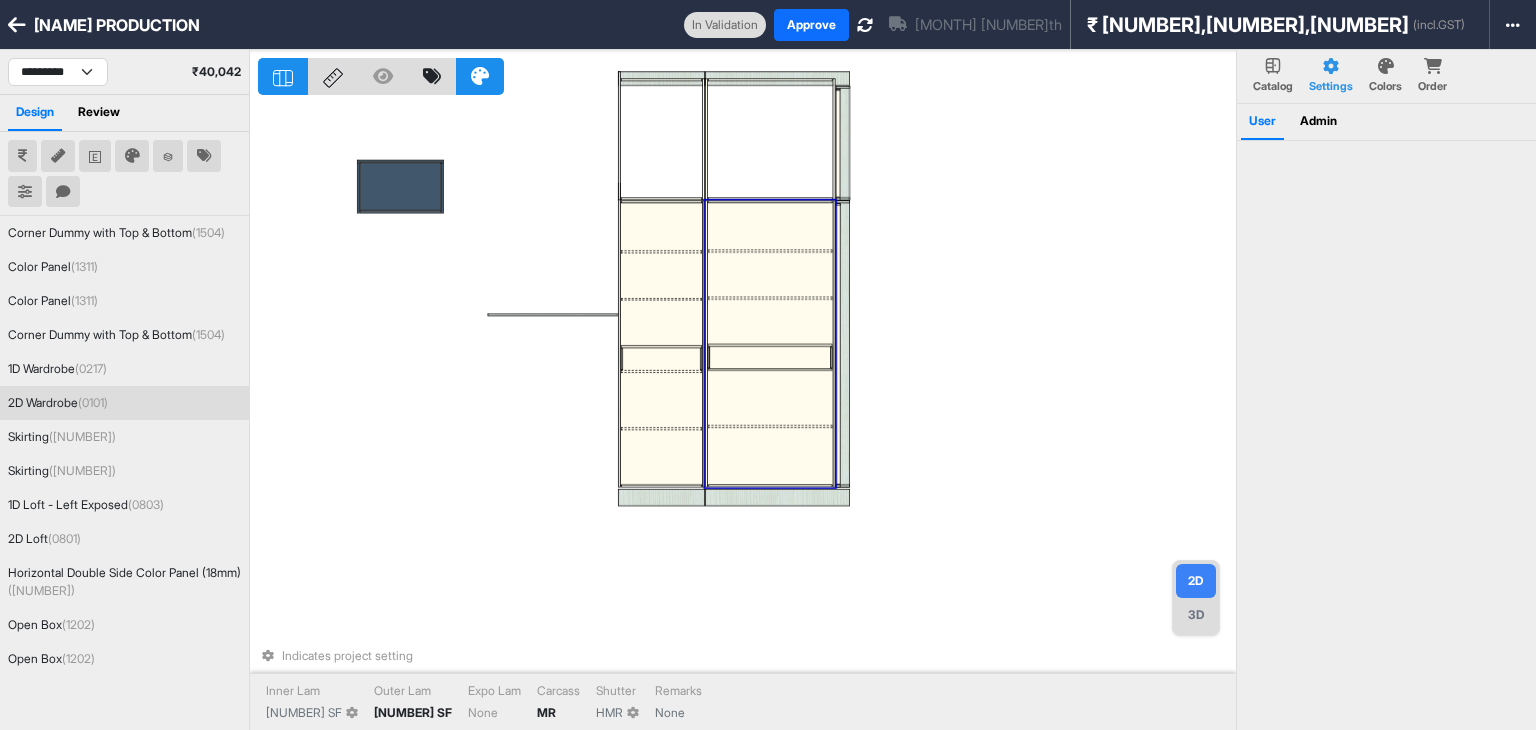 click at bounding box center (770, 321) 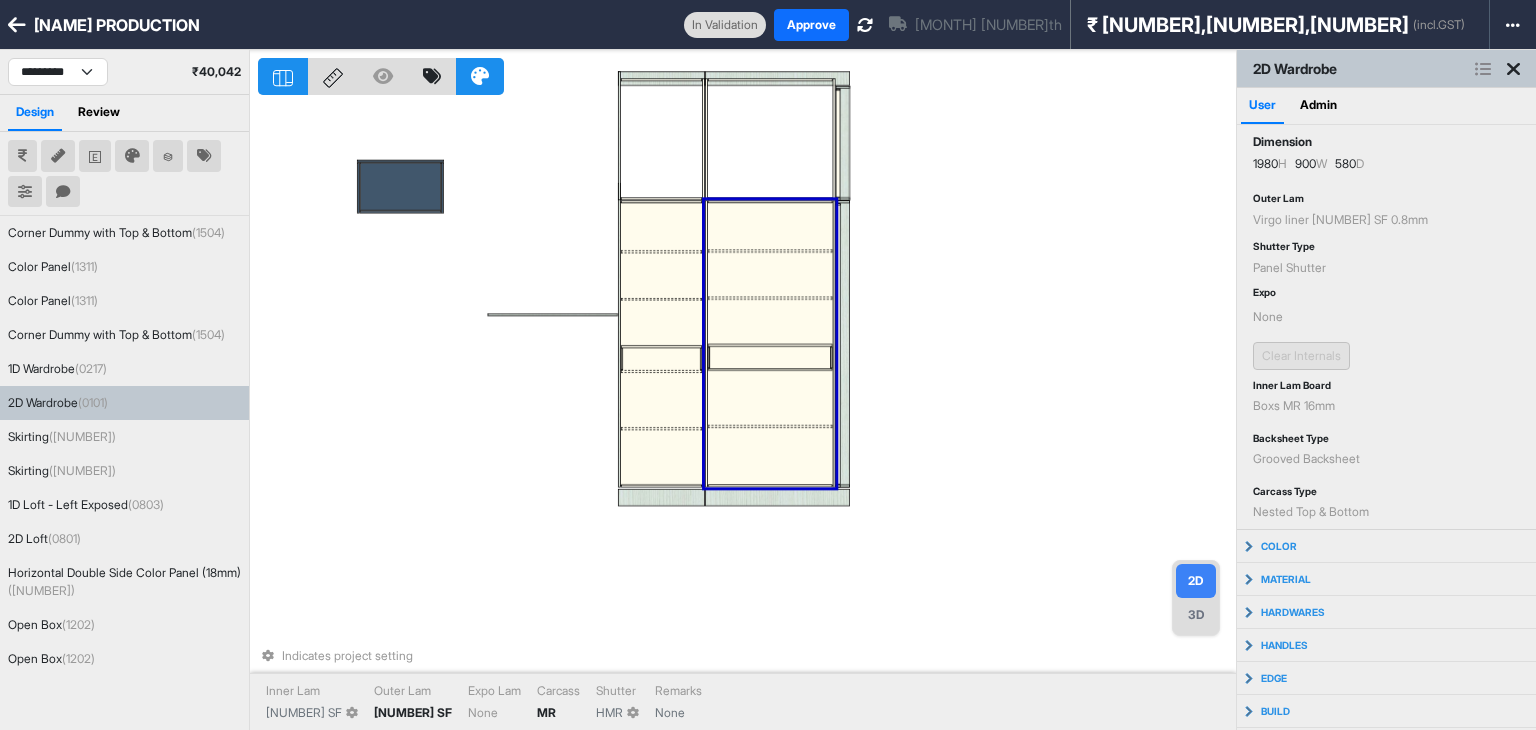click at bounding box center [770, 274] 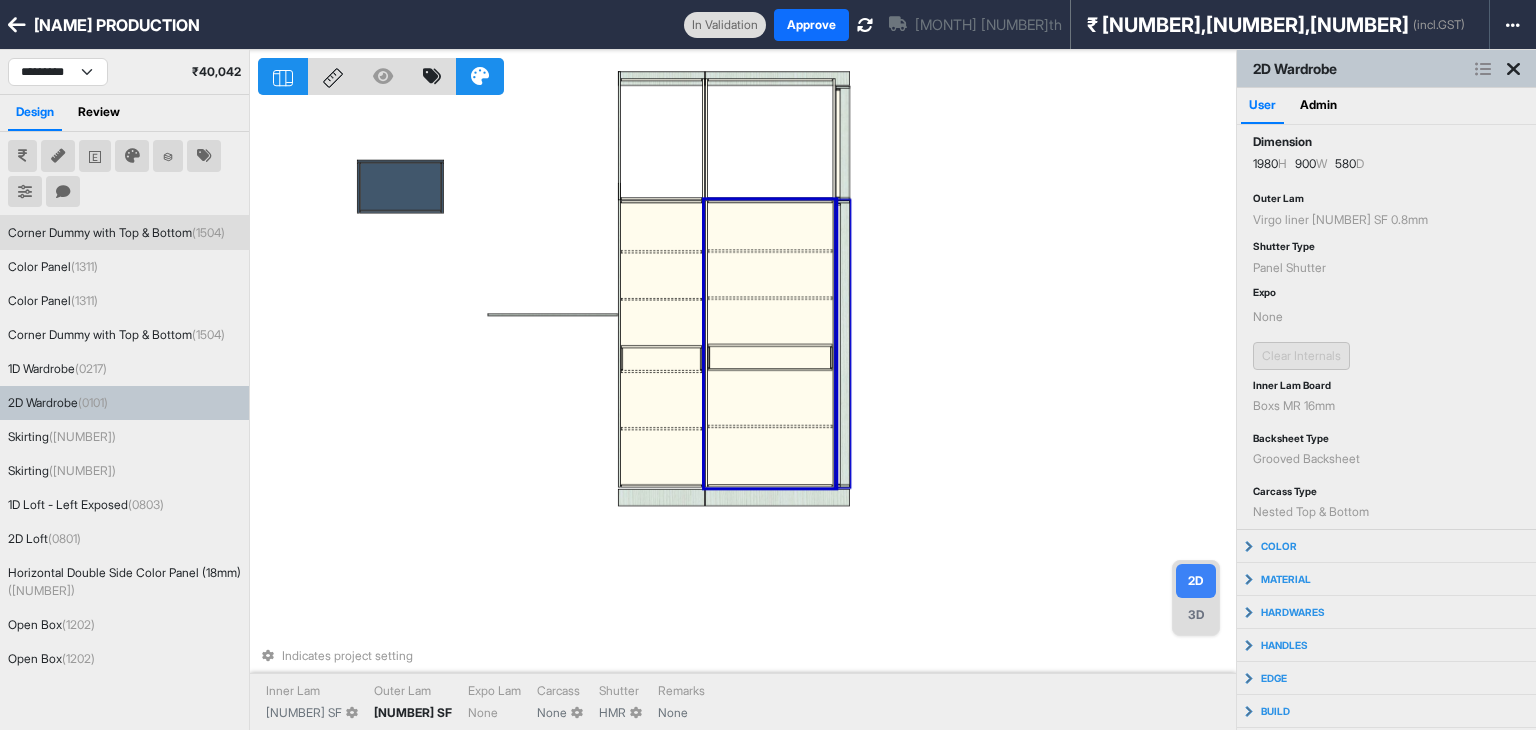 click on "2D Wardrobe" at bounding box center (1386, 69) 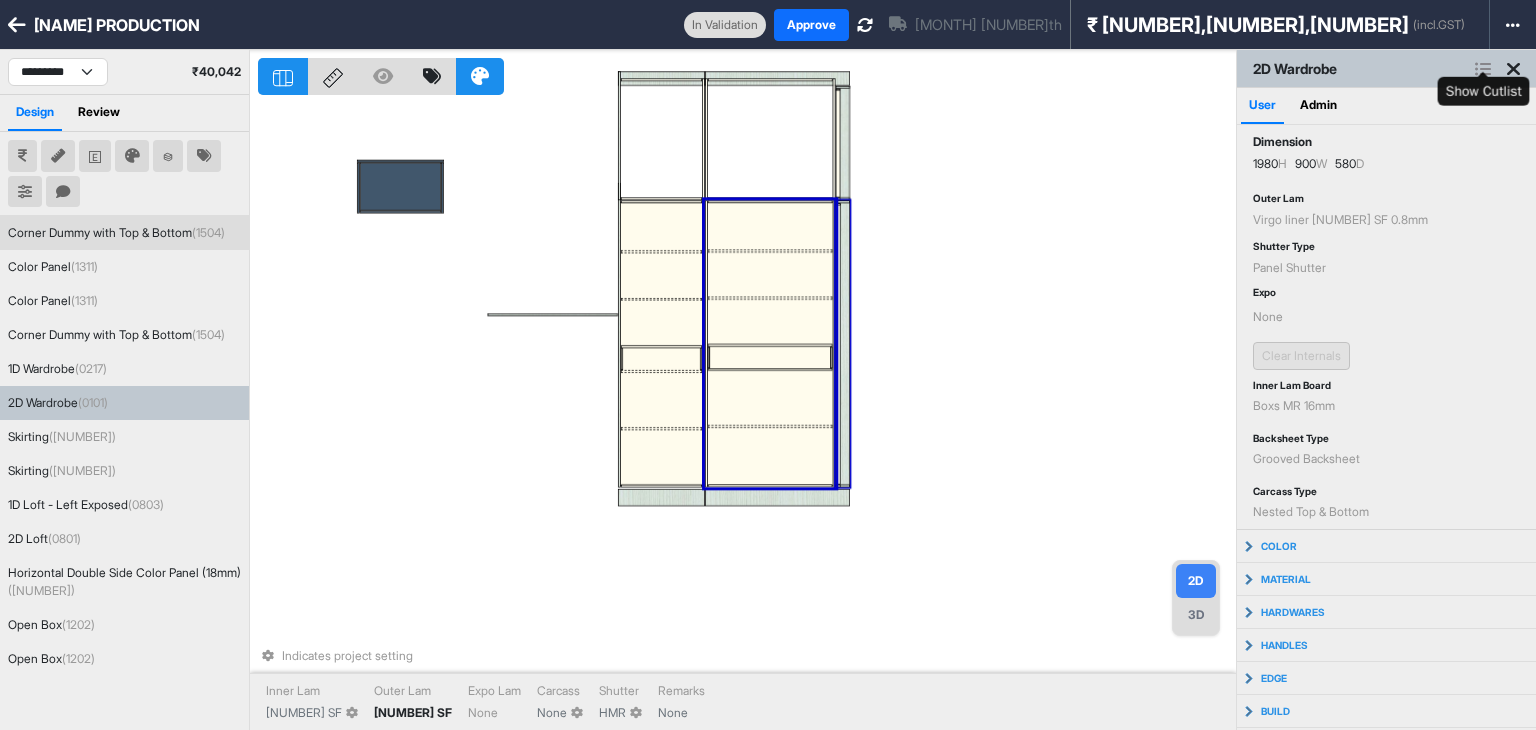 click at bounding box center [1483, 69] 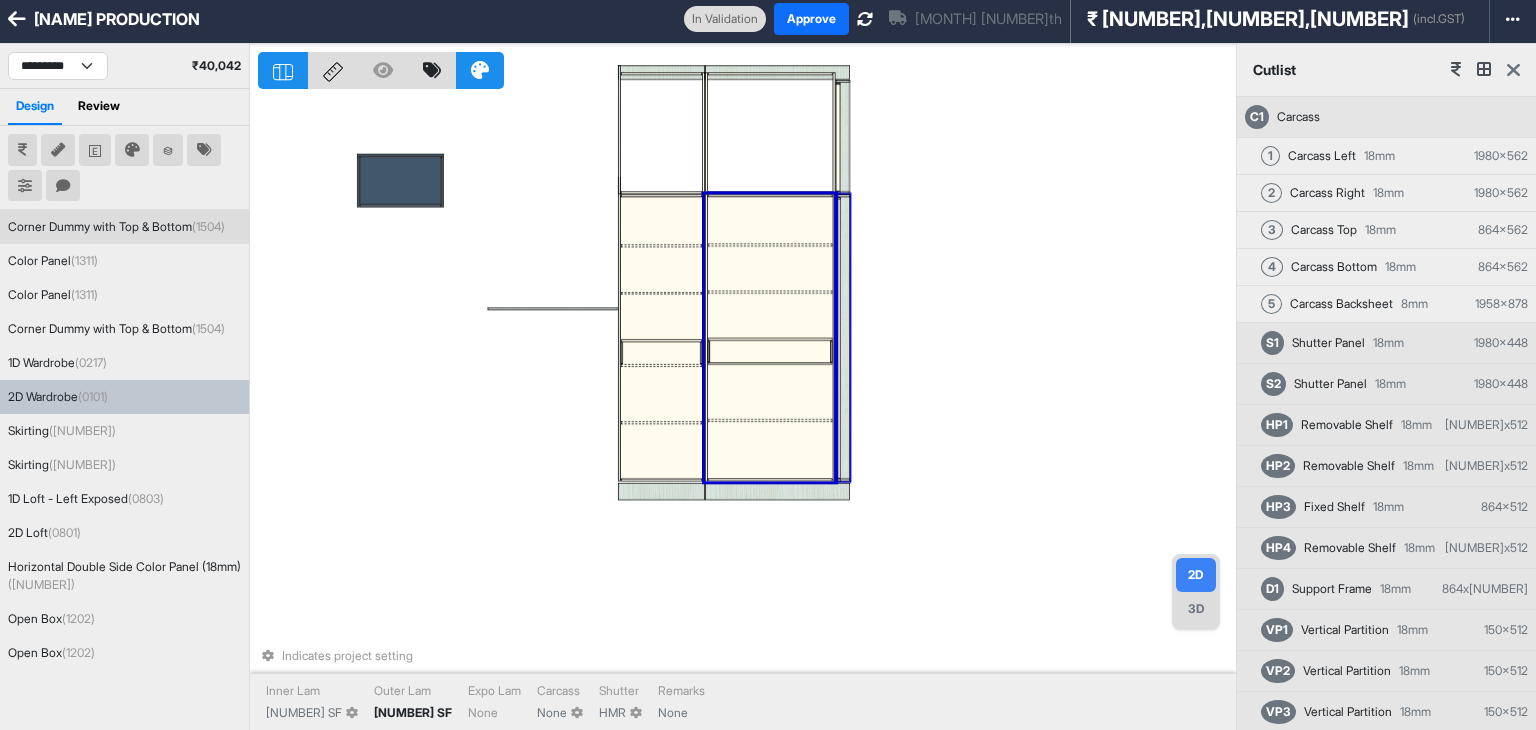 scroll, scrollTop: 0, scrollLeft: 0, axis: both 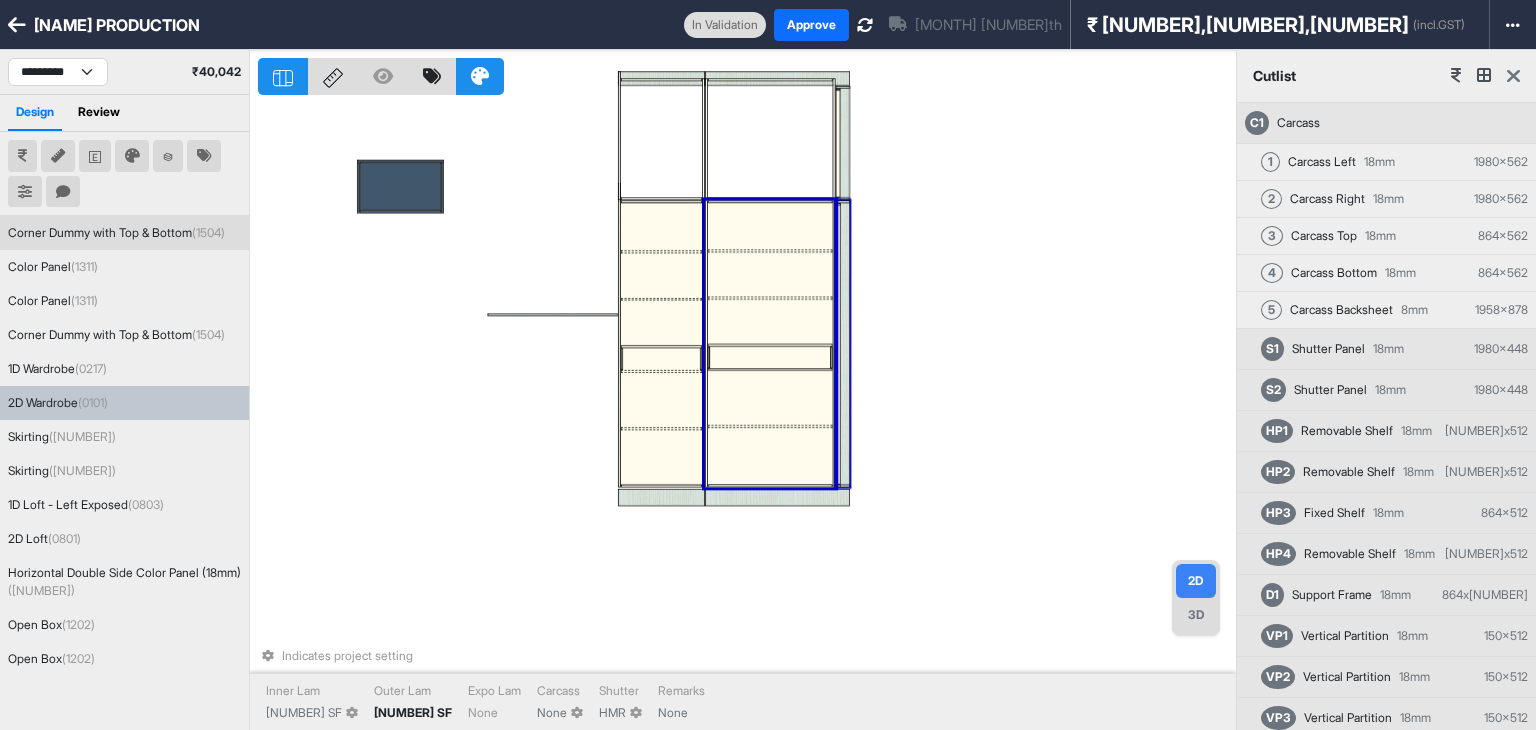 click at bounding box center (1513, 76) 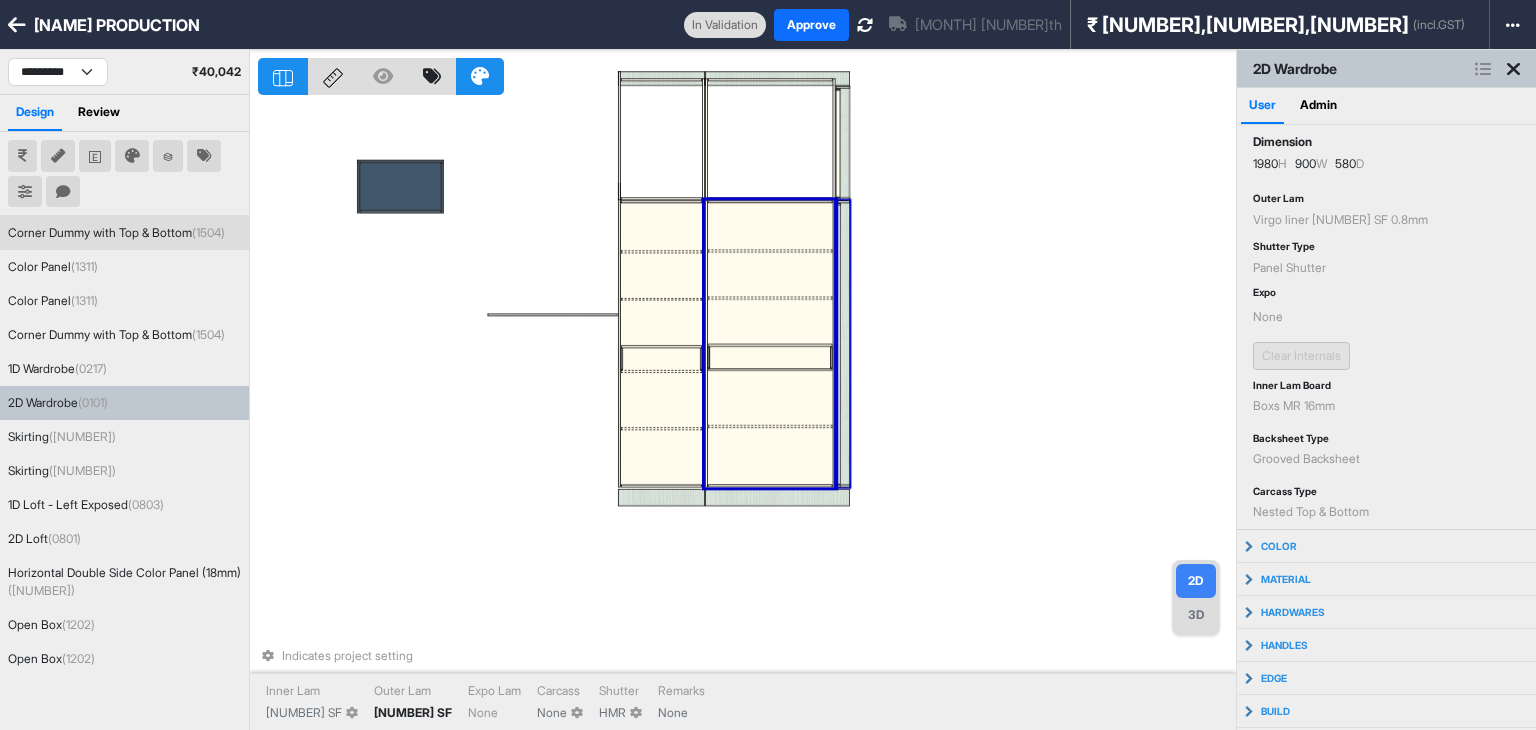 click on "Indicates project setting Inner Lam 1909 SF Outer Lam 7508 SF Expo Lam None Carcass None Shutter HMR Remarks None" at bounding box center (747, 415) 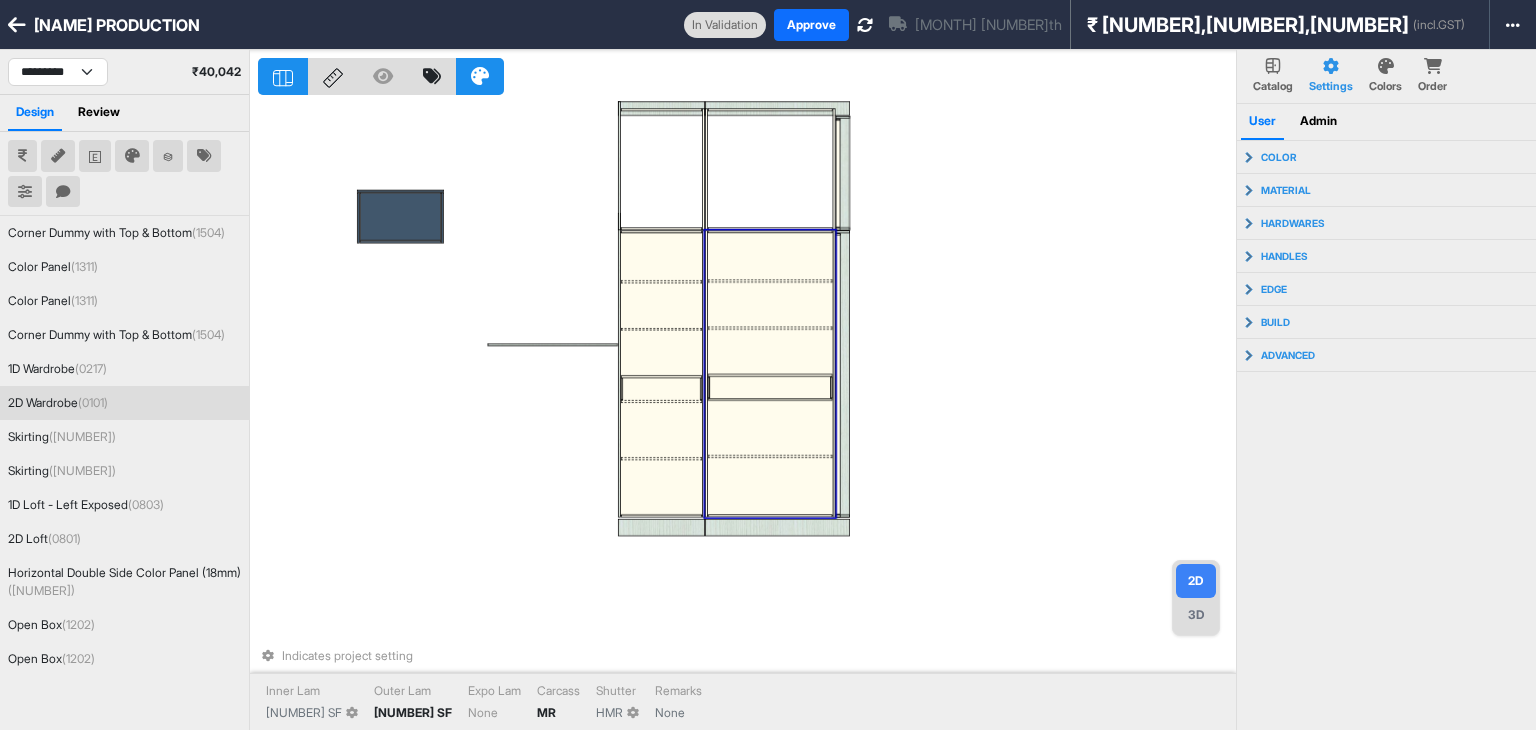 click at bounding box center (770, 399) 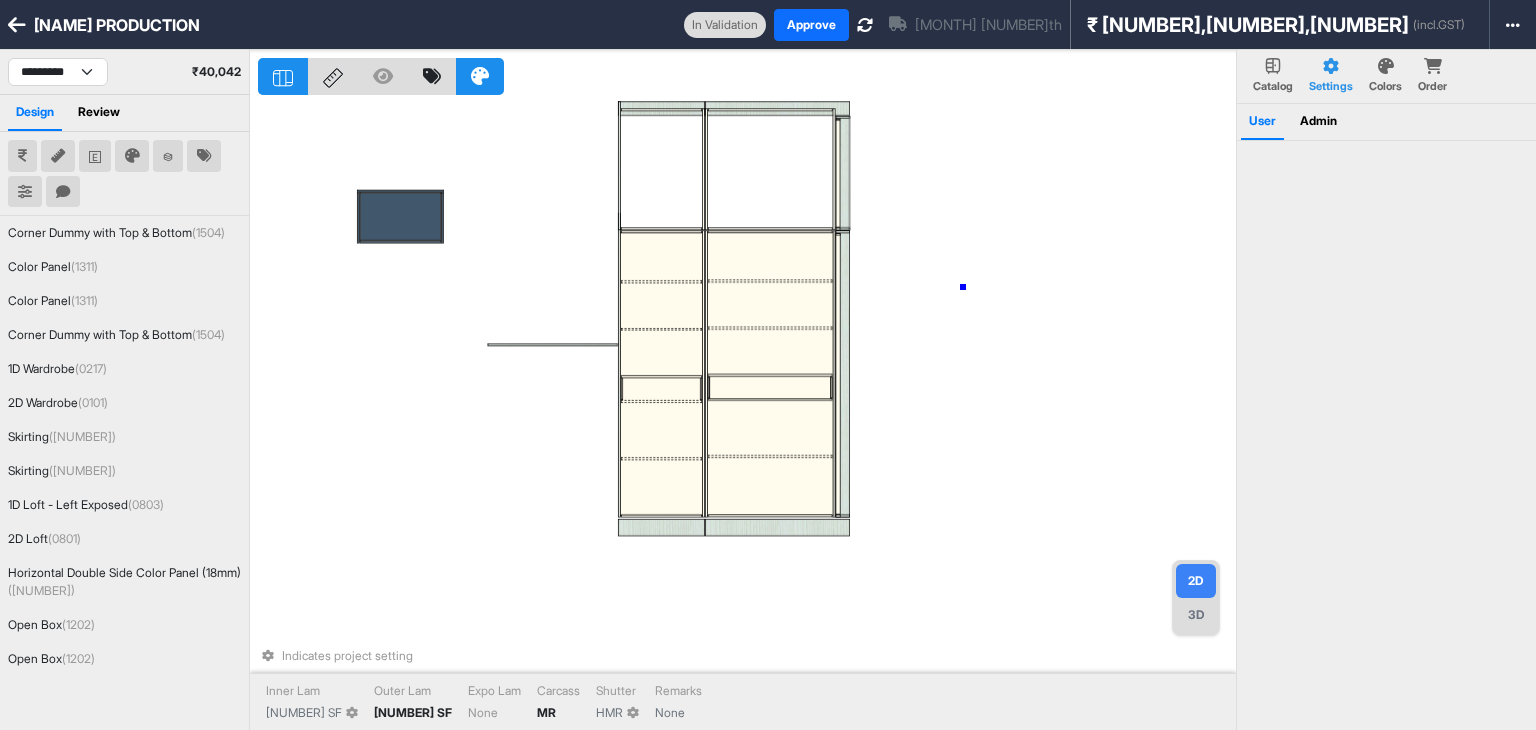 click on "Indicates project setting Inner Lam 1909 SF Outer Lam 7508 SF Expo Lam None Carcass MR Shutter HMR Remarks None" at bounding box center [747, 415] 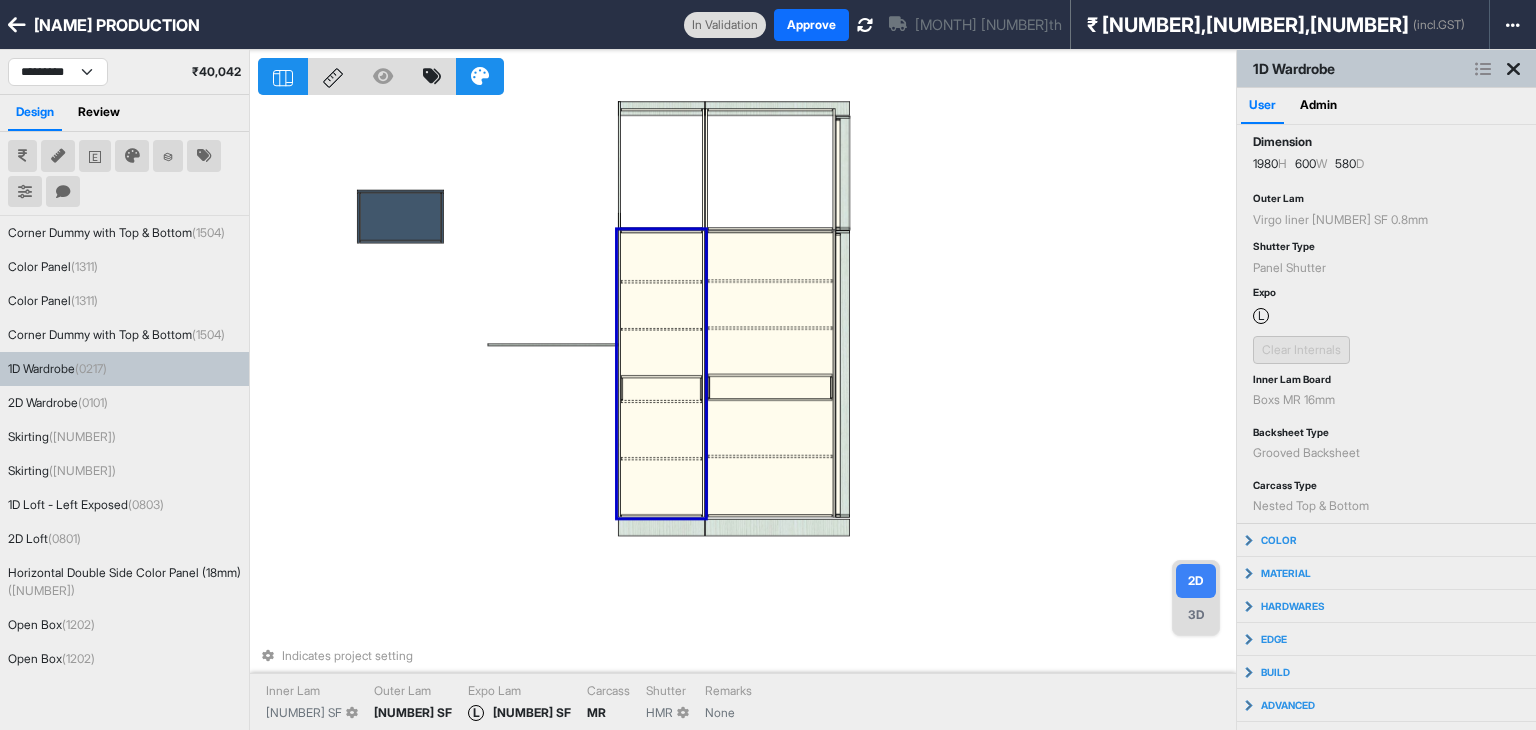 click at bounding box center [662, 305] 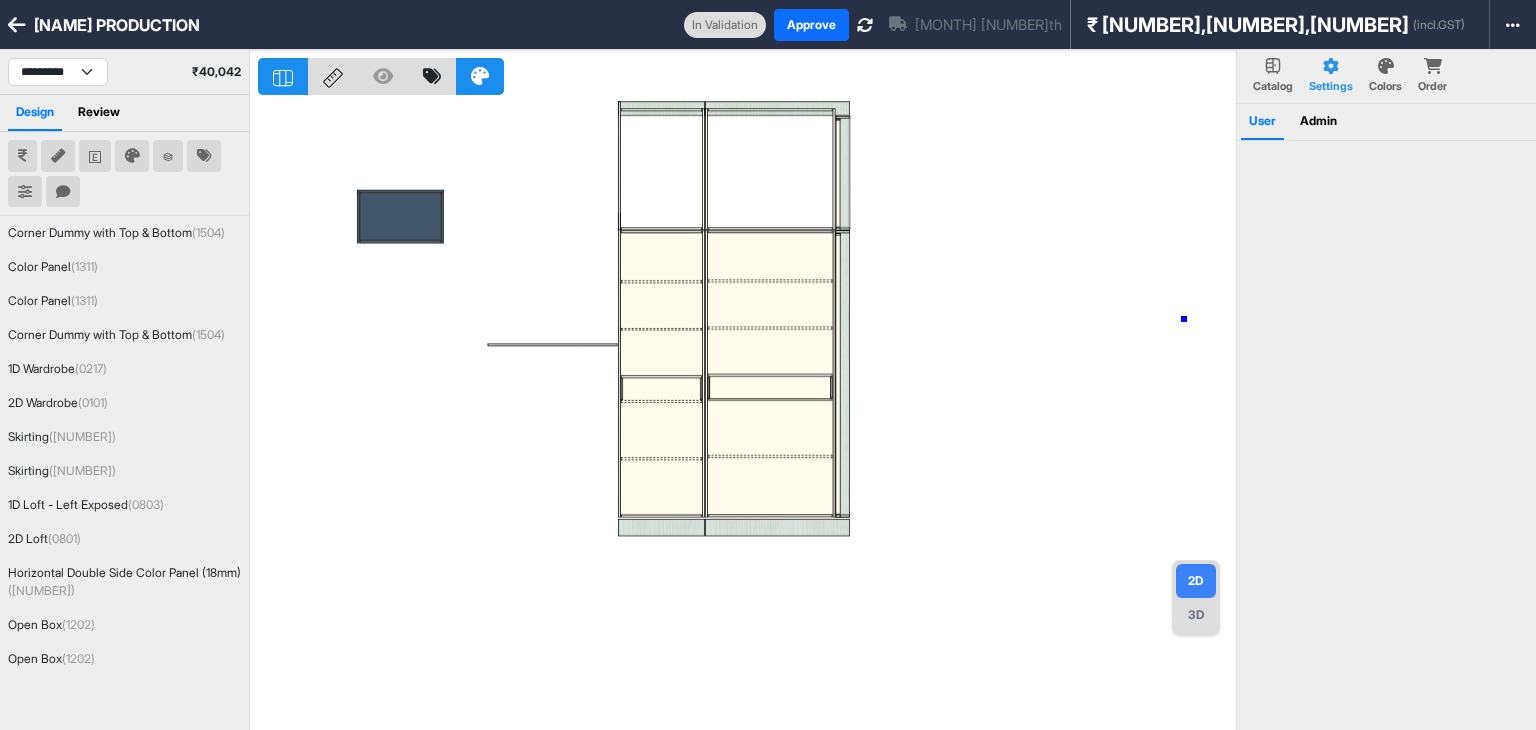 click at bounding box center (747, 415) 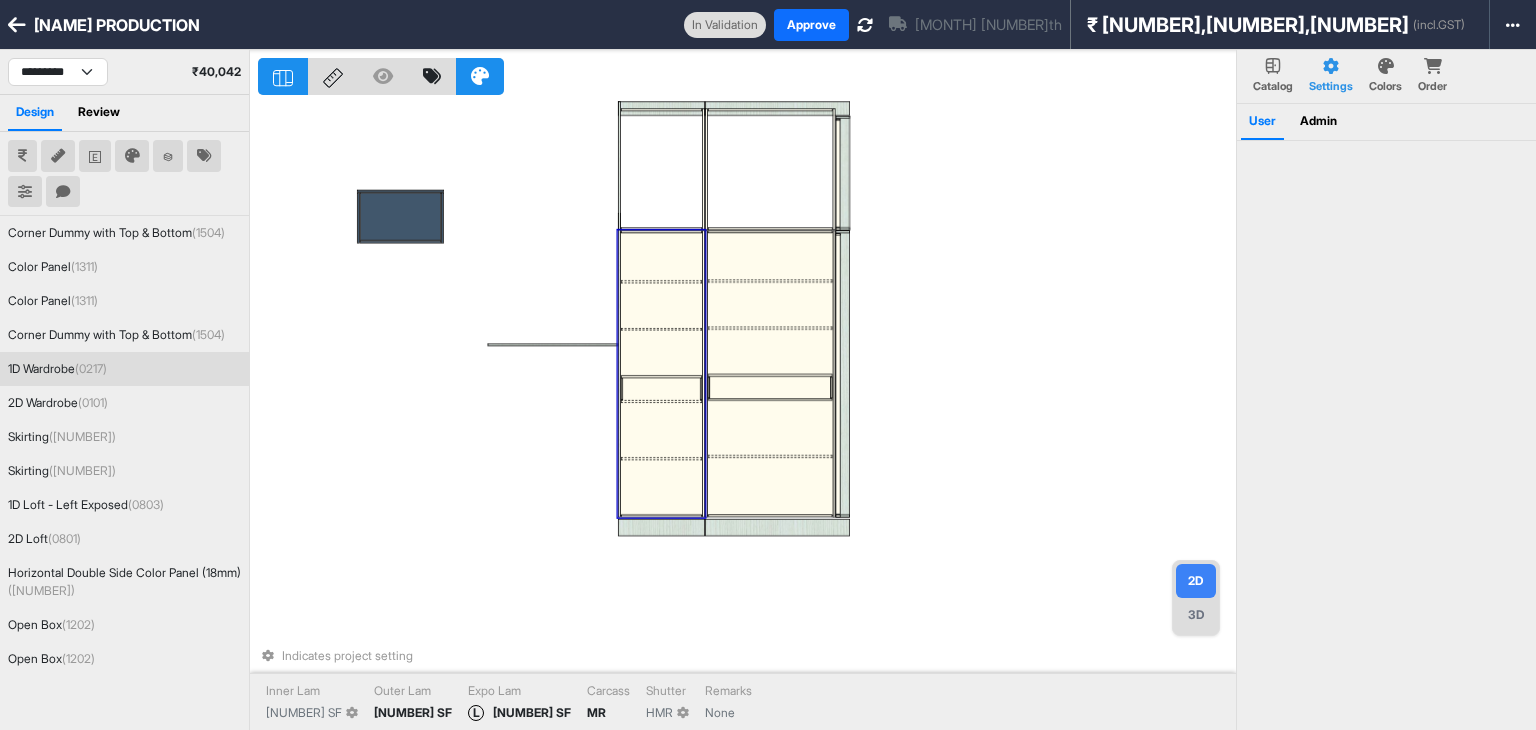 click at bounding box center (662, 305) 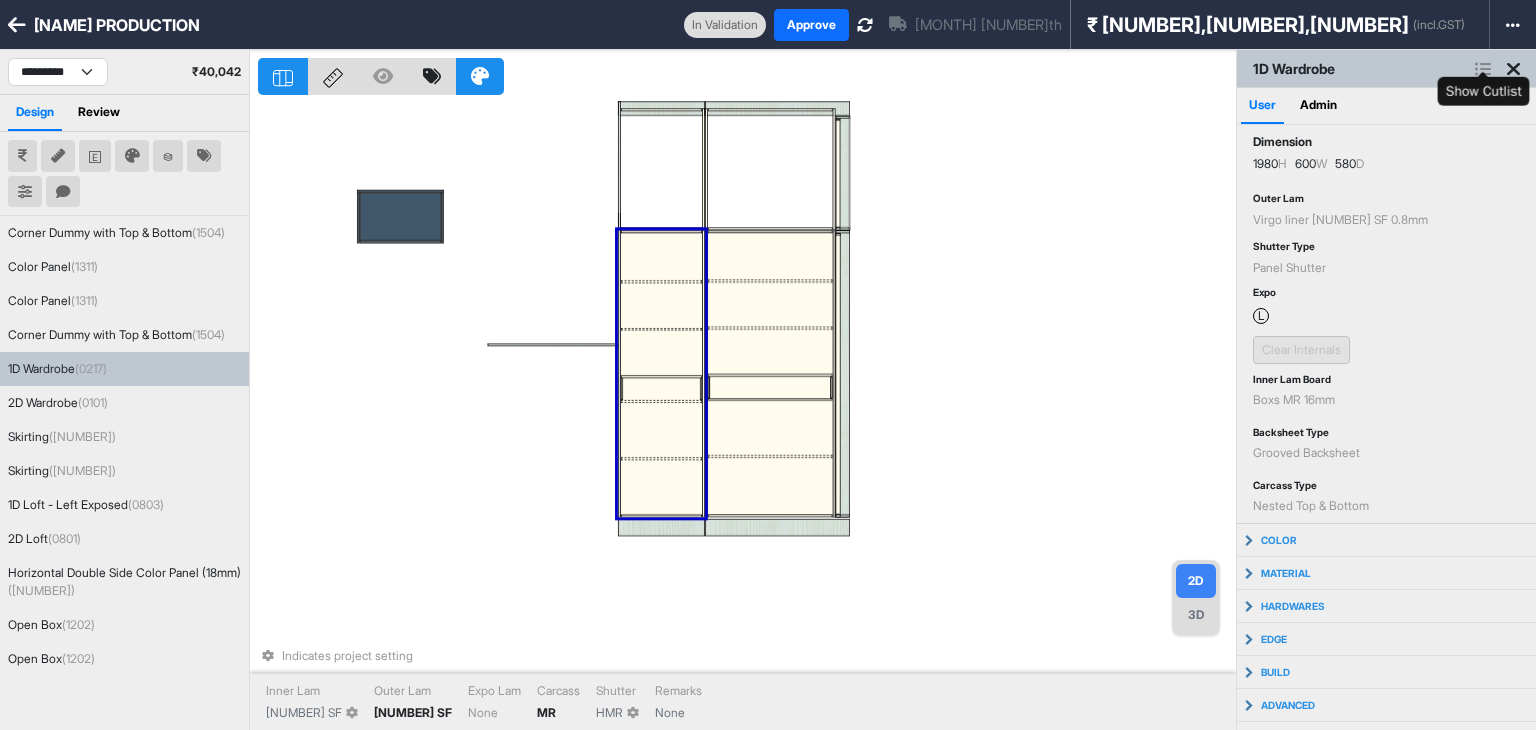click at bounding box center [1483, 69] 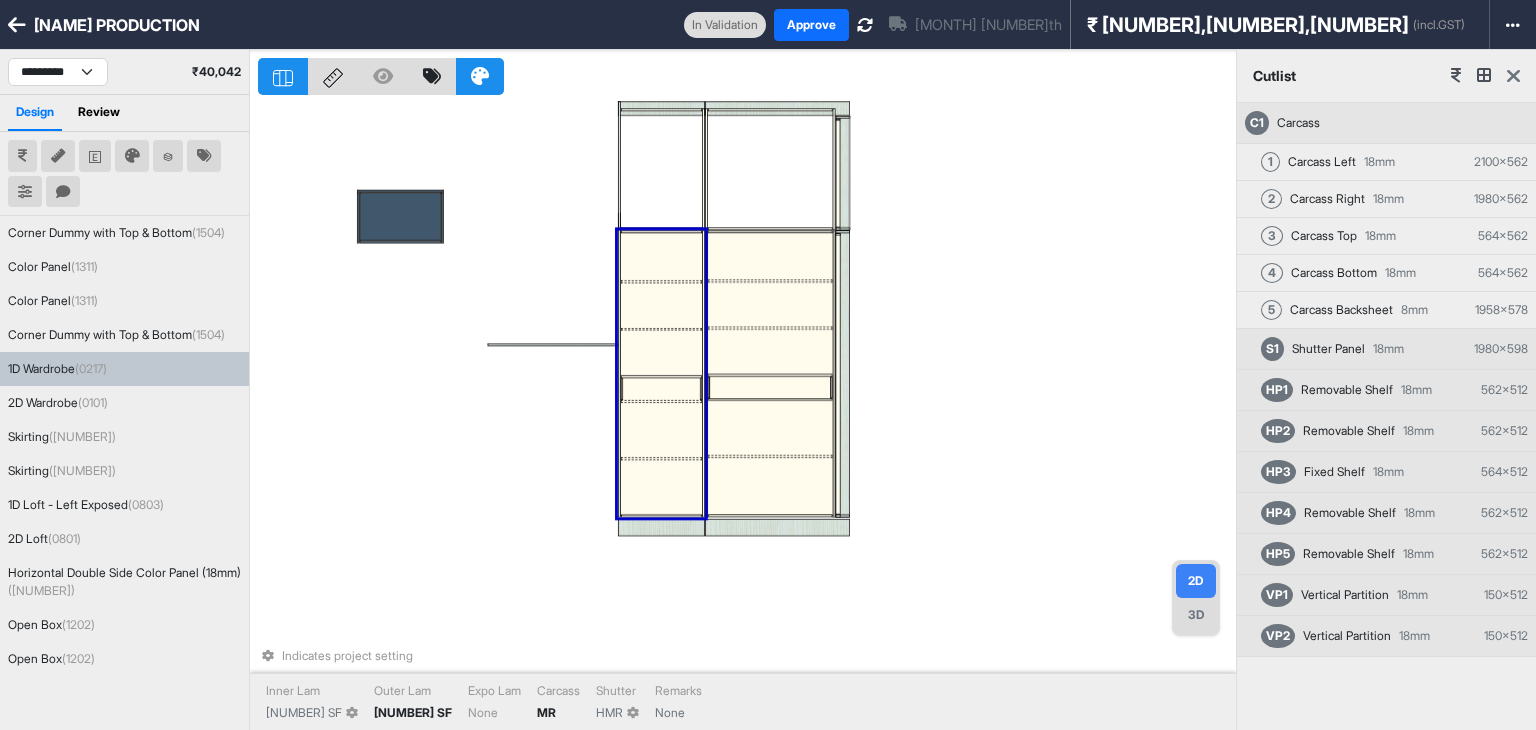 click at bounding box center [1513, 76] 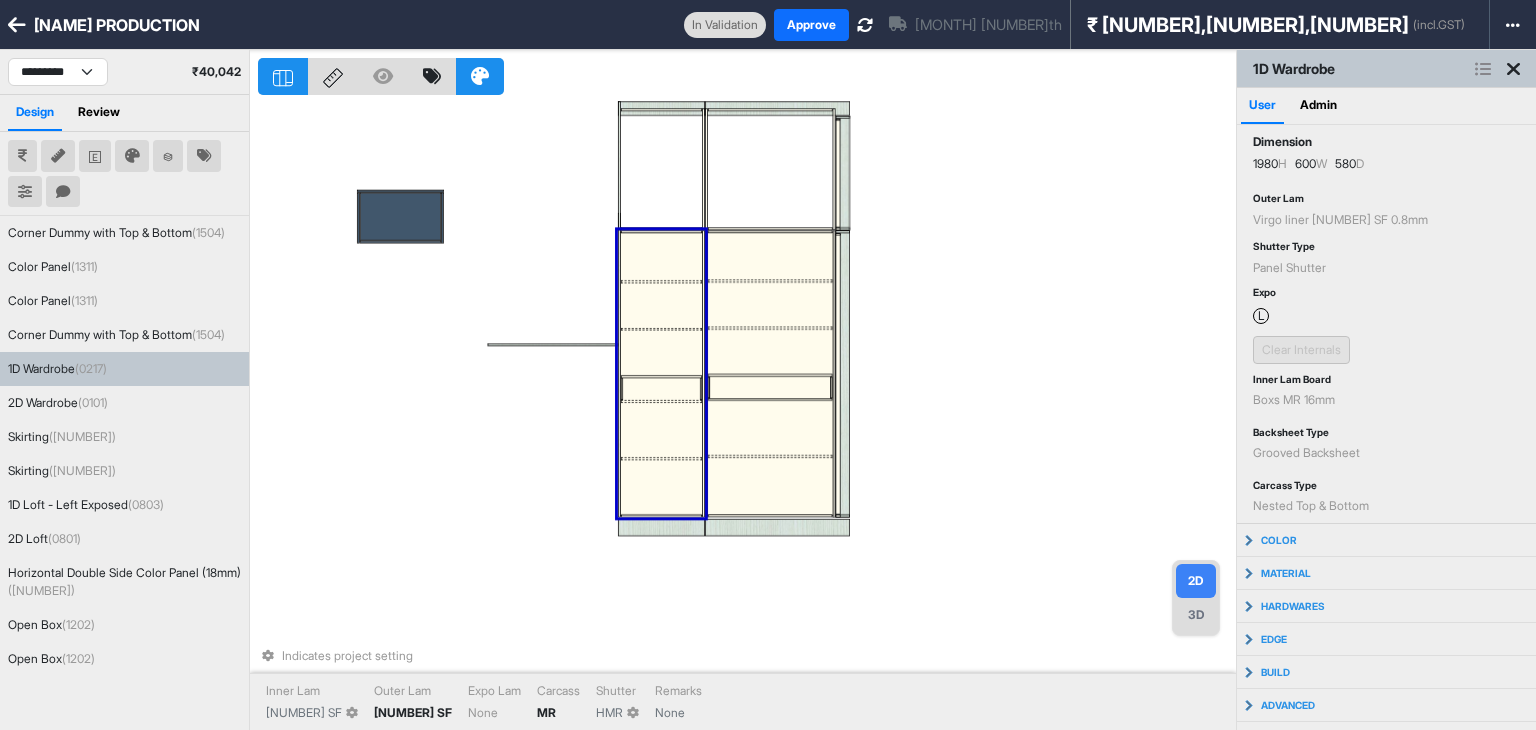 click on "Indicates project setting Inner Lam 1909 SF Outer Lam 7508 SF Expo Lam None Carcass MR Shutter HMR Remarks None" at bounding box center [747, 415] 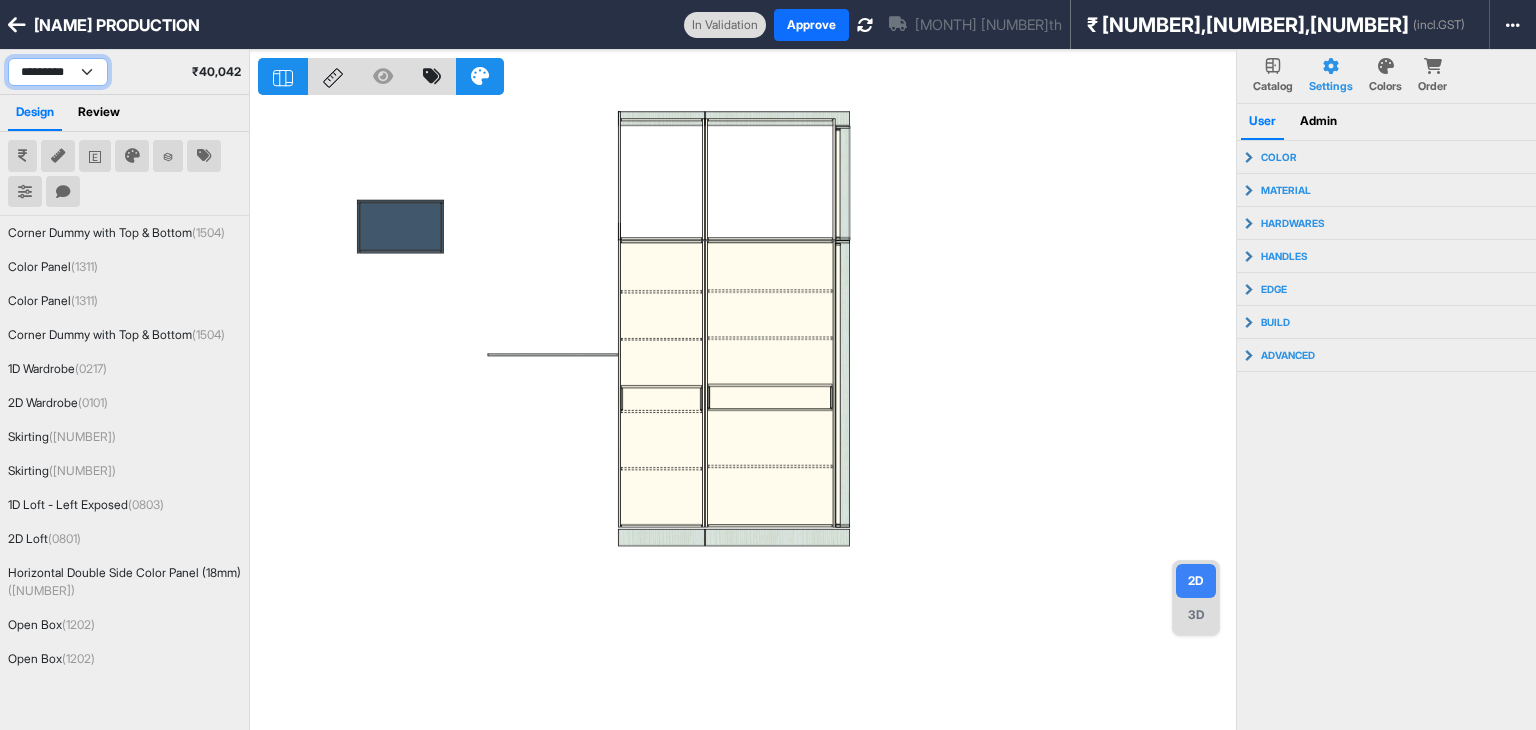 click on "**********" at bounding box center [58, 72] 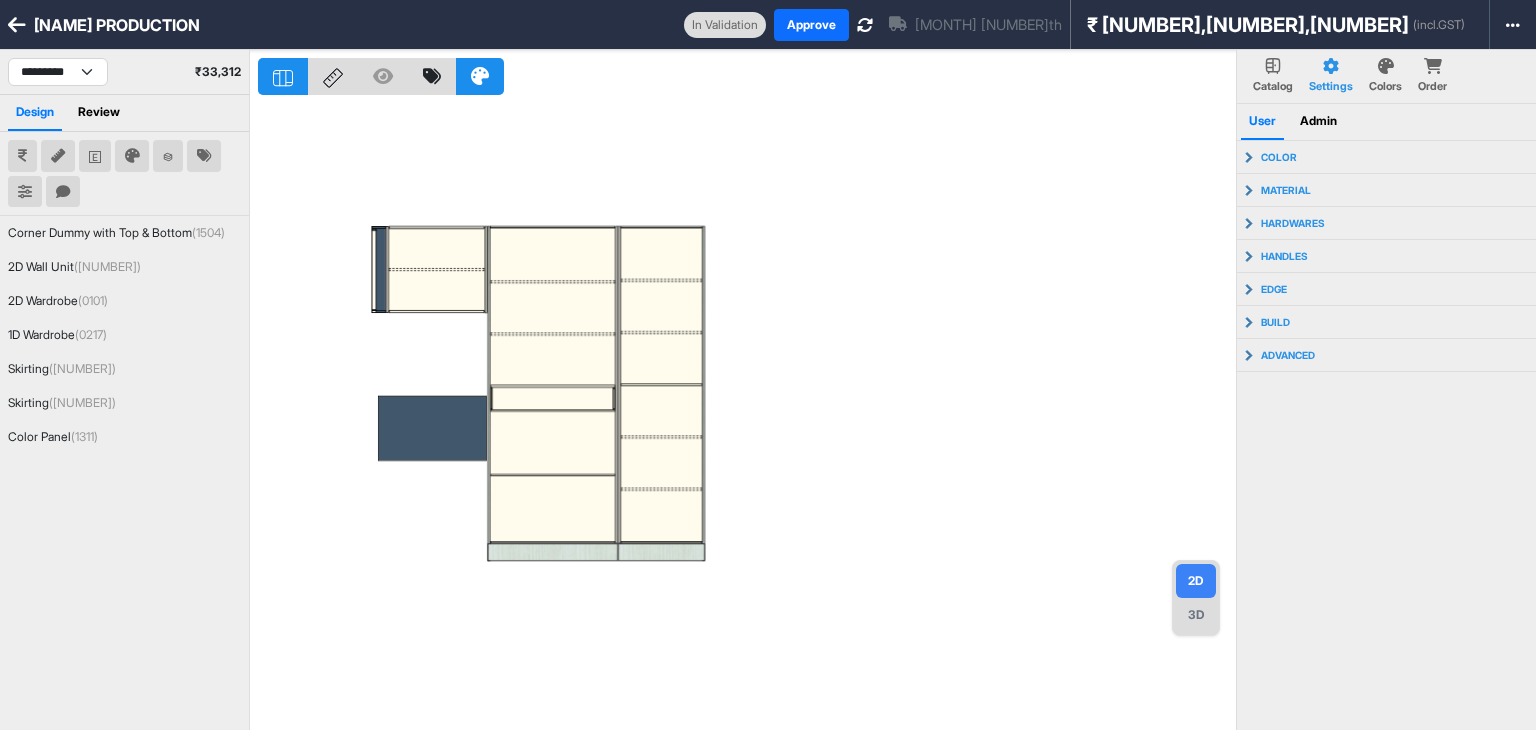 click at bounding box center [747, 415] 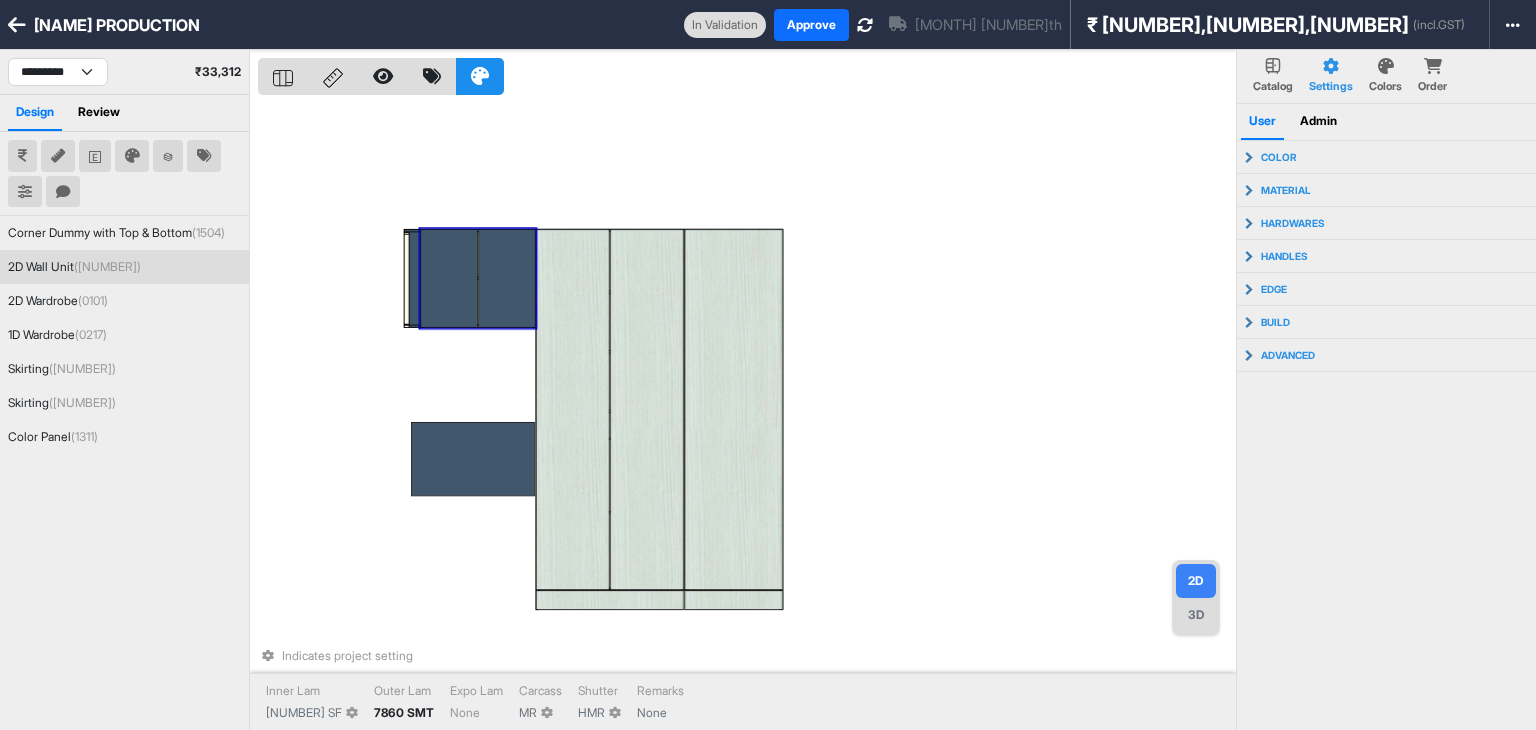 click at bounding box center [506, 278] 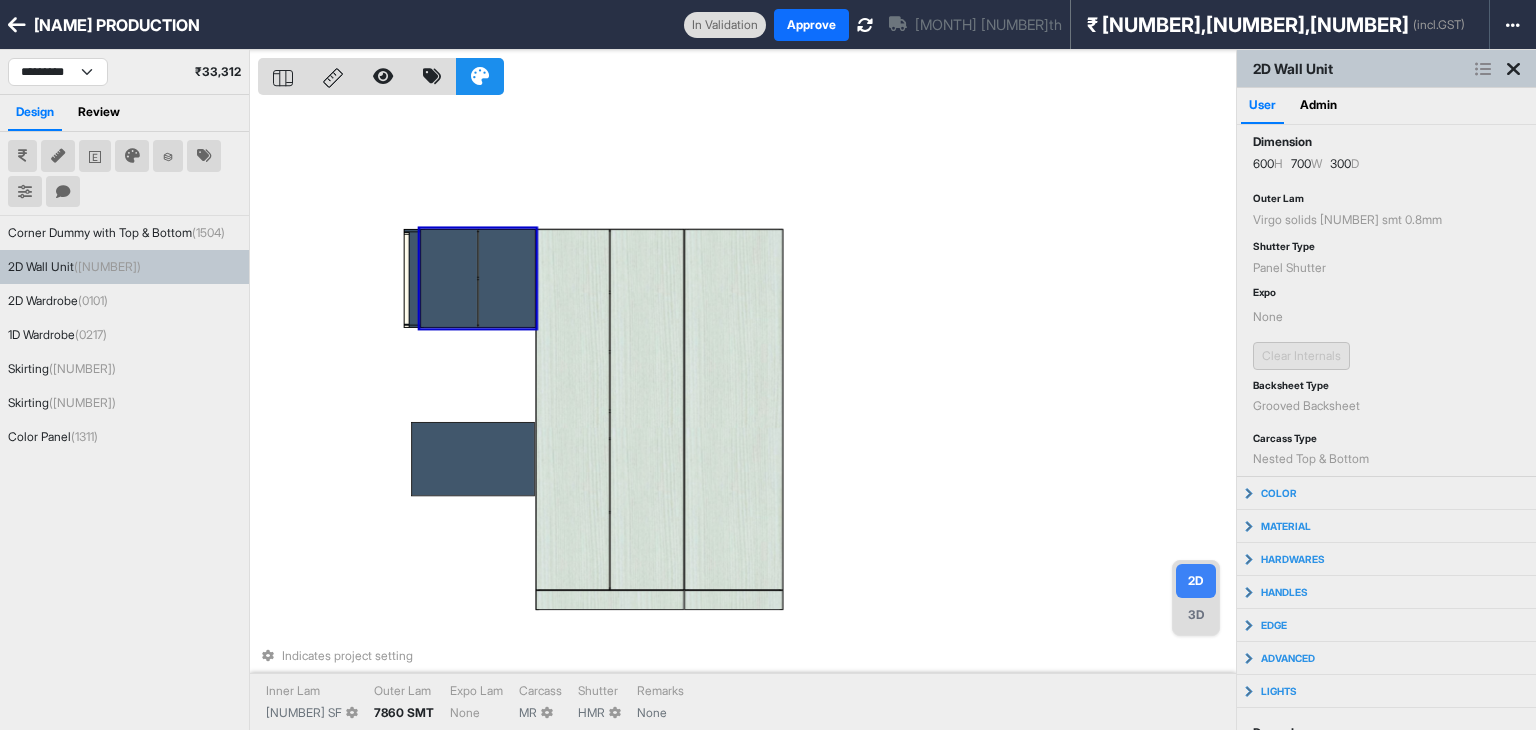 click at bounding box center [506, 278] 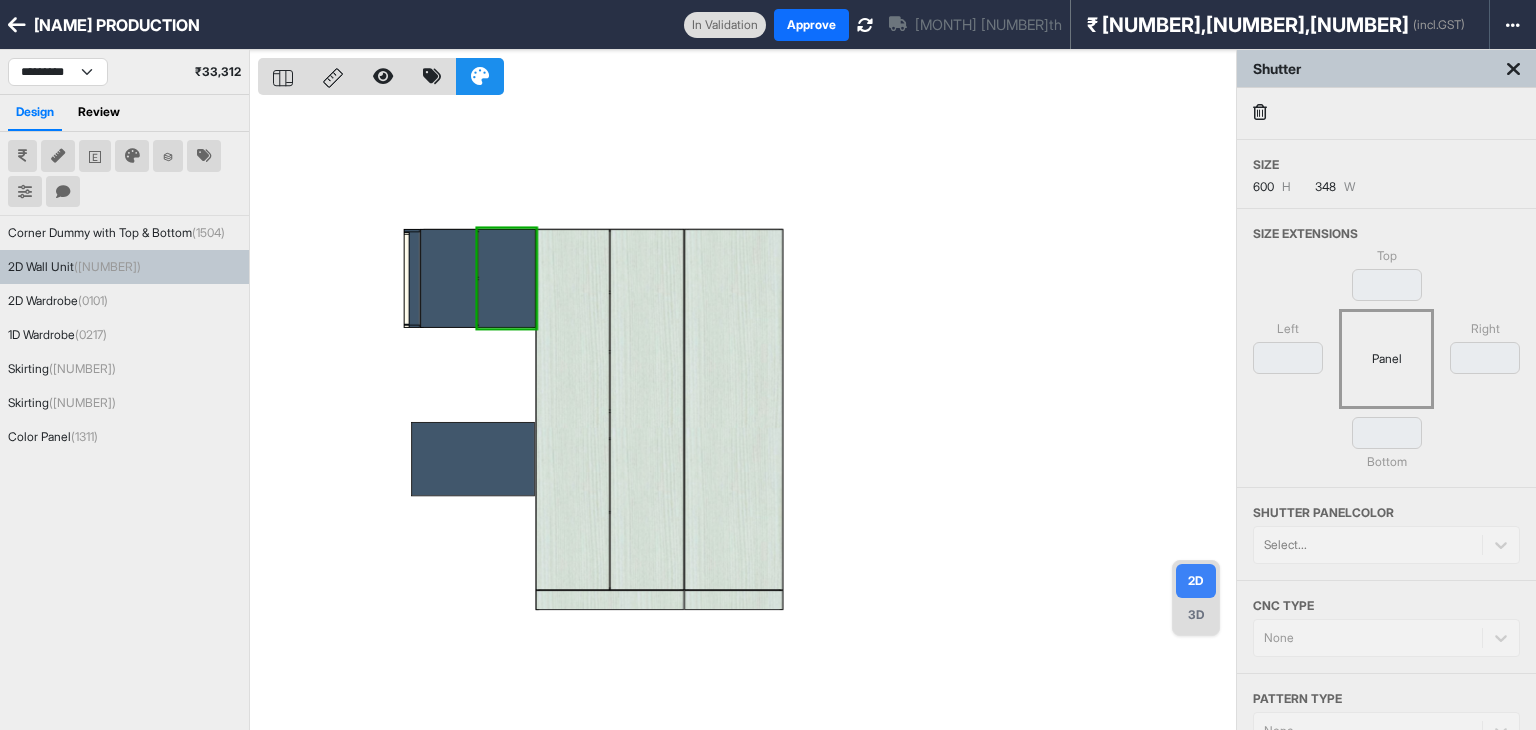 click at bounding box center [1513, 69] 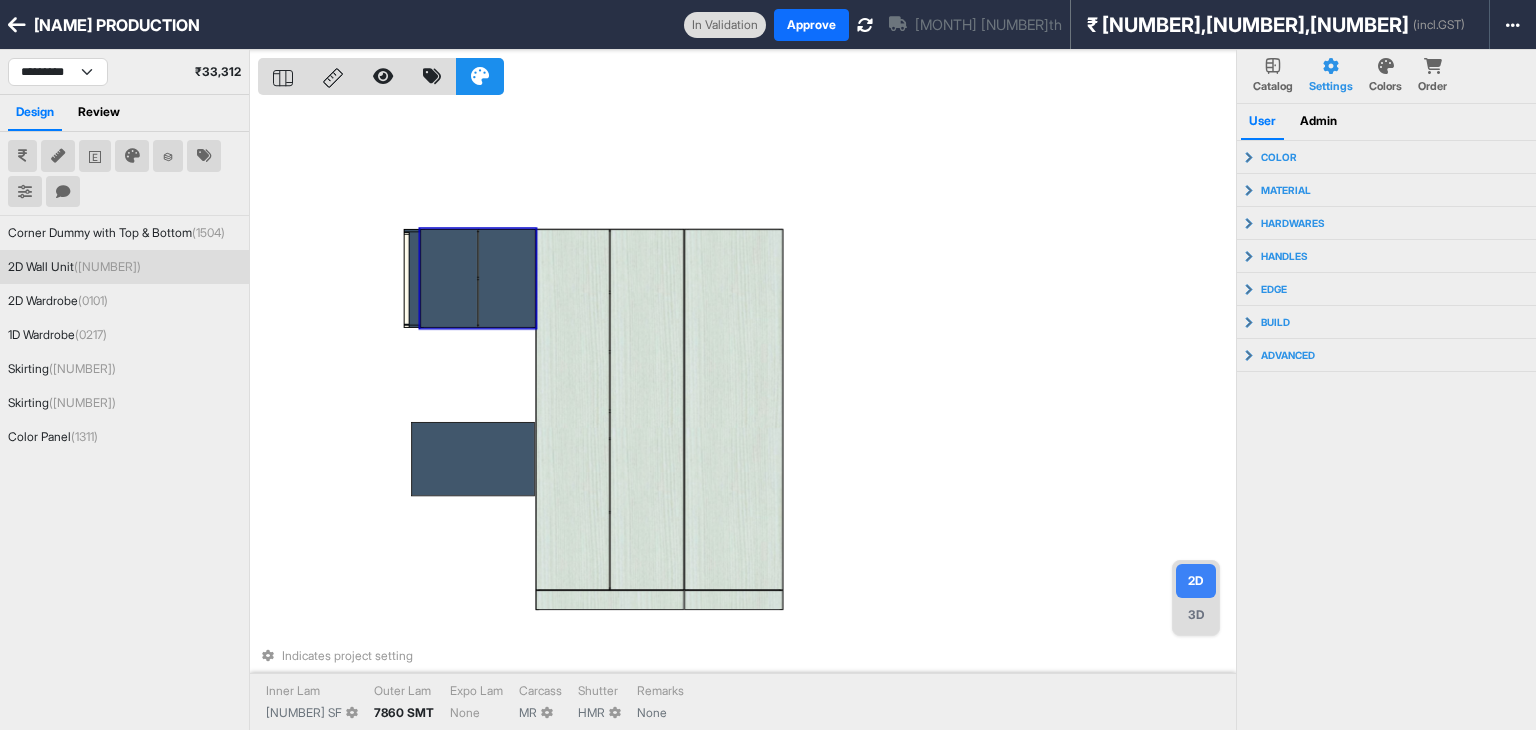click at bounding box center (448, 278) 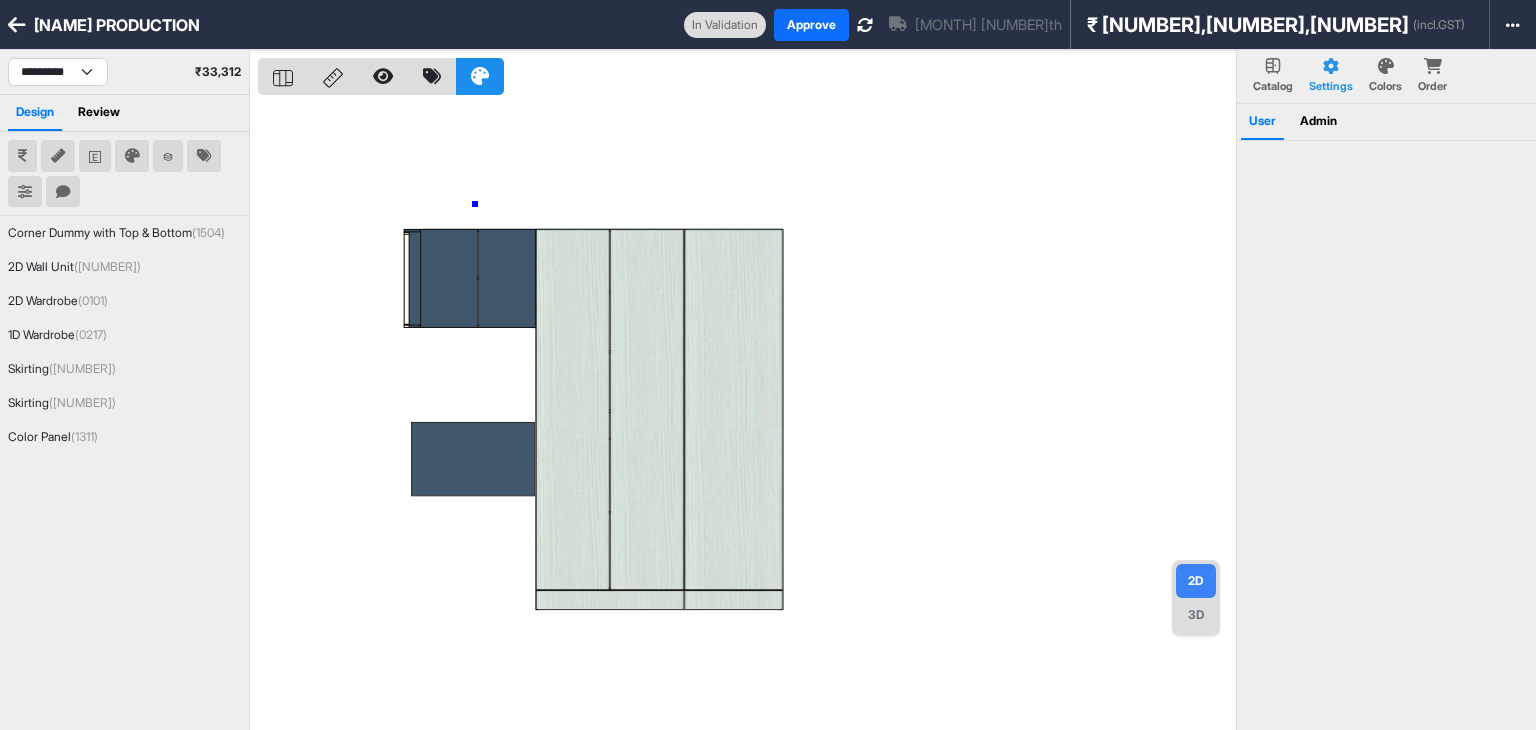 click at bounding box center [747, 415] 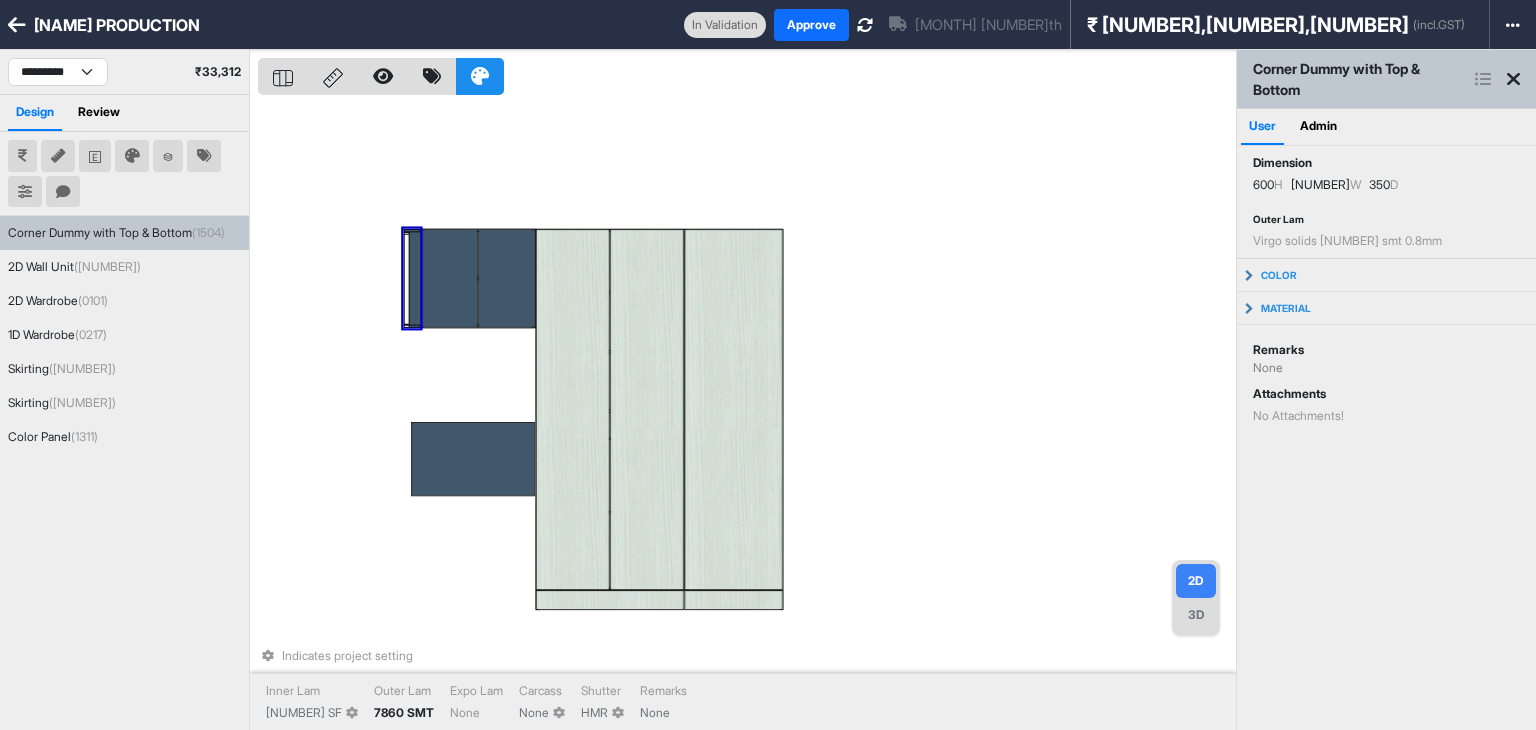 scroll, scrollTop: 0, scrollLeft: 0, axis: both 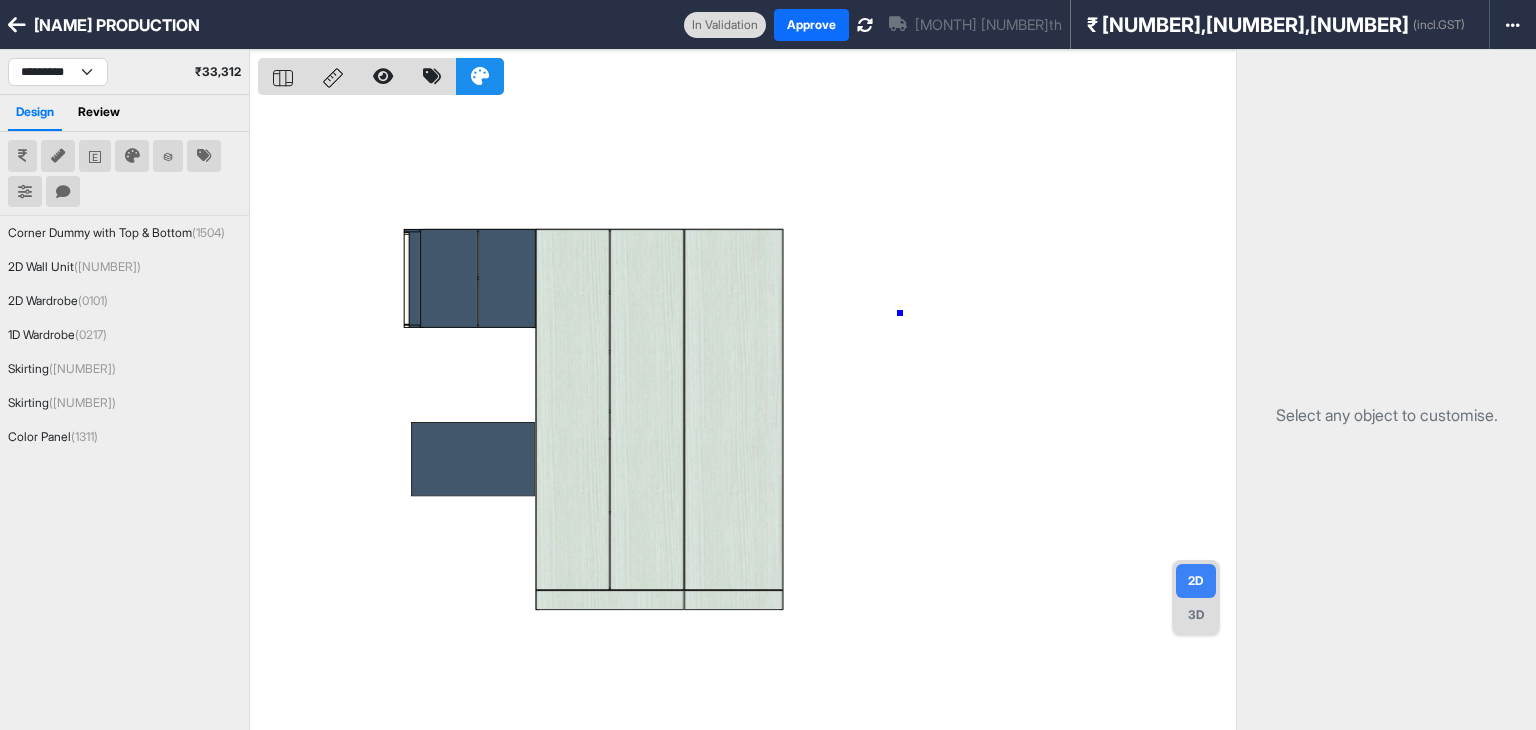 click at bounding box center (747, 415) 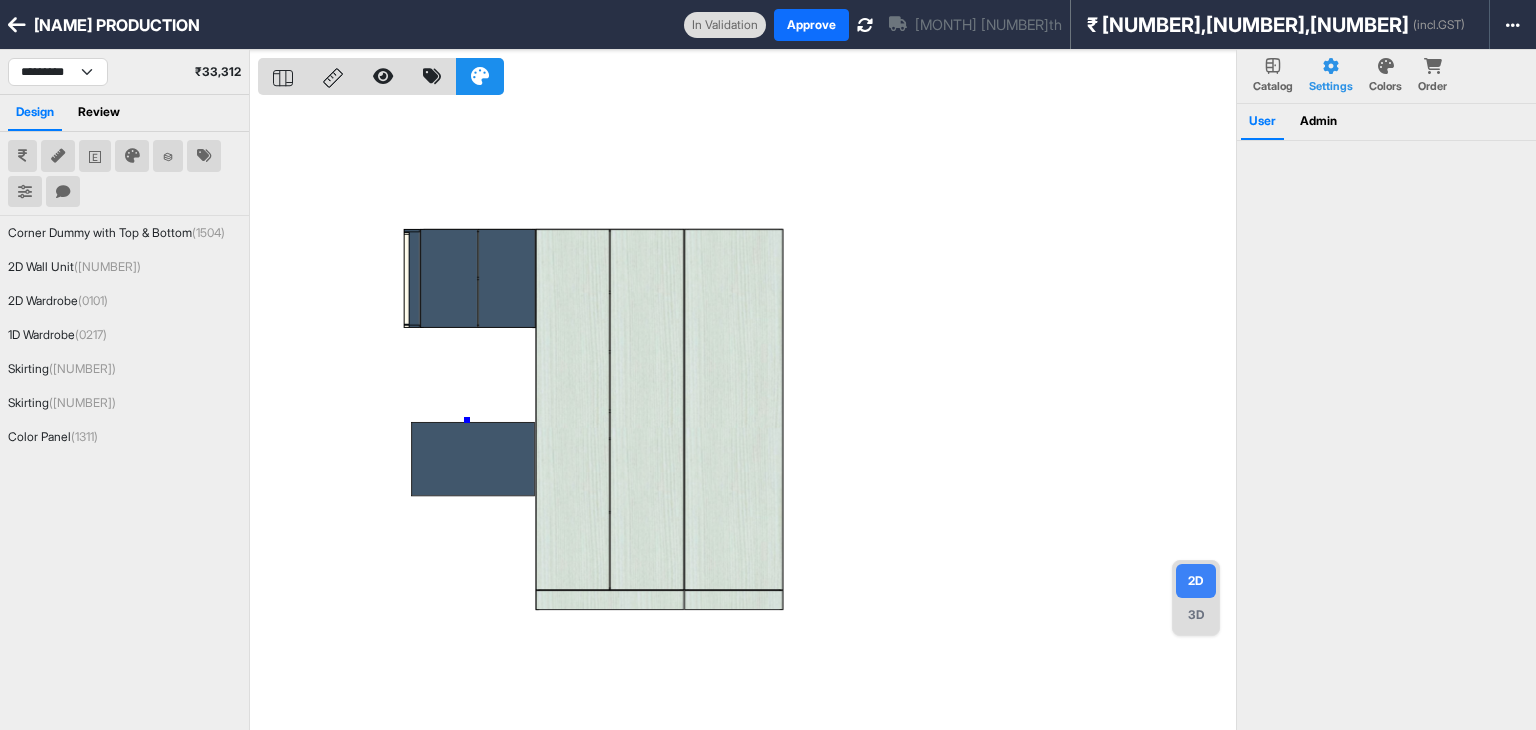 click at bounding box center [747, 415] 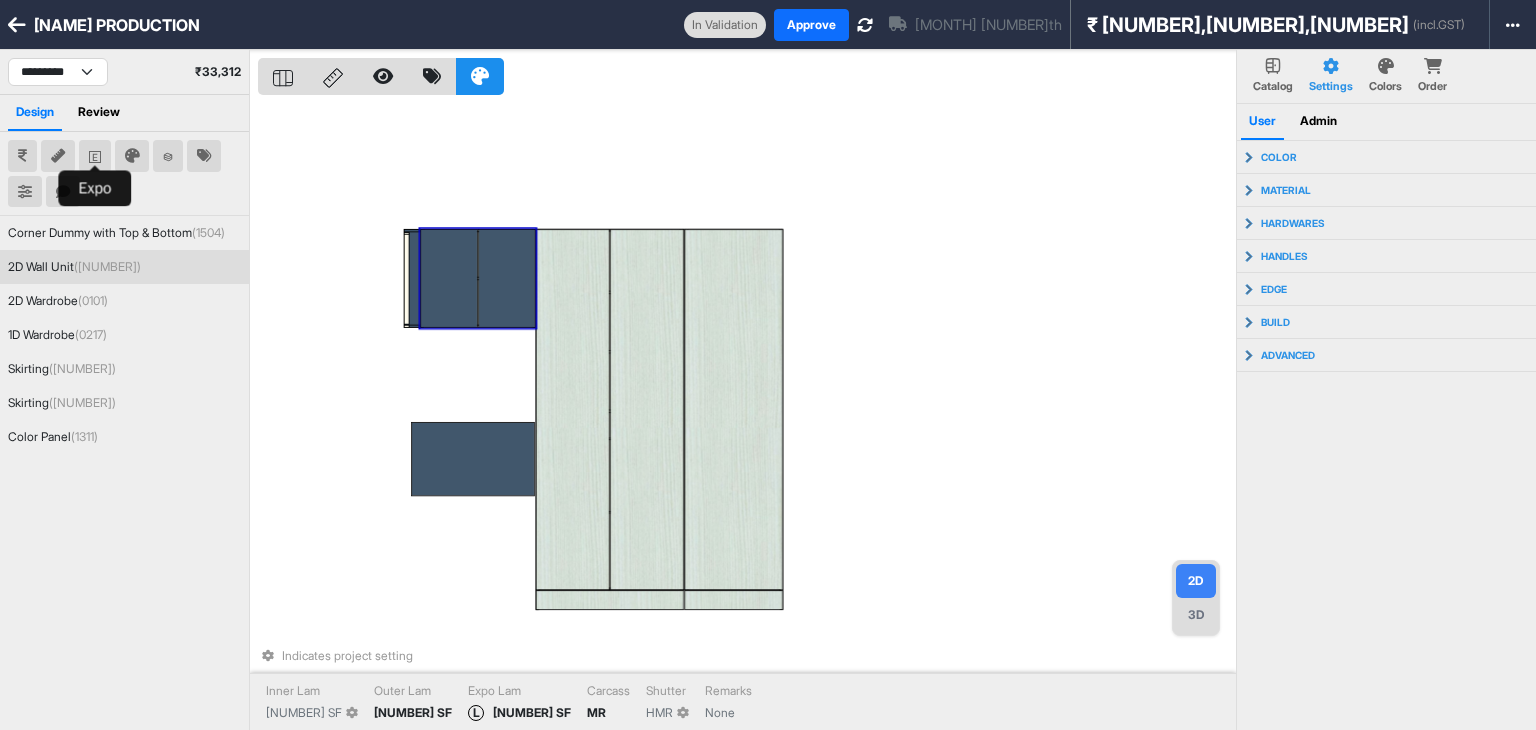 click at bounding box center [95, 156] 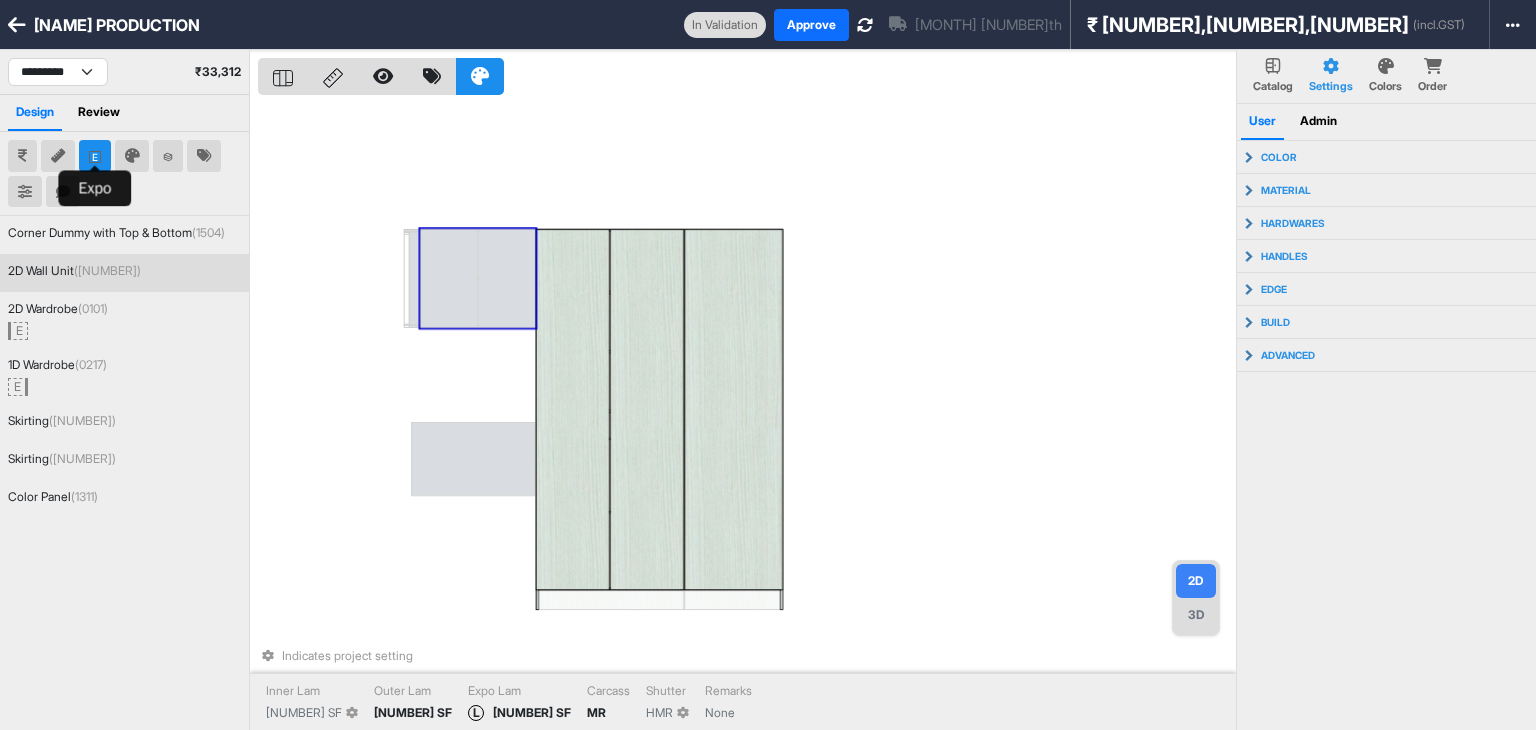 click at bounding box center (95, 156) 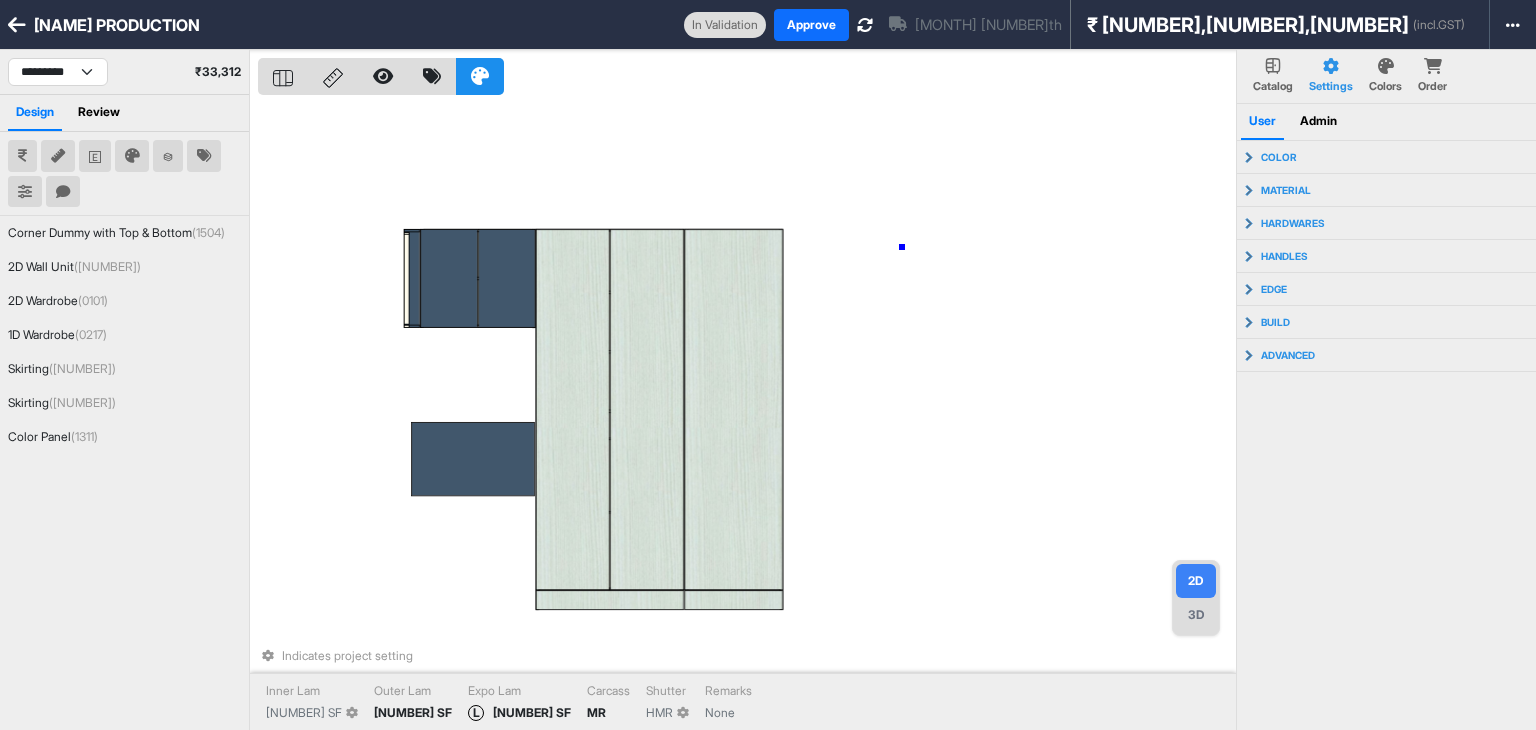 click on "Indicates project setting Inner Lam 1909 SF Outer Lam 7508 SF Expo Lam L 7508 SF Carcass MR Shutter HMR Remarks None" at bounding box center (747, 415) 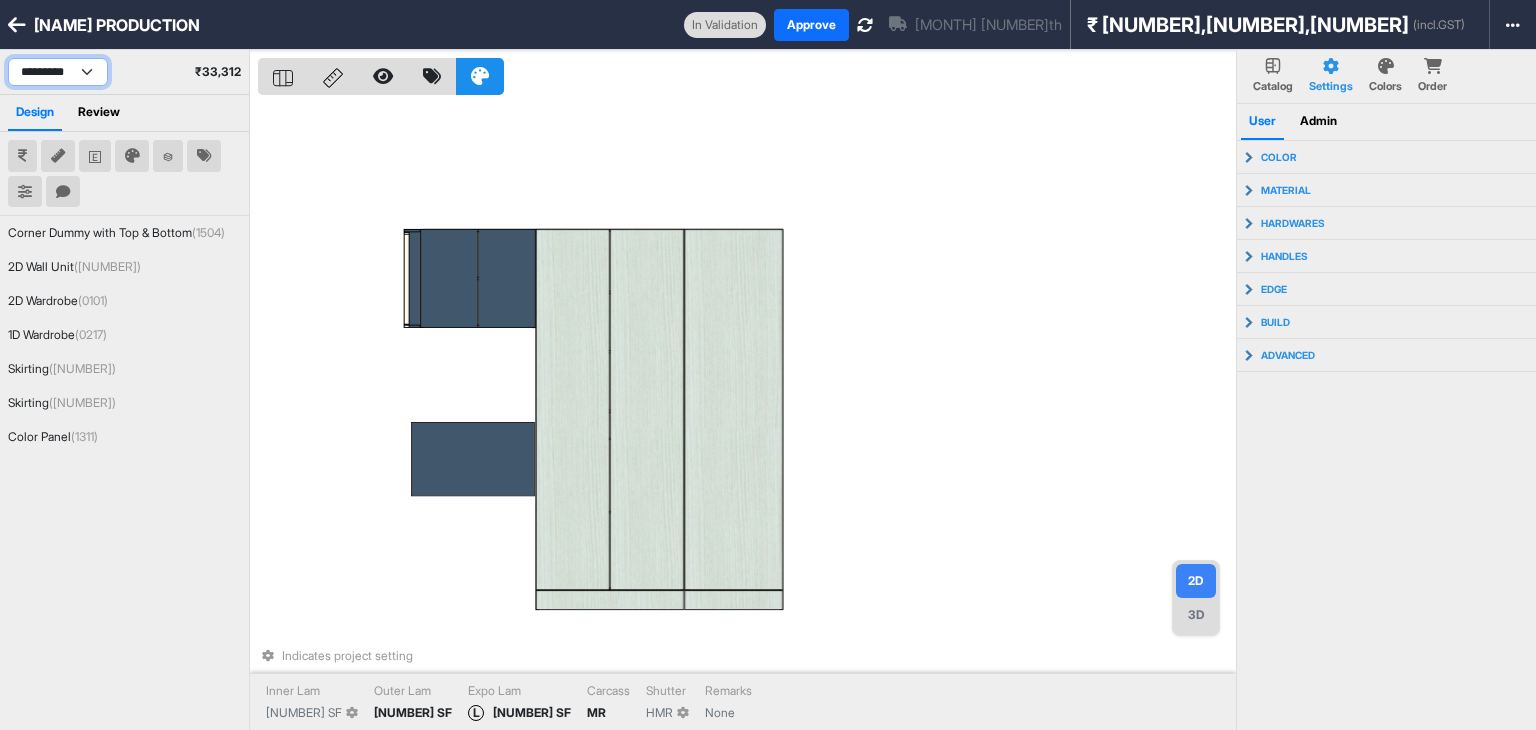click on "**********" at bounding box center [58, 72] 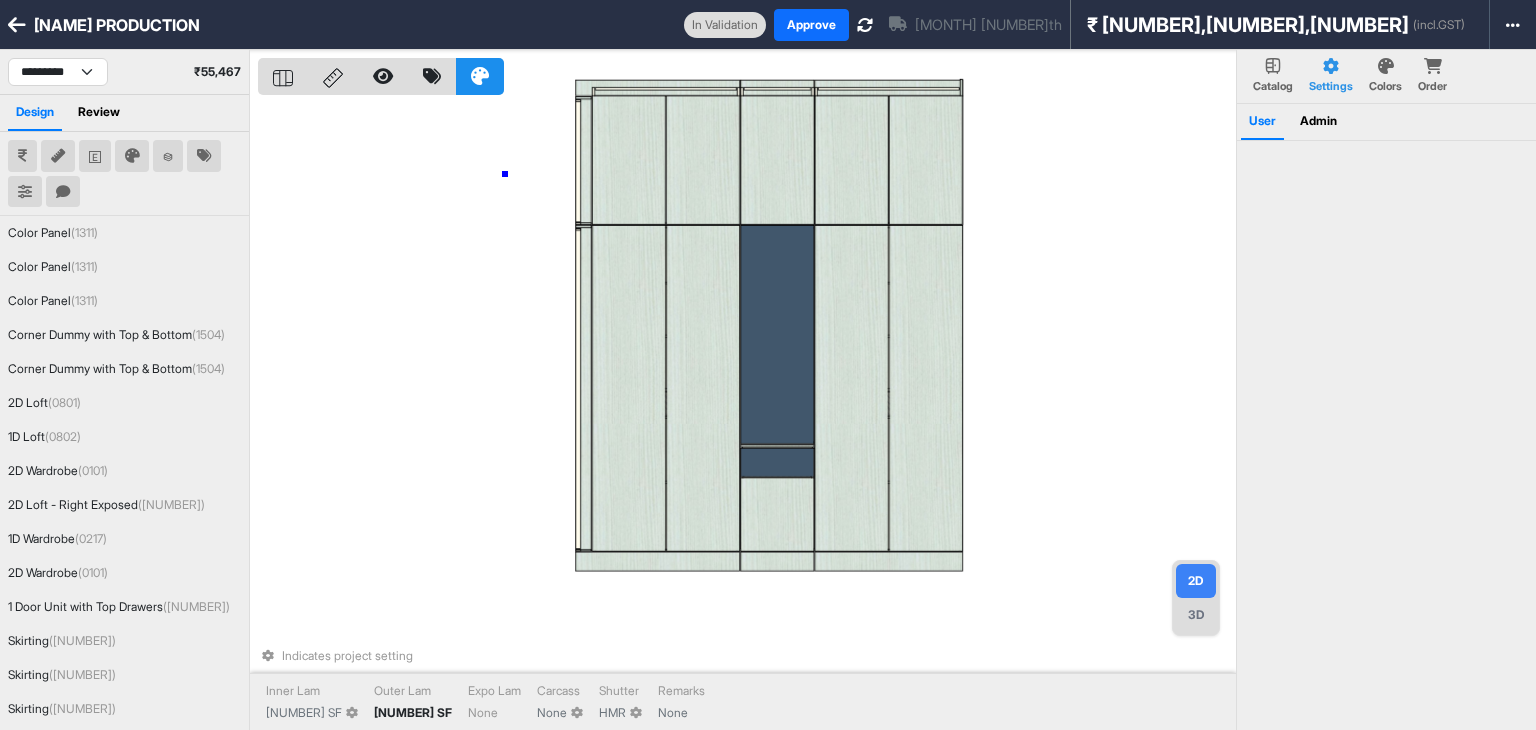 click on "Indicates project setting Inner Lam 1909 SF Outer Lam 7508 SF Expo Lam None Carcass None Shutter HMR Remarks None" at bounding box center [747, 415] 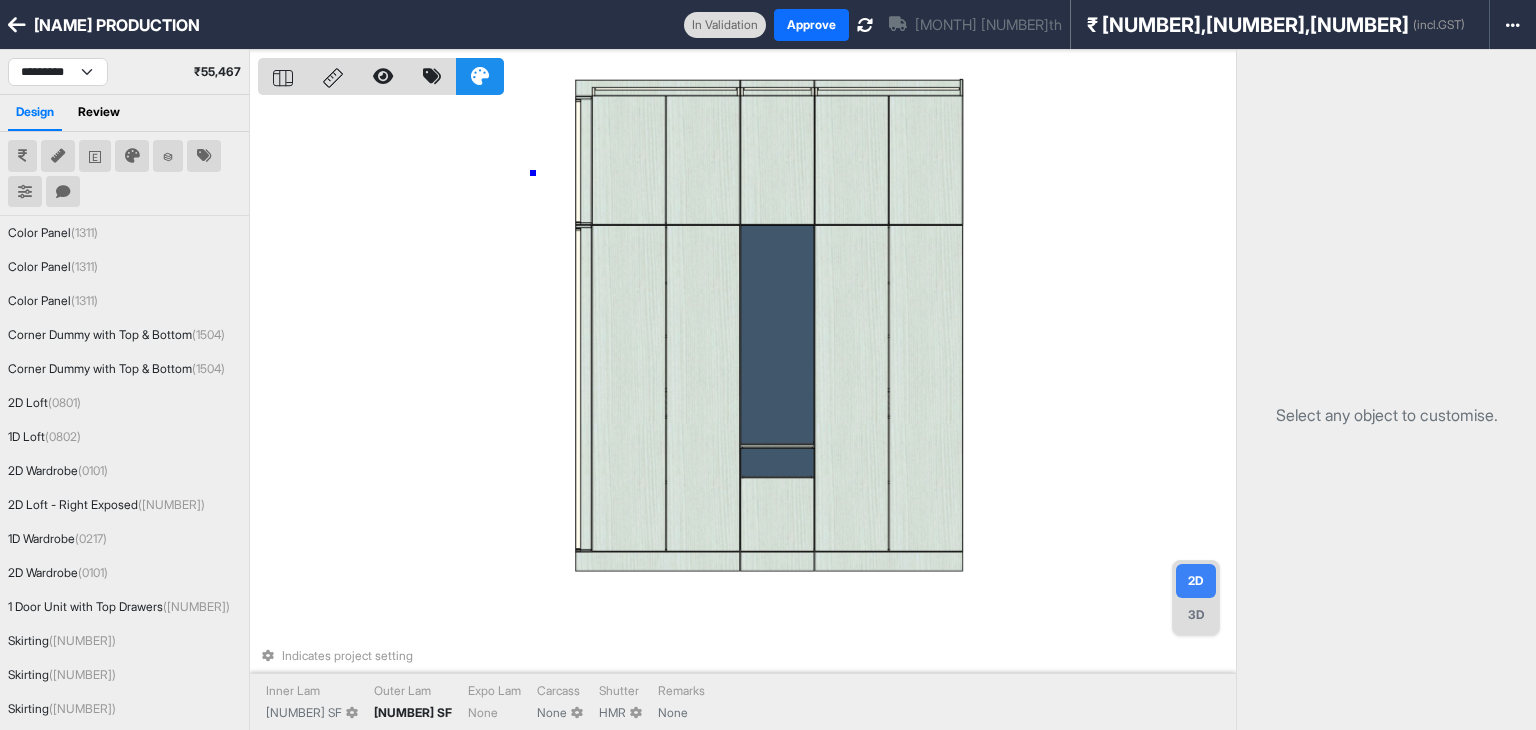click on "Indicates project setting Inner Lam 1909 SF Outer Lam 7508 SF Expo Lam None Carcass None Shutter HMR Remarks None" at bounding box center (747, 415) 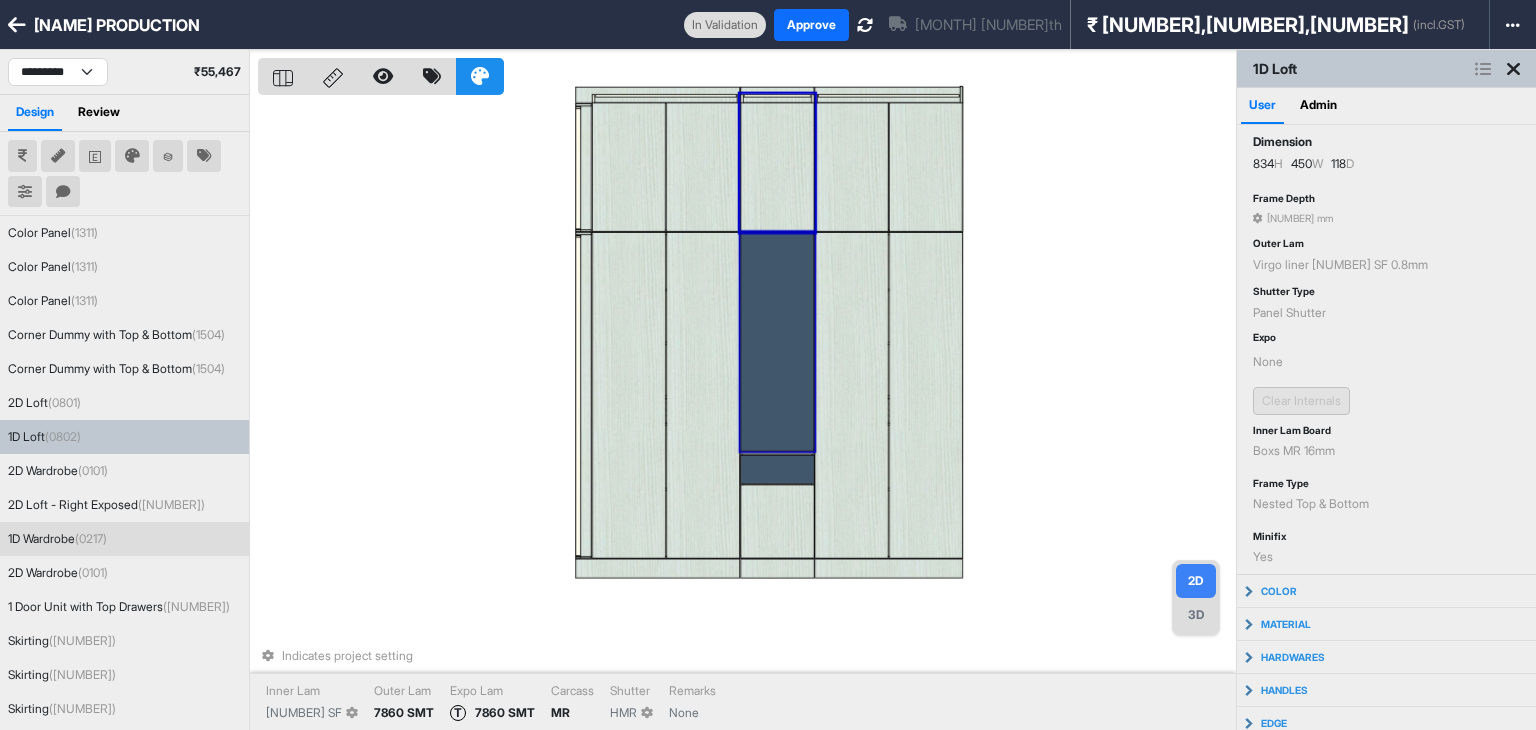 click at bounding box center [778, 341] 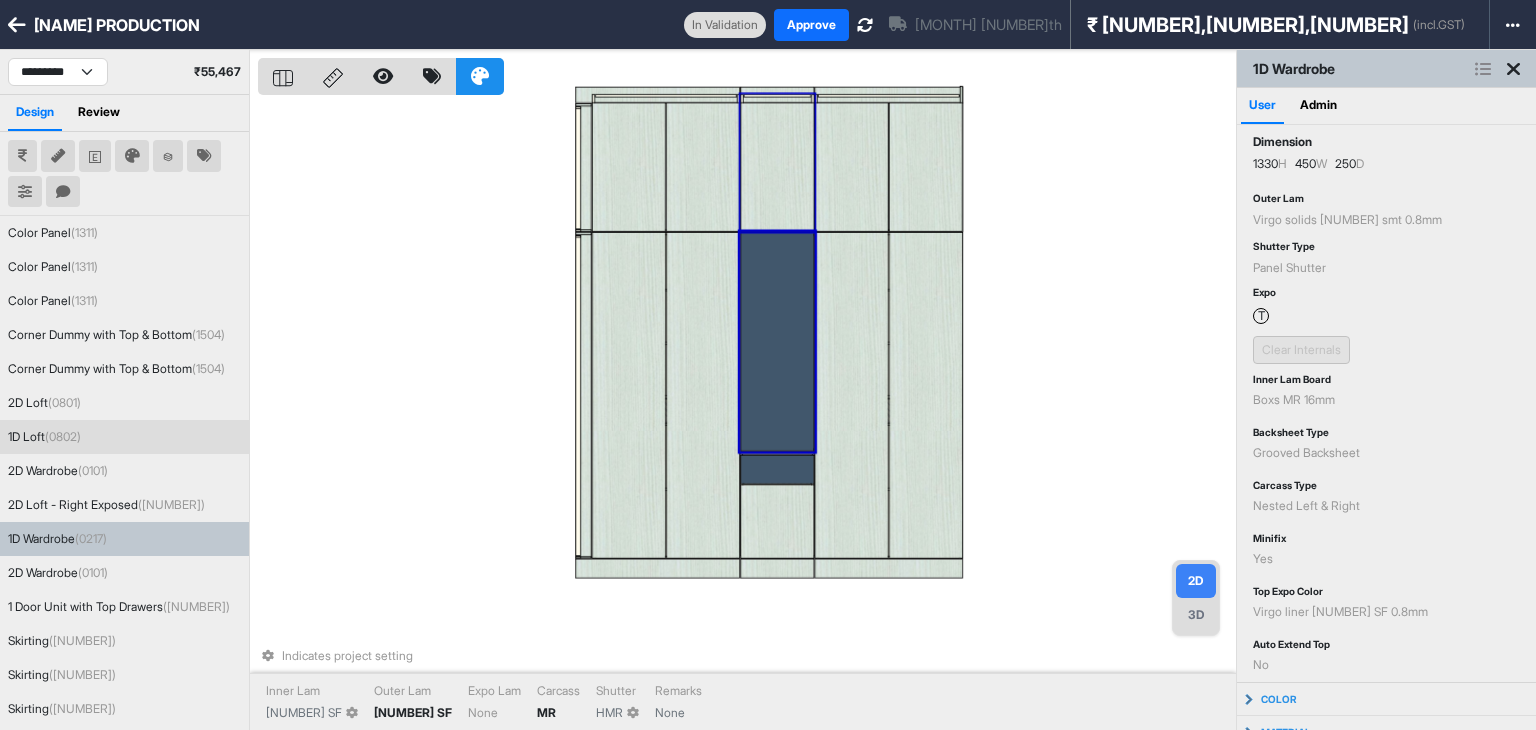 click at bounding box center (778, 167) 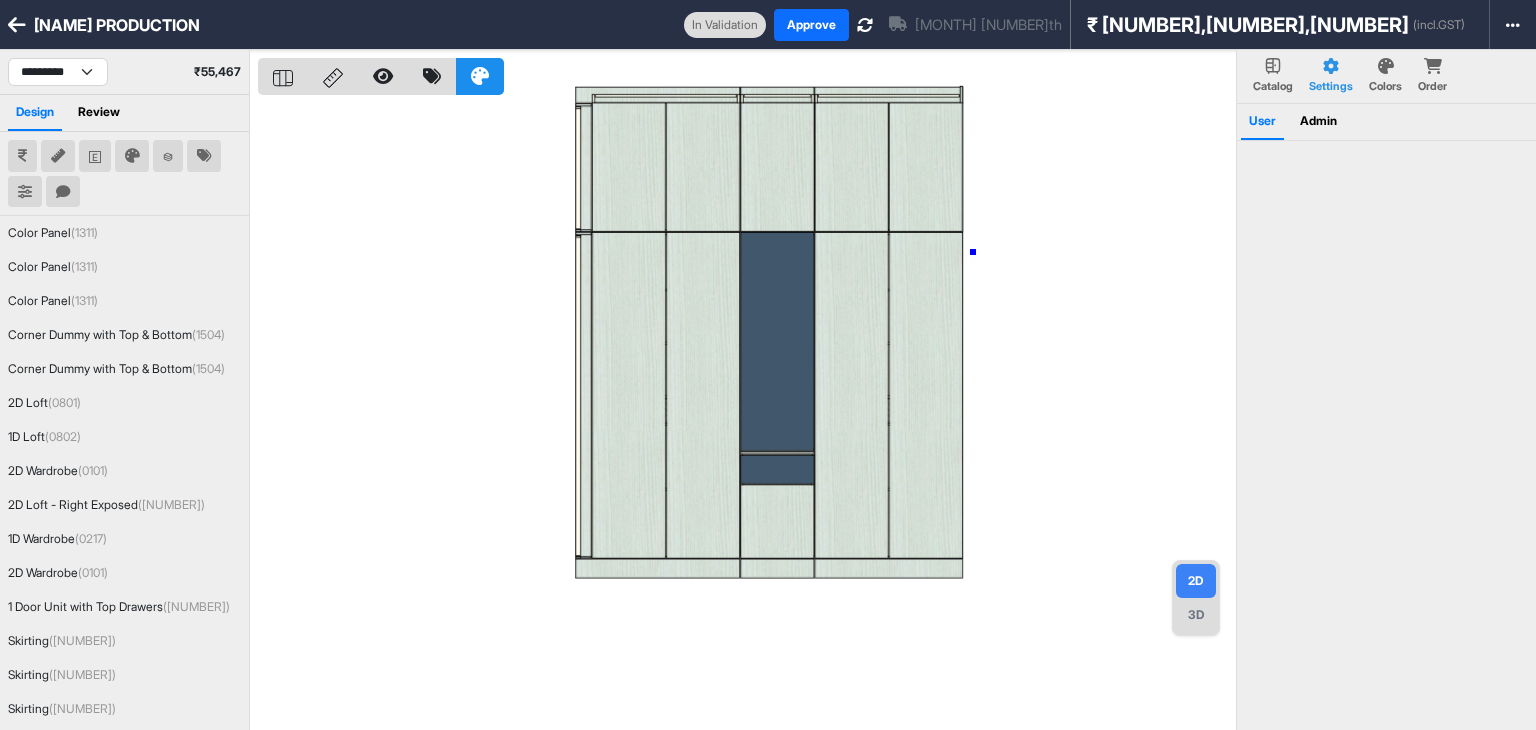 click at bounding box center (747, 415) 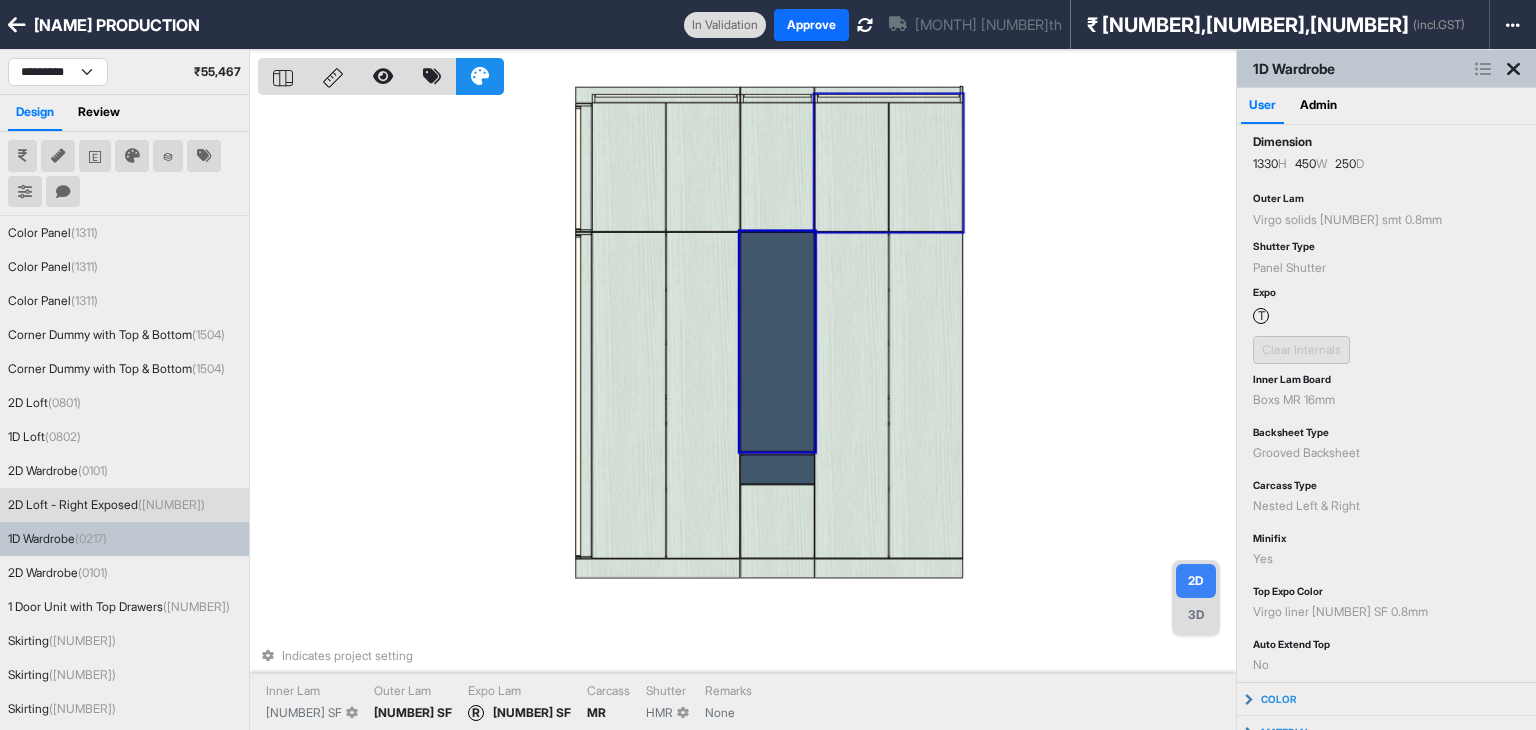 scroll, scrollTop: 213, scrollLeft: 0, axis: vertical 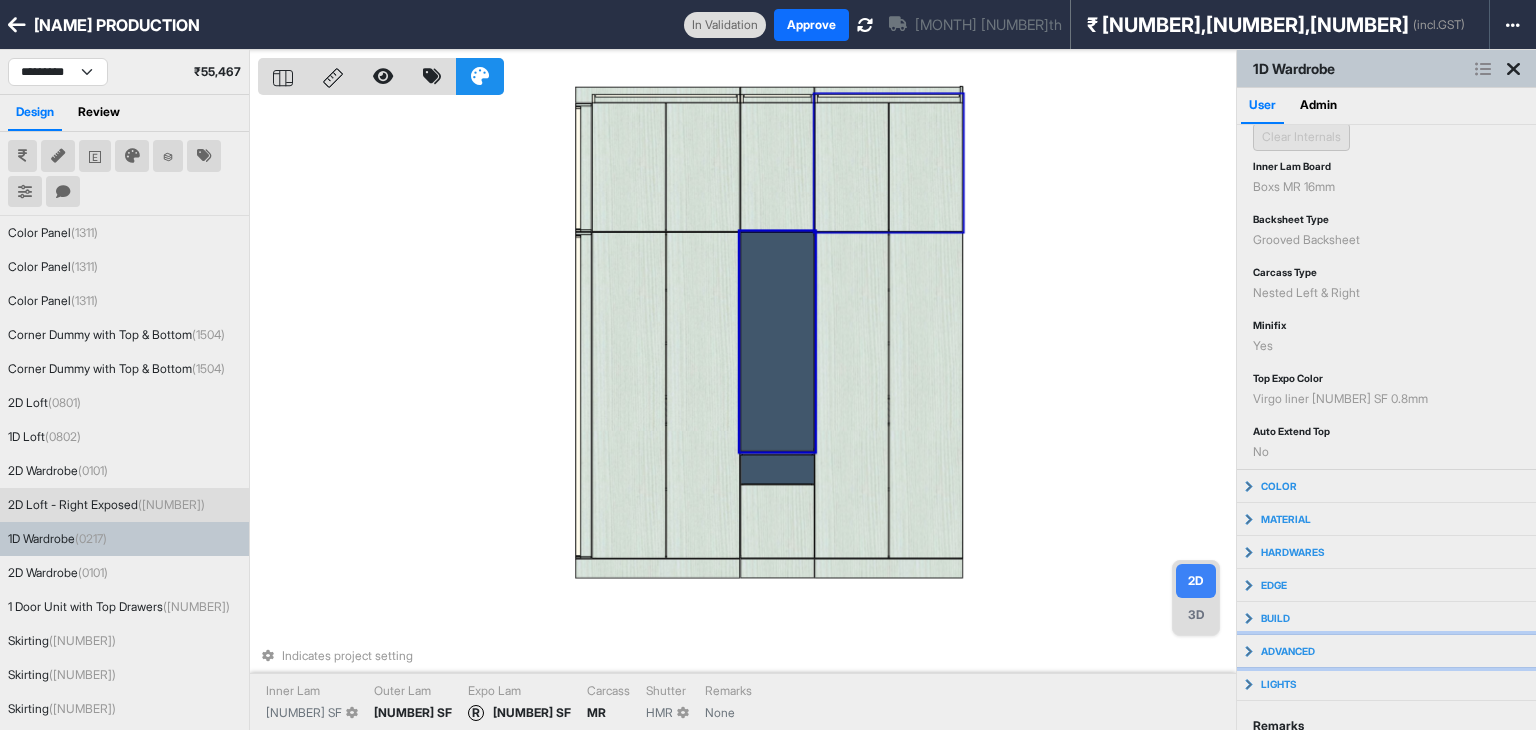 click on "advanced" at bounding box center [1386, 486] 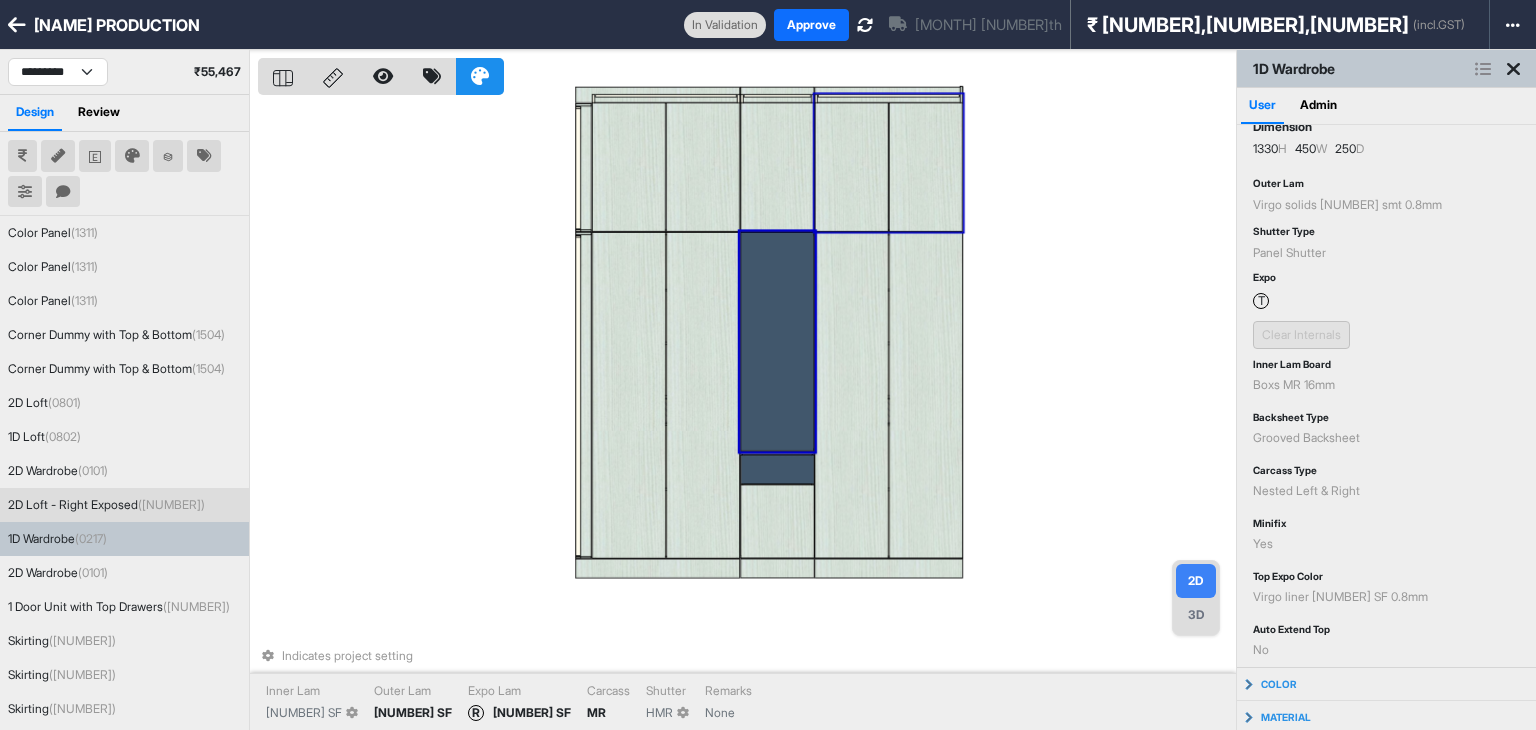 scroll, scrollTop: 0, scrollLeft: 0, axis: both 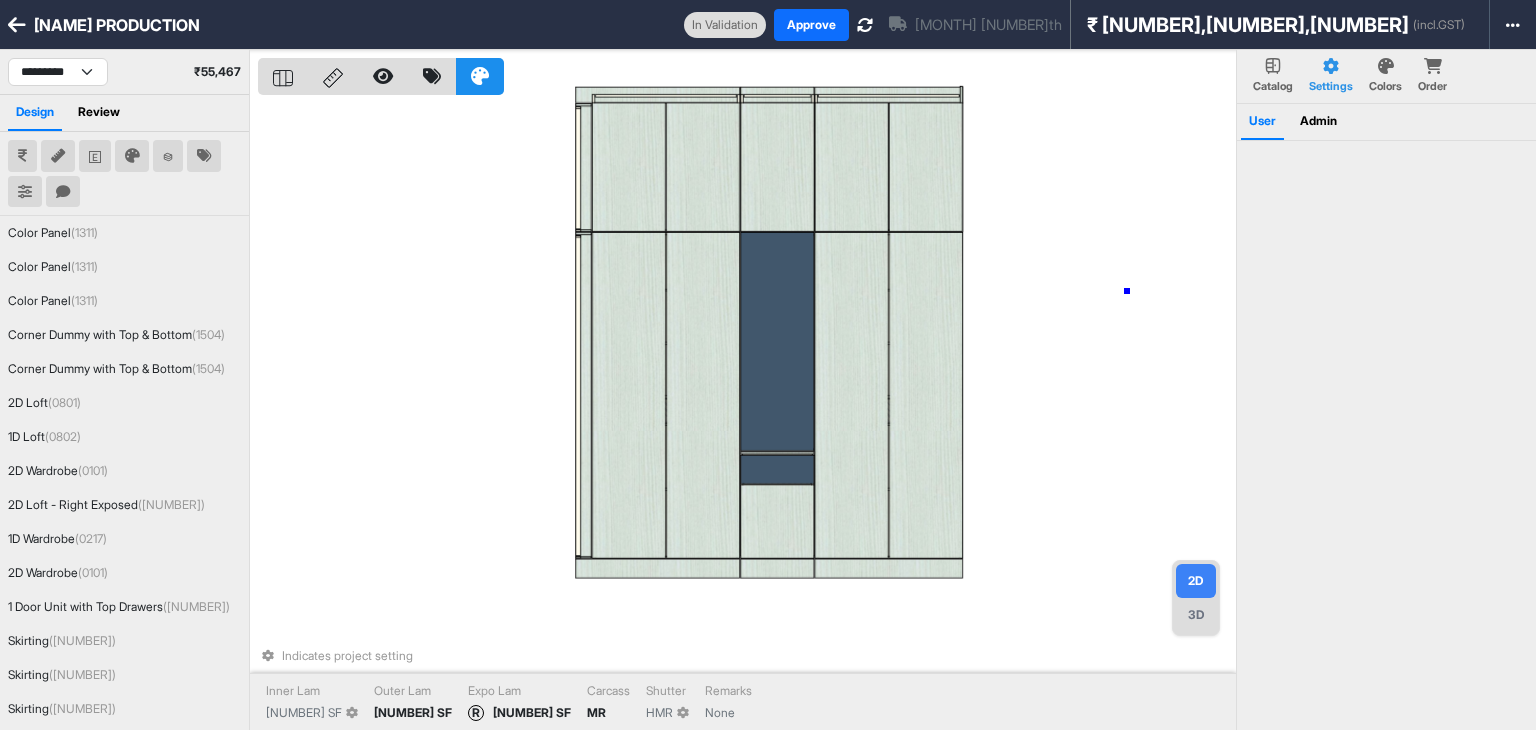 click on "Indicates project setting Inner Lam 1909 SF Outer Lam 7508 SF Expo Lam R 7508 SF Carcass MR Shutter HMR Remarks None" at bounding box center (747, 415) 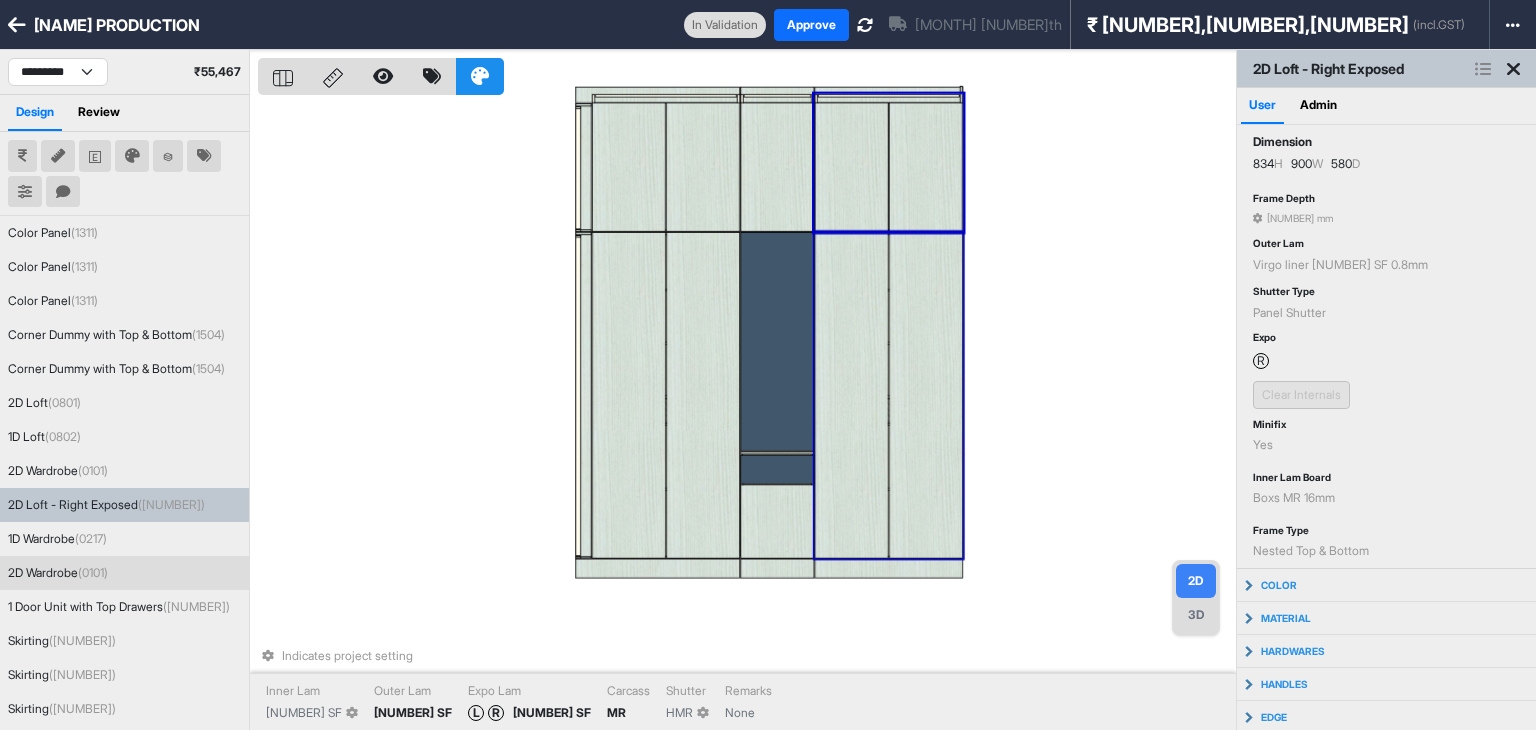 drag, startPoint x: 876, startPoint y: 167, endPoint x: 892, endPoint y: 349, distance: 182.70195 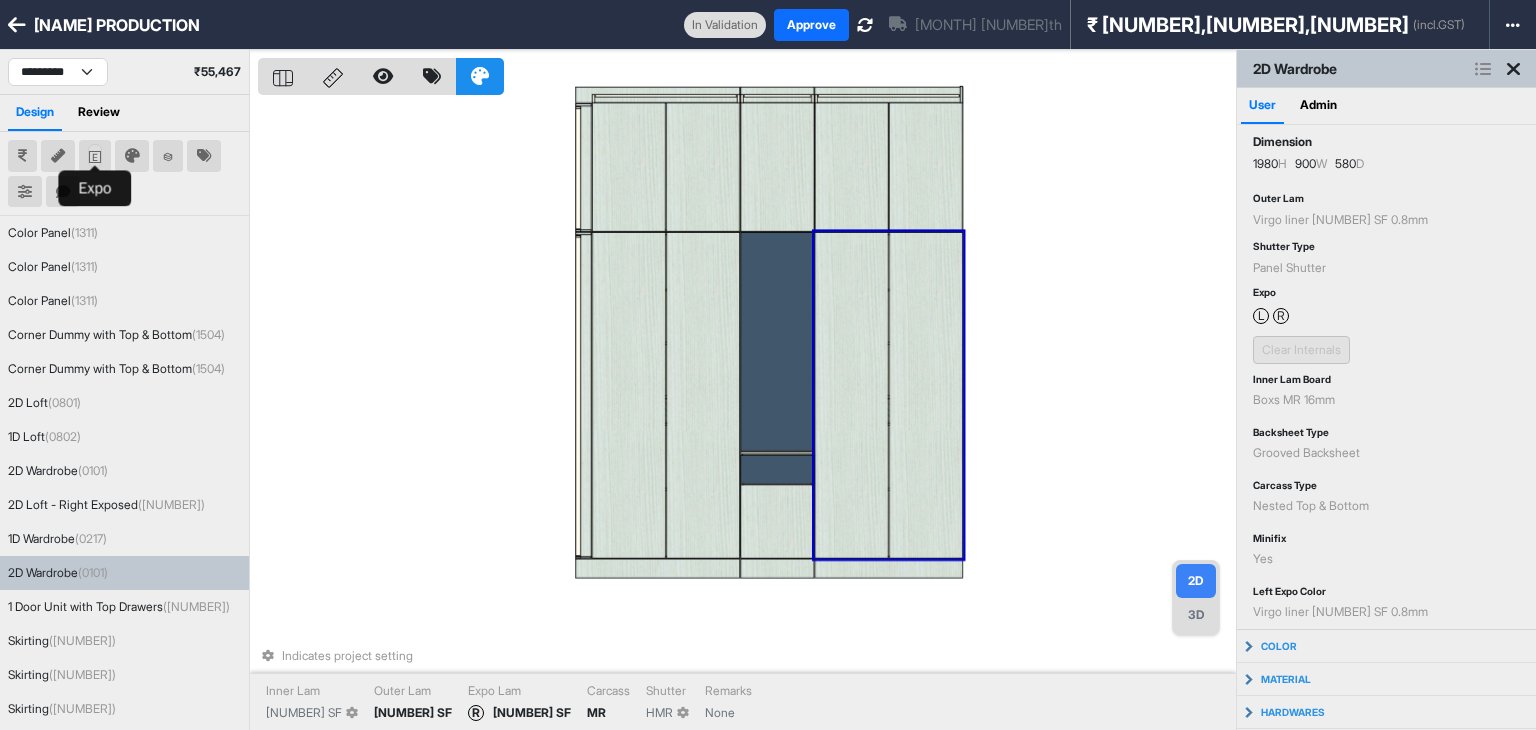 click at bounding box center [95, 156] 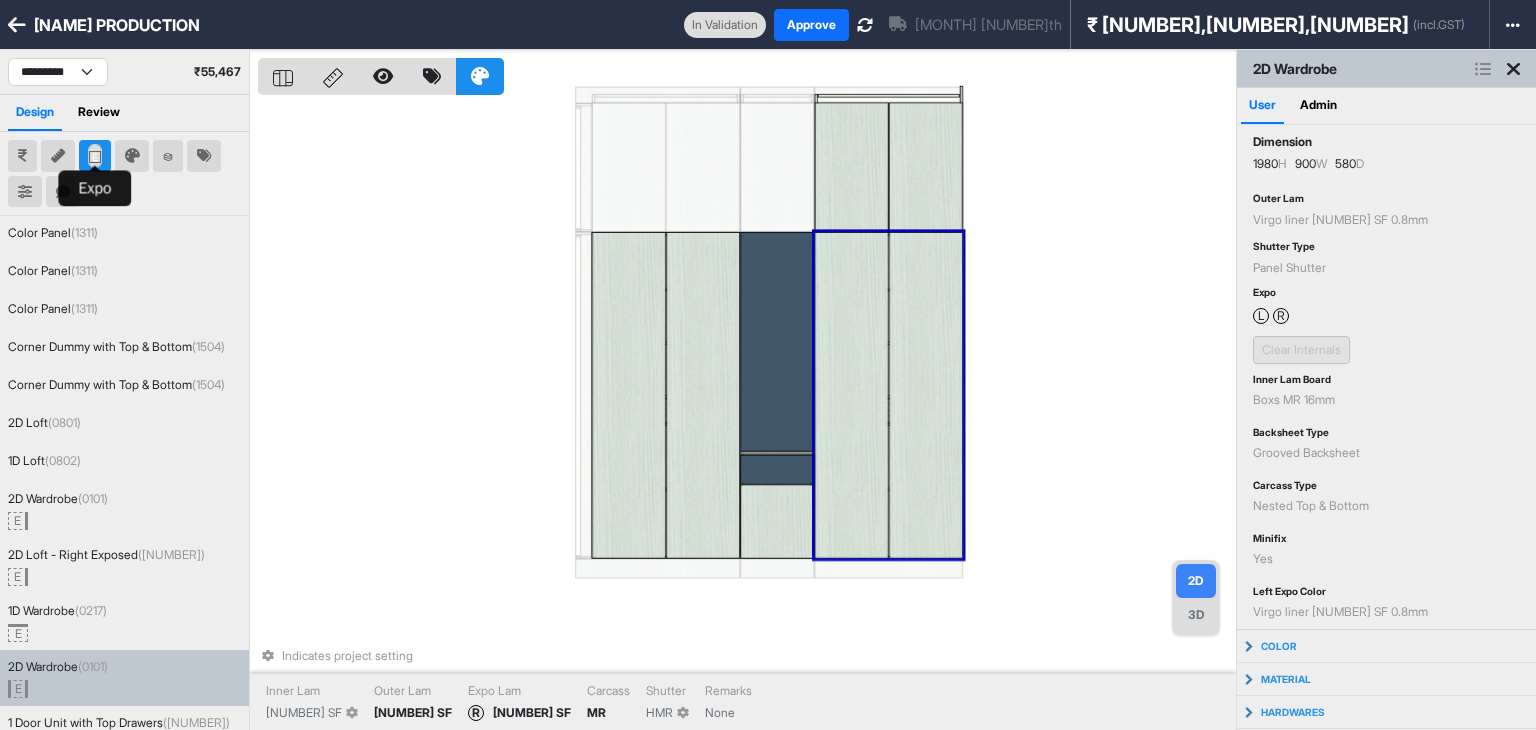 click at bounding box center (95, 156) 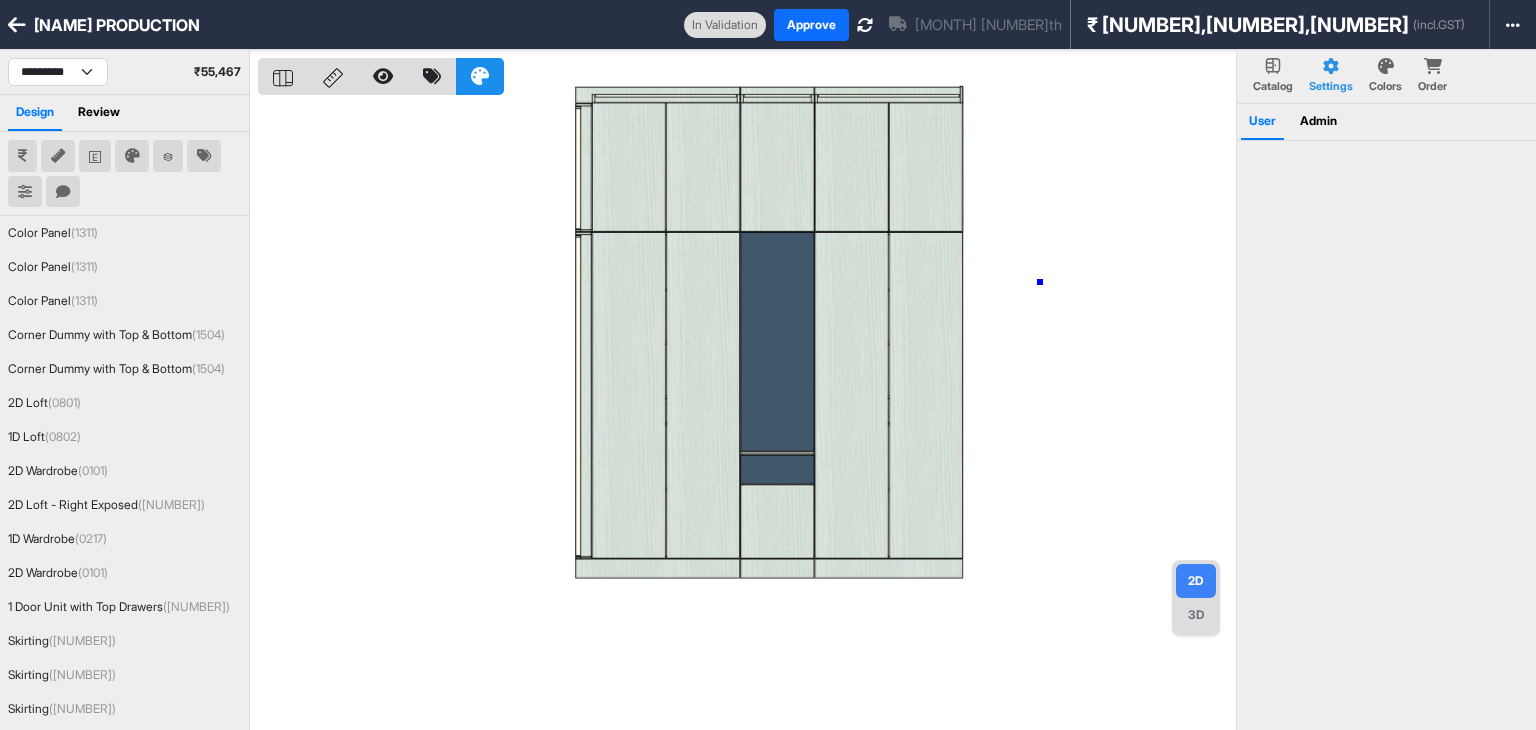 click at bounding box center (747, 415) 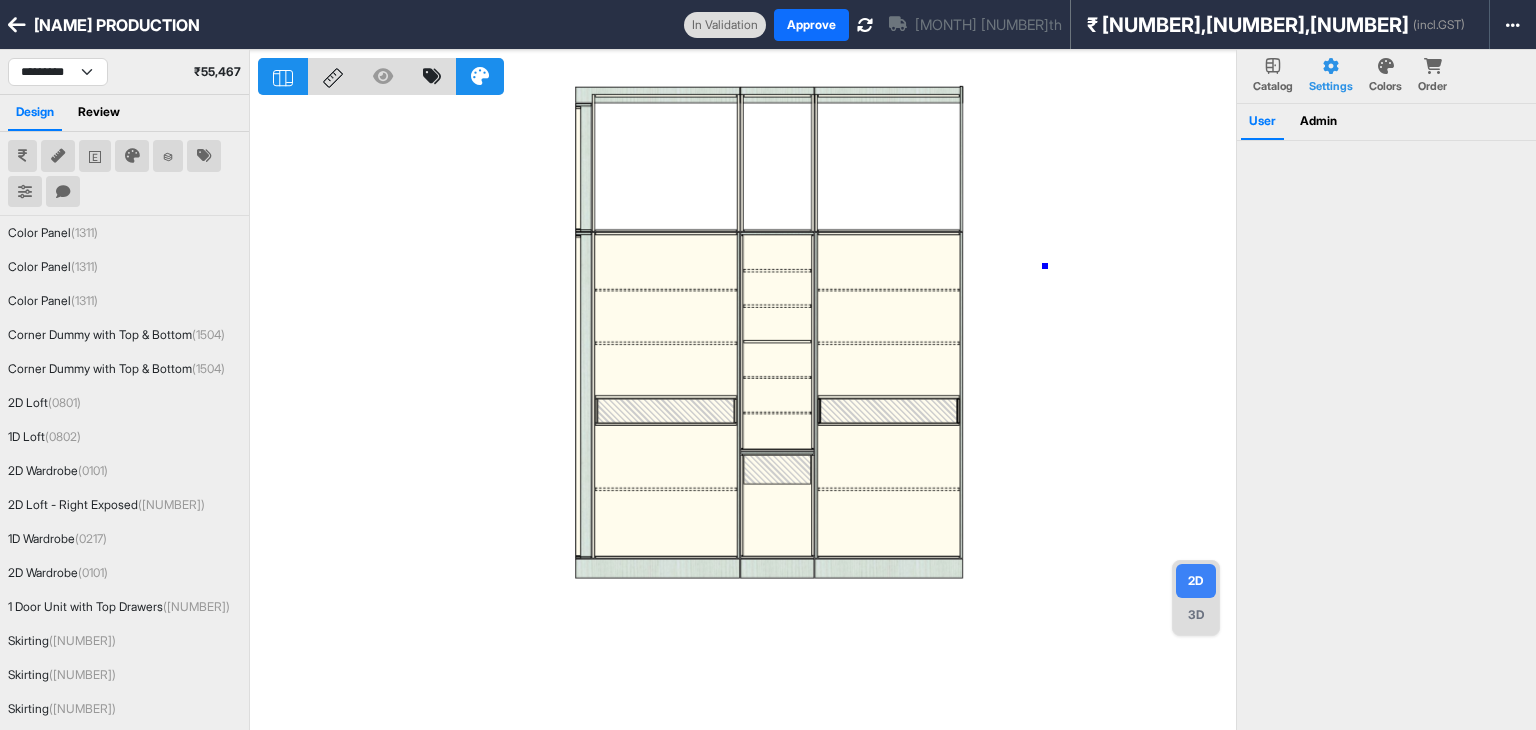 click at bounding box center (747, 415) 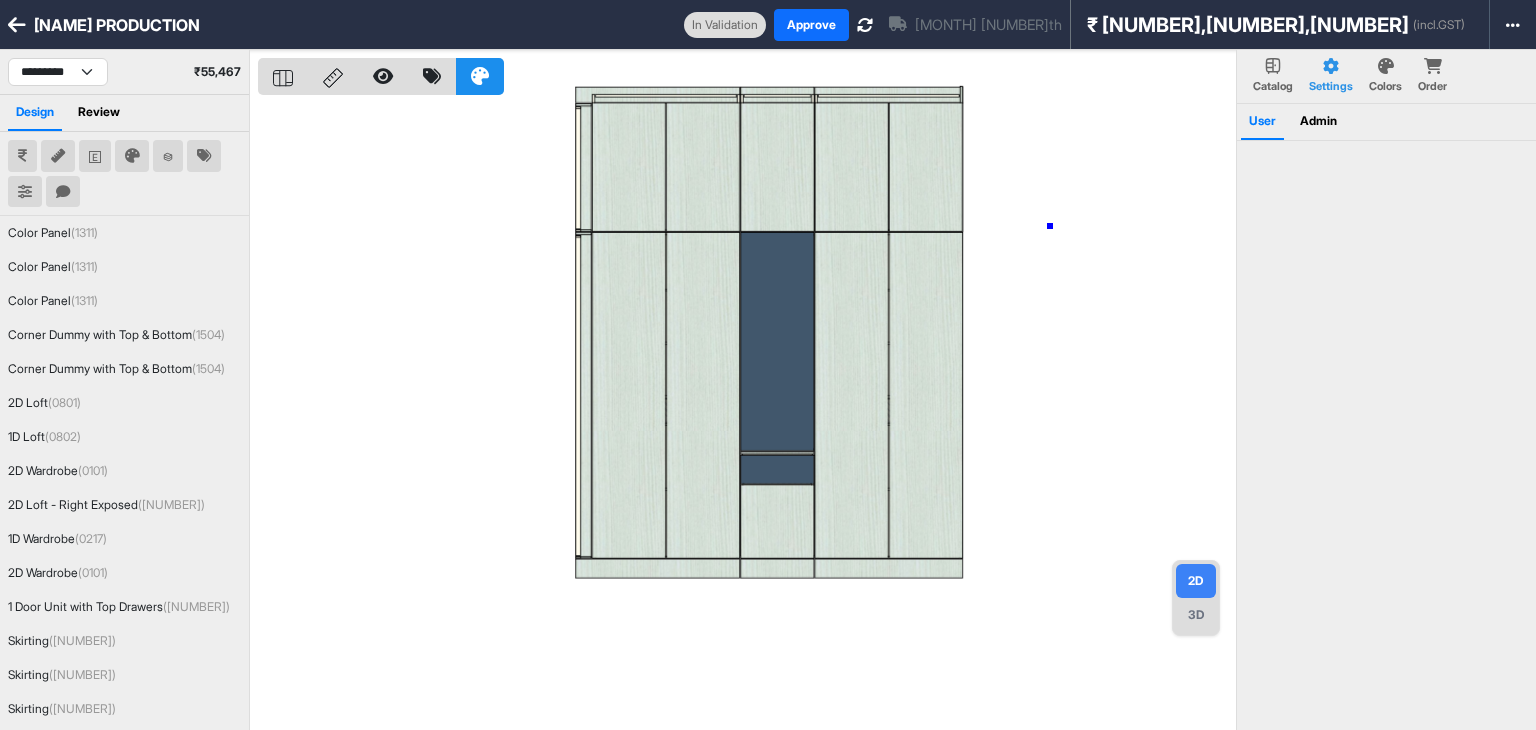 click at bounding box center (747, 415) 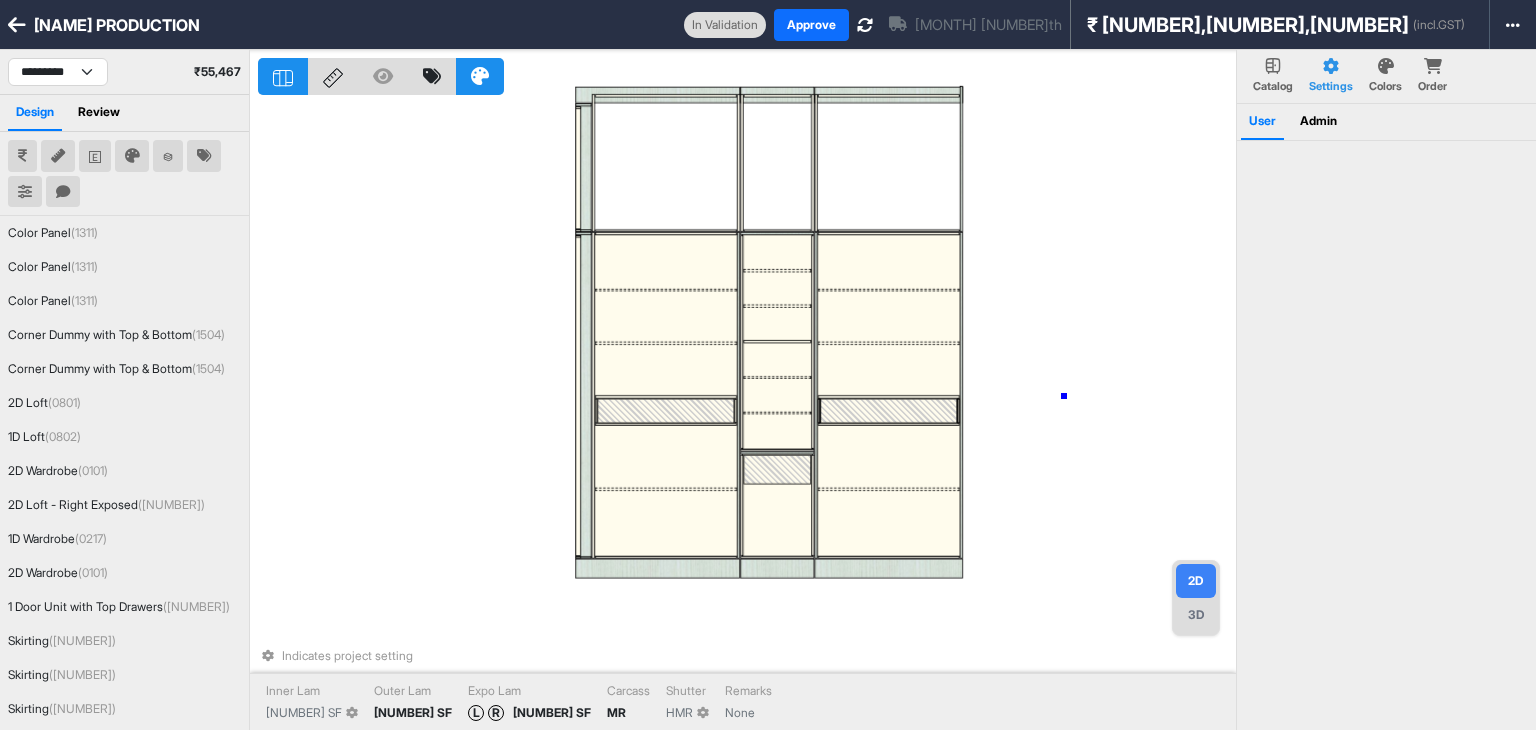 click on "Indicates project setting Inner Lam 1909 SF Outer Lam 7508 SF Expo Lam L R 7508 SF Carcass MR Shutter HMR Remarks None" at bounding box center (747, 415) 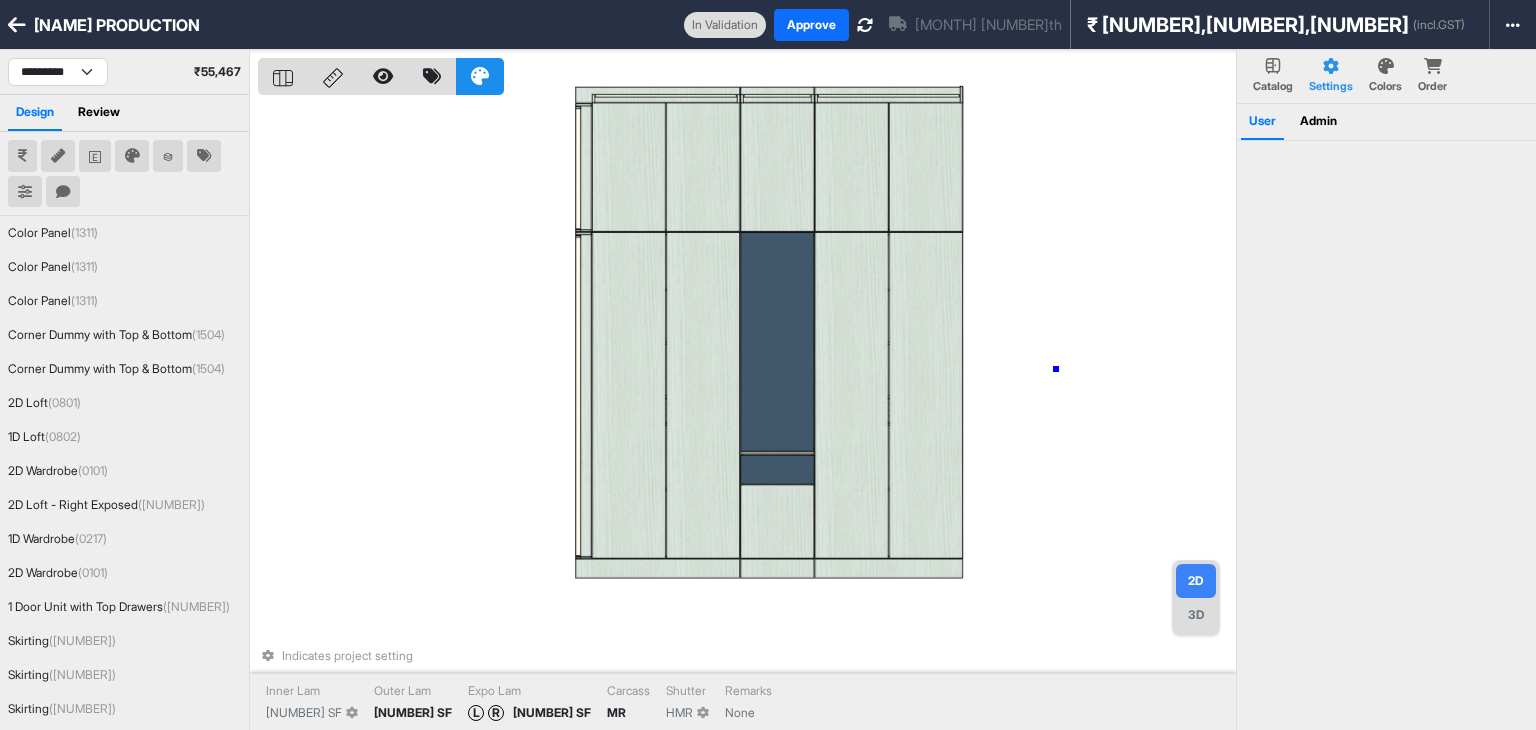 click on "Indicates project setting Inner Lam 1909 SF Outer Lam 7508 SF Expo Lam L R 7508 SF Carcass MR Shutter HMR Remarks None" at bounding box center (747, 415) 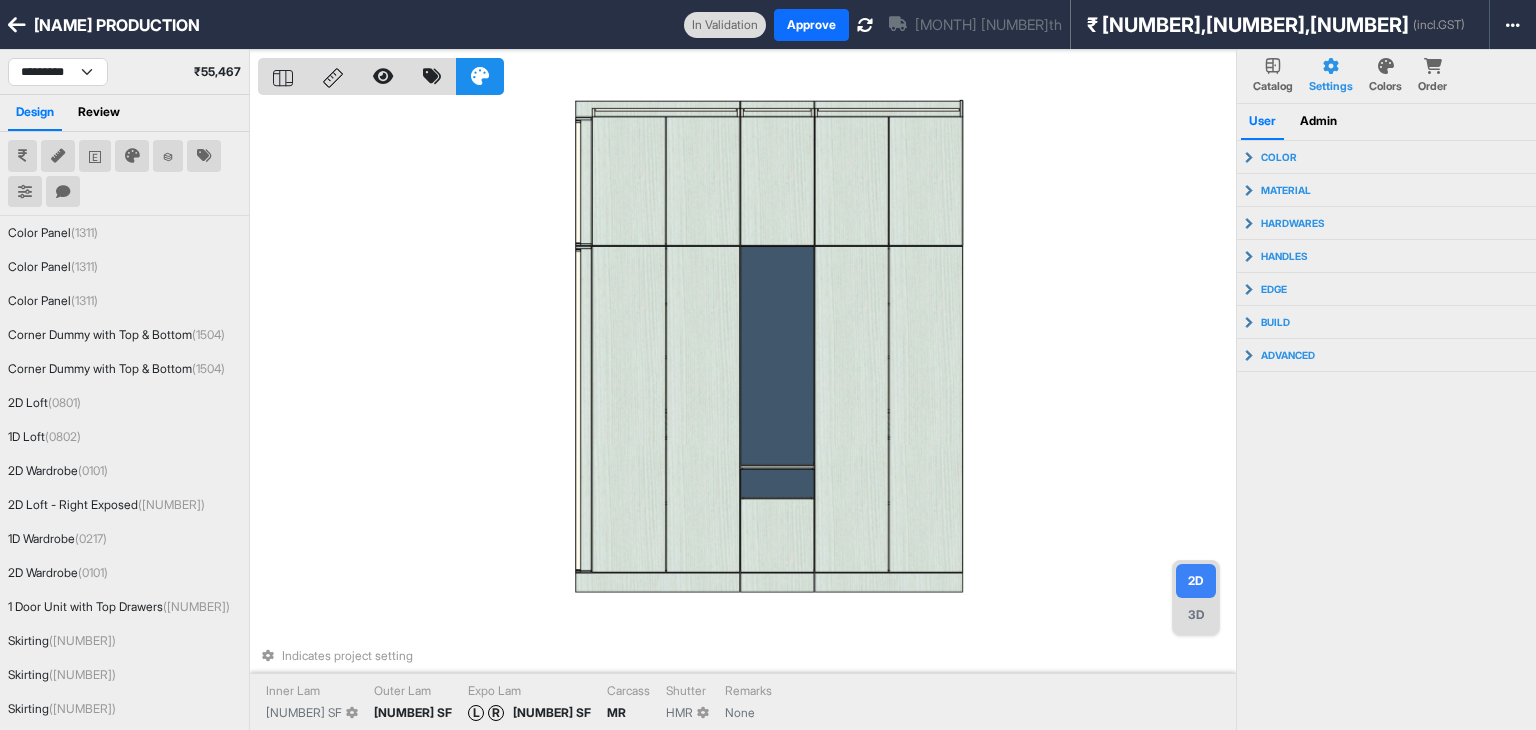 click on "3D" at bounding box center [1196, 615] 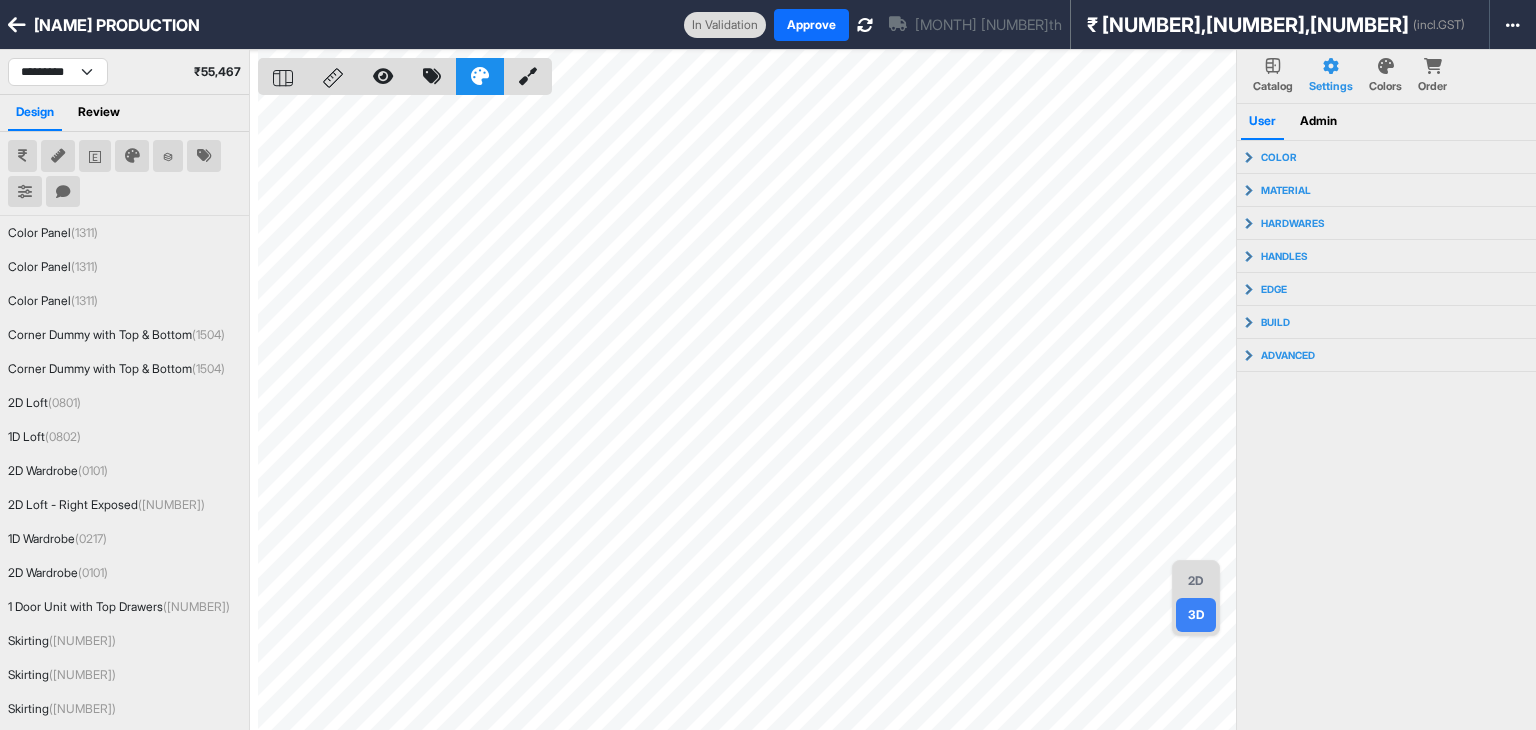 click on "2D" at bounding box center [1196, 581] 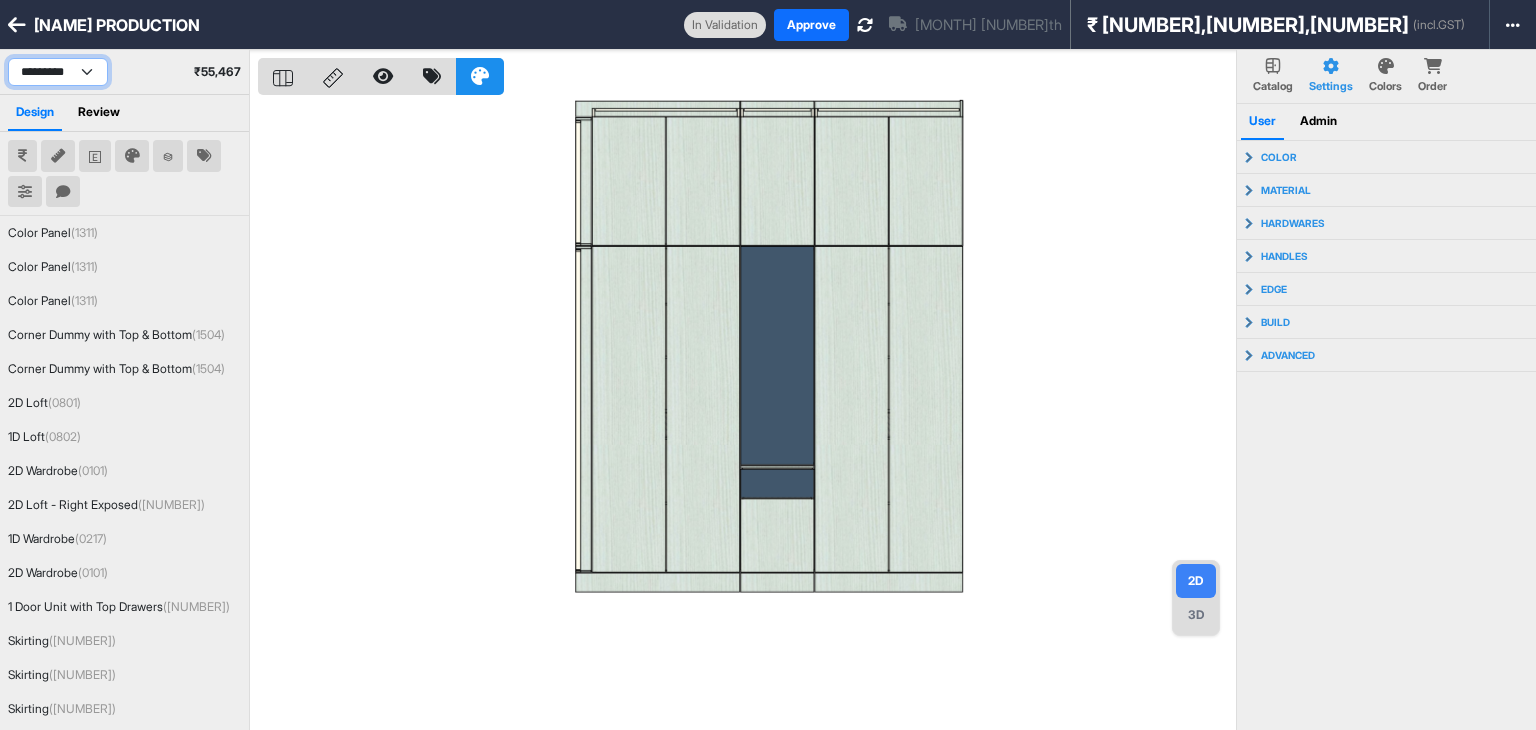 click on "**********" at bounding box center (58, 72) 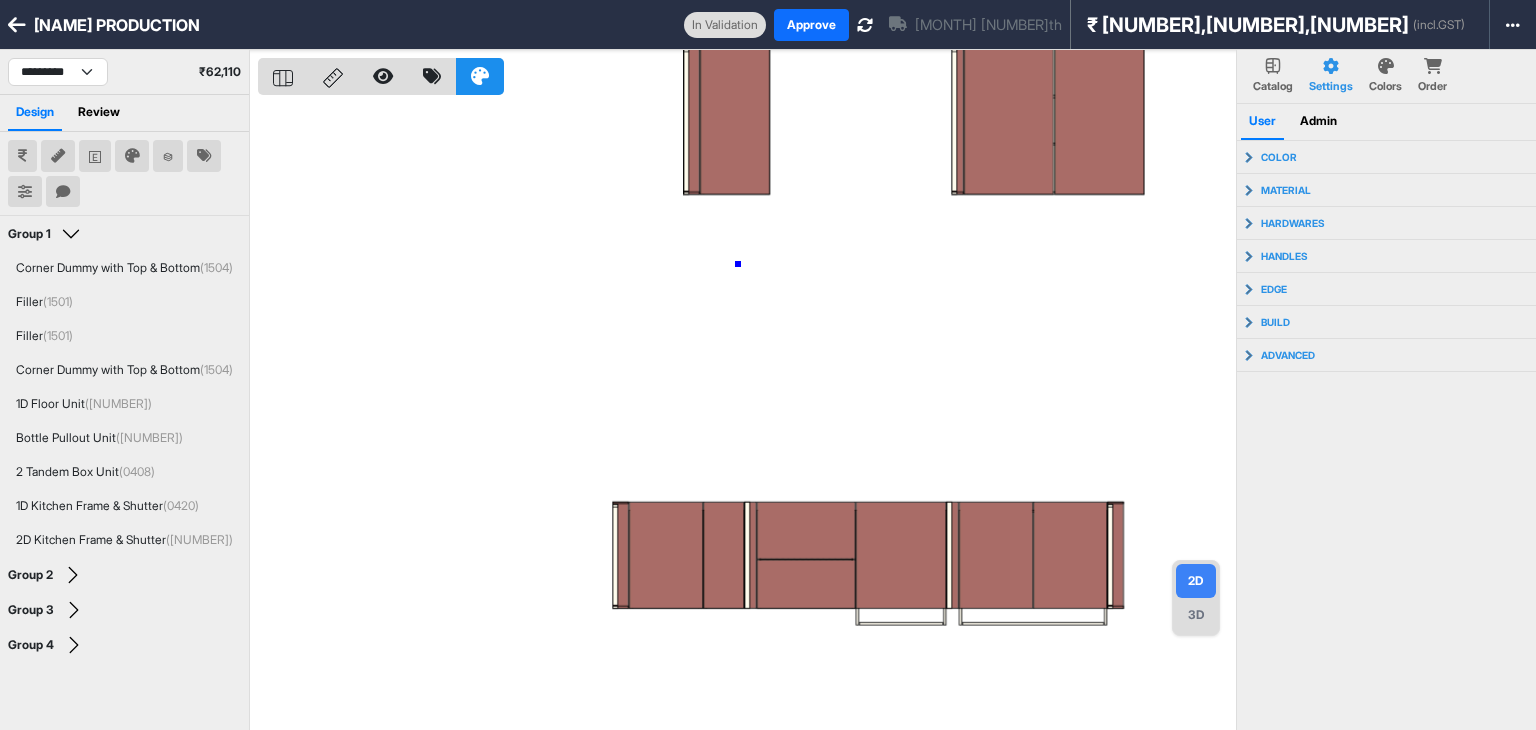 click at bounding box center [747, 415] 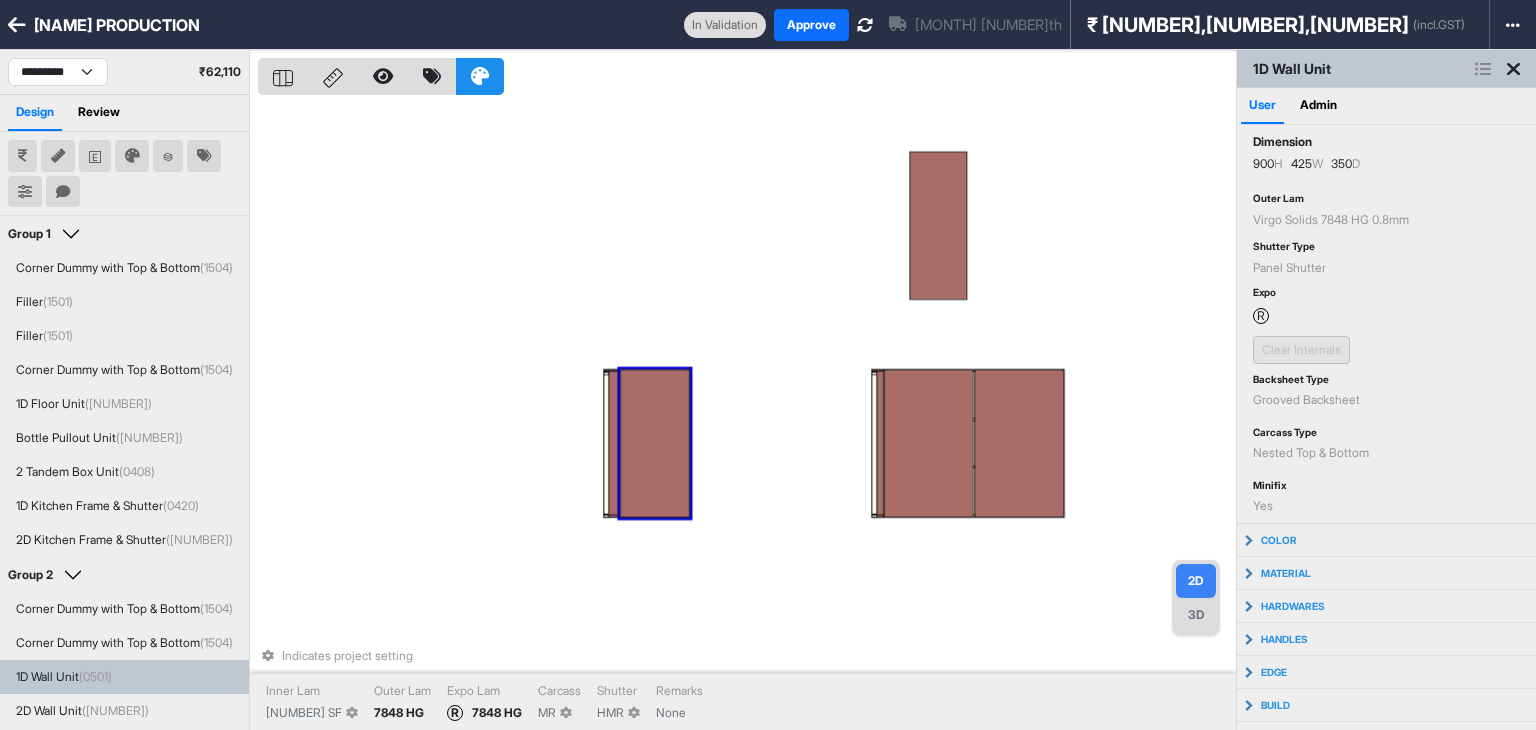 click at bounding box center [655, 443] 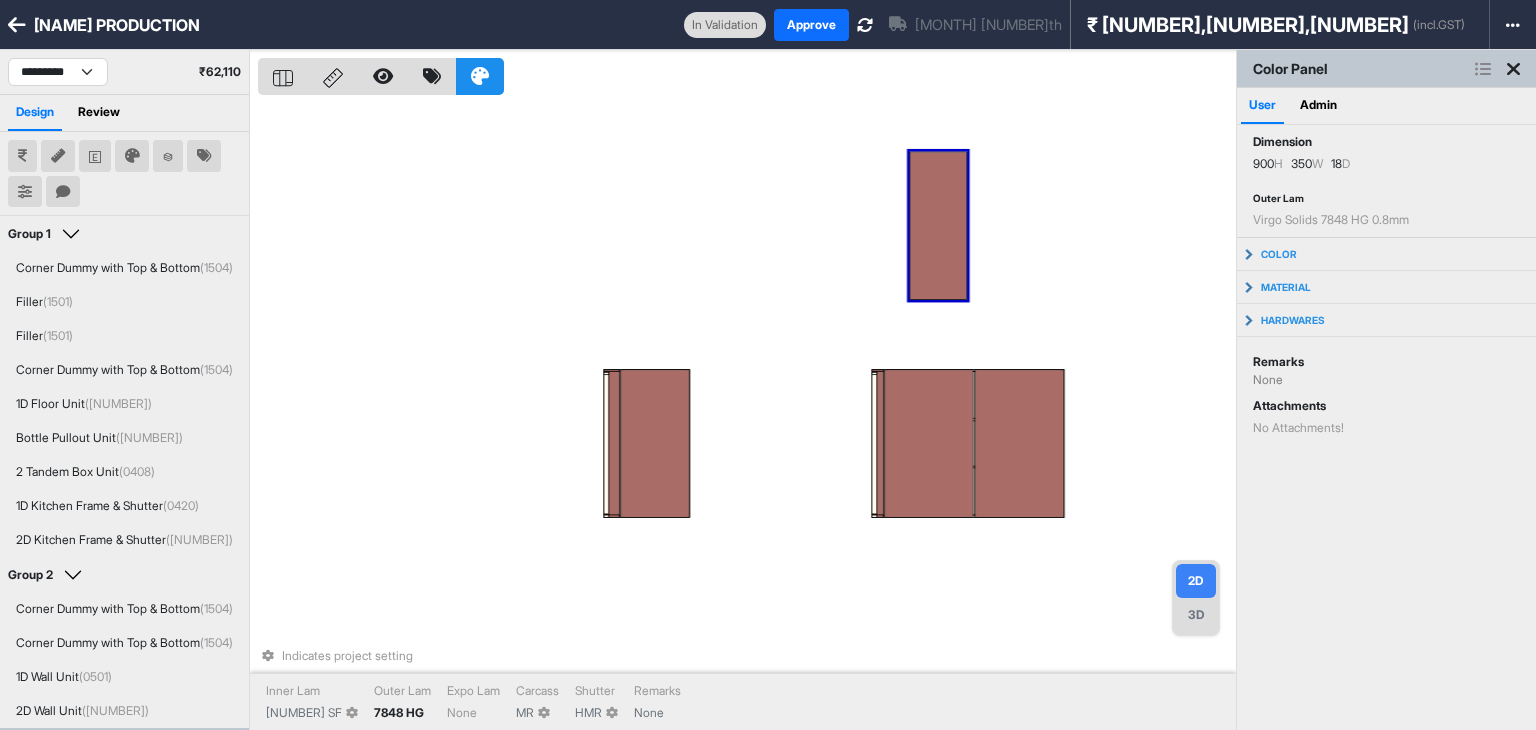 click on "Indicates project setting Inner Lam 1909 SF Outer Lam 7848 HG Expo Lam None Carcass MR Shutter HMR Remarks None" at bounding box center (747, 415) 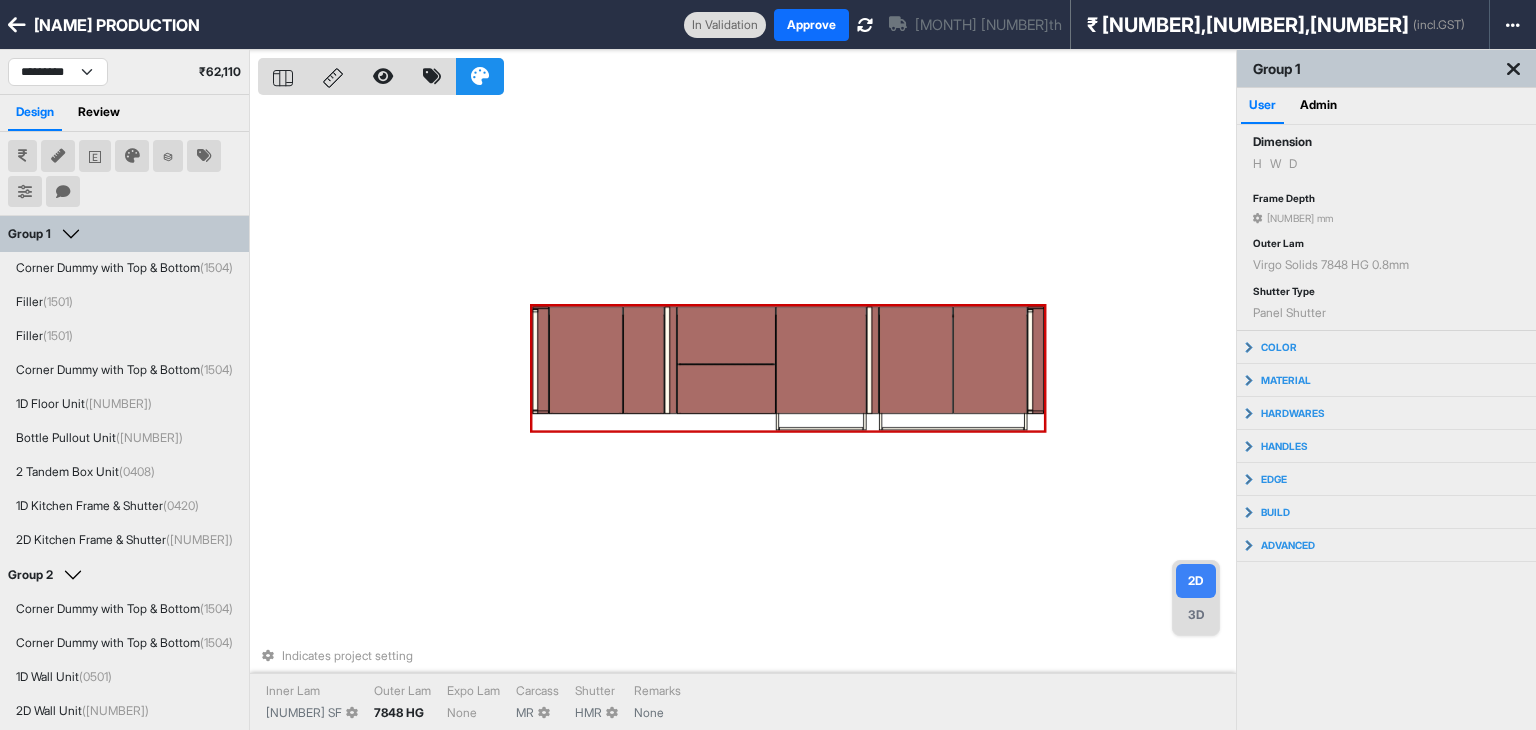 click at bounding box center [587, 359] 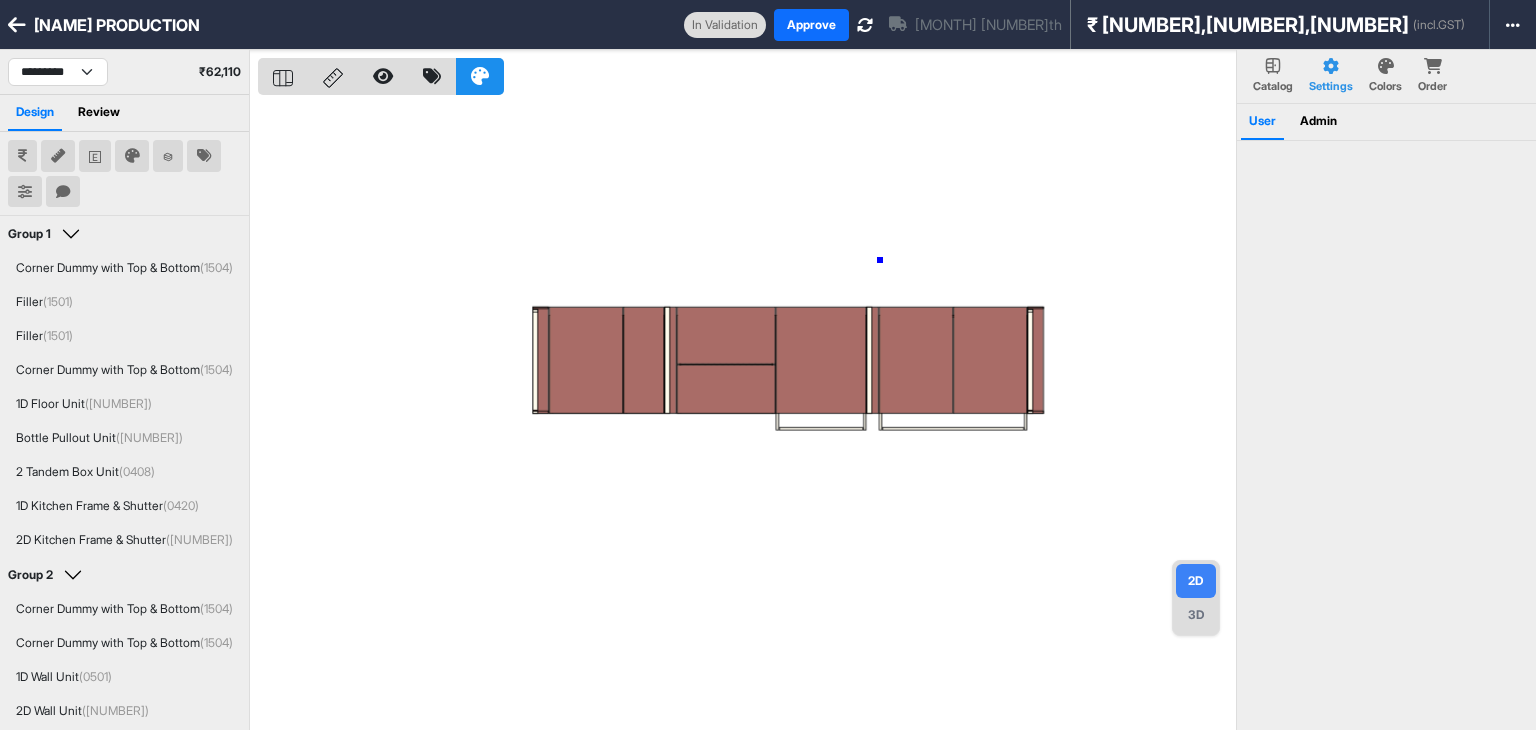 click at bounding box center [747, 415] 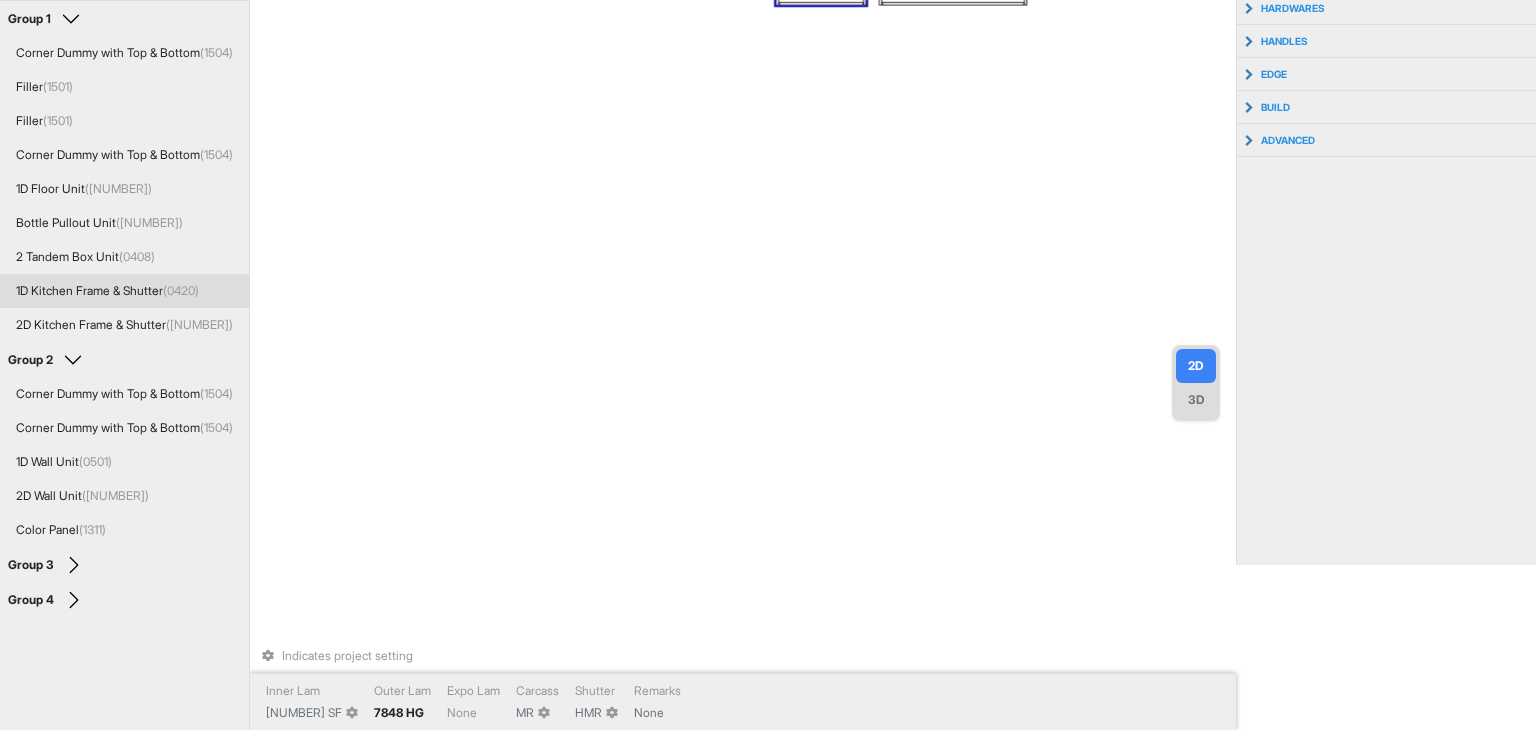 scroll, scrollTop: 0, scrollLeft: 0, axis: both 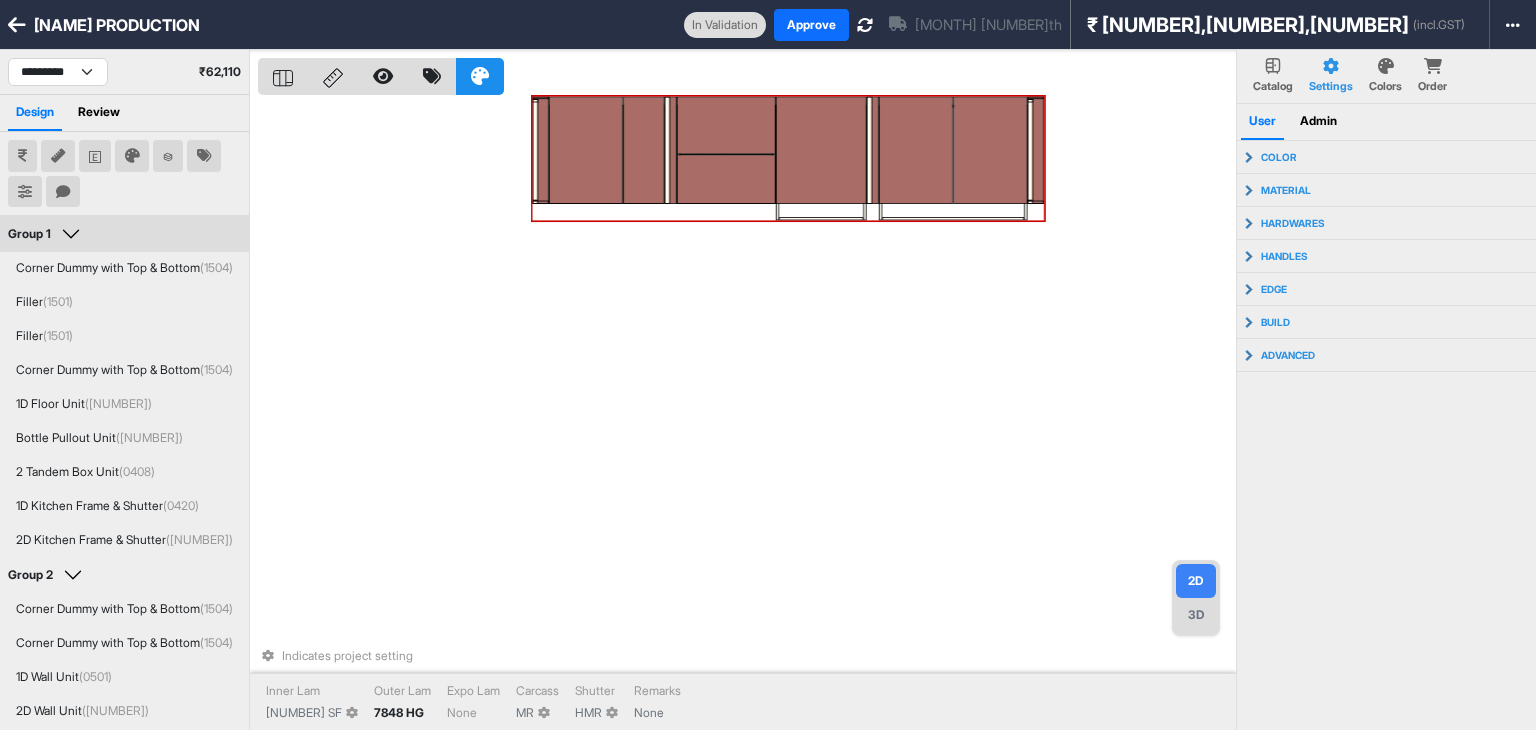 click on "Group 1" at bounding box center (47, 234) 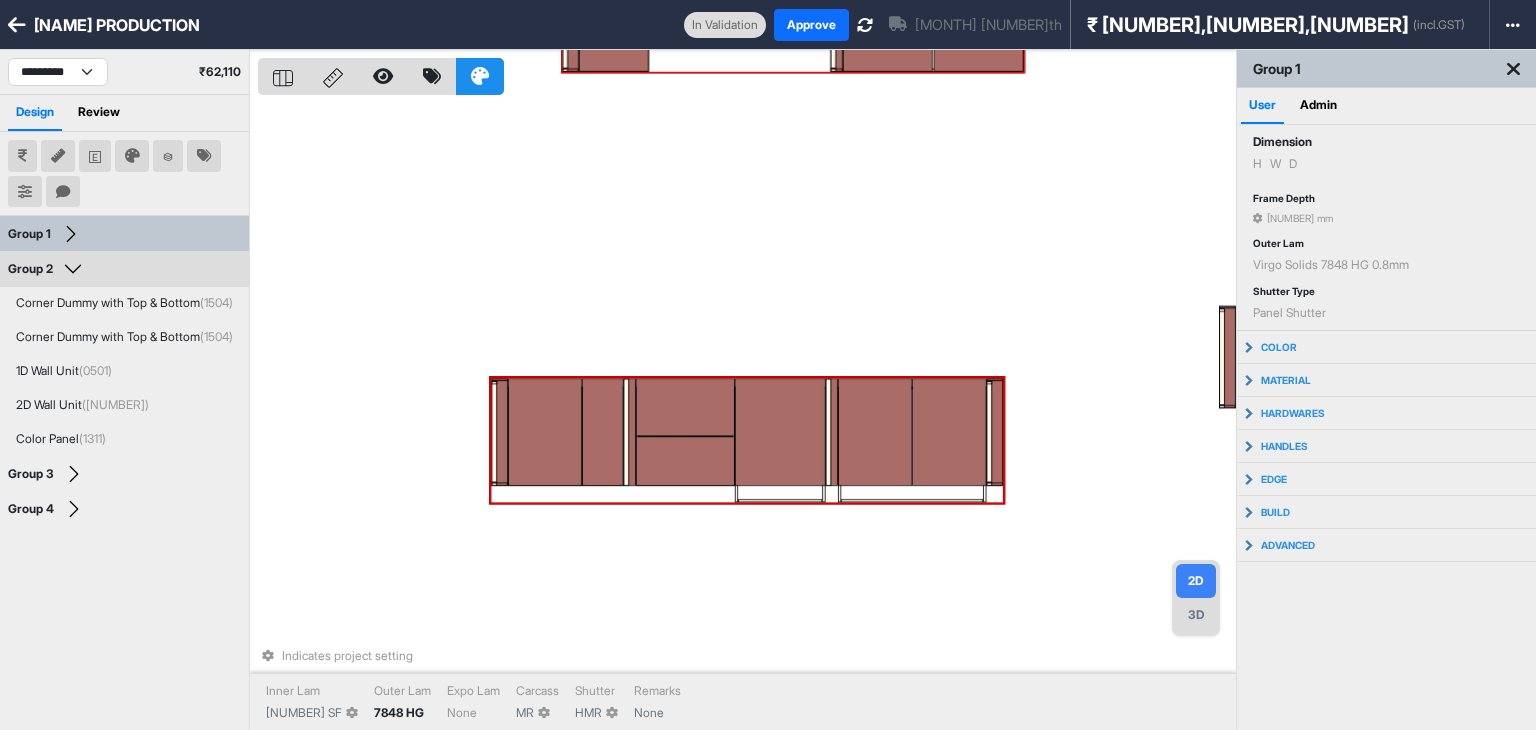 click on "Group 2" at bounding box center (48, 269) 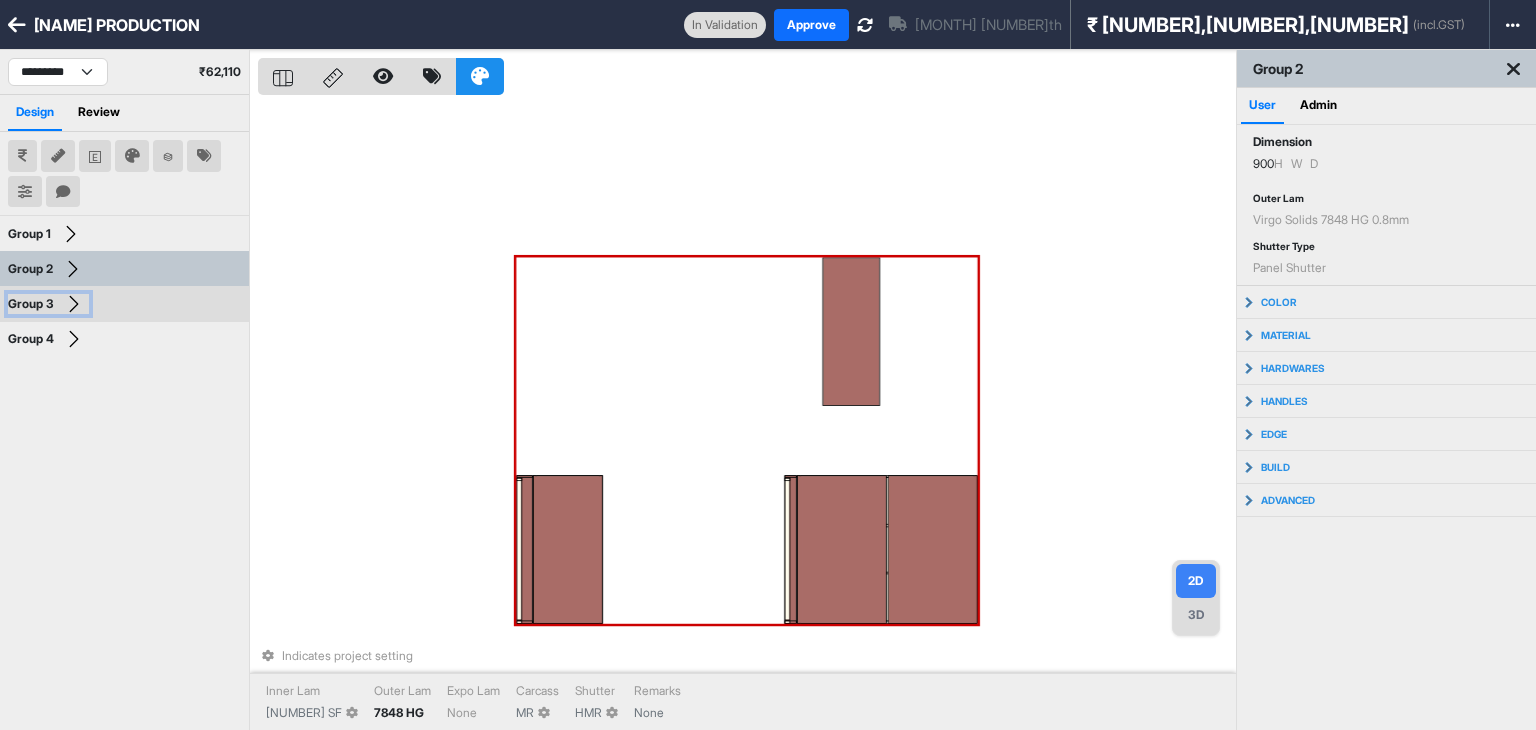 click on "Group 3" at bounding box center (48, 304) 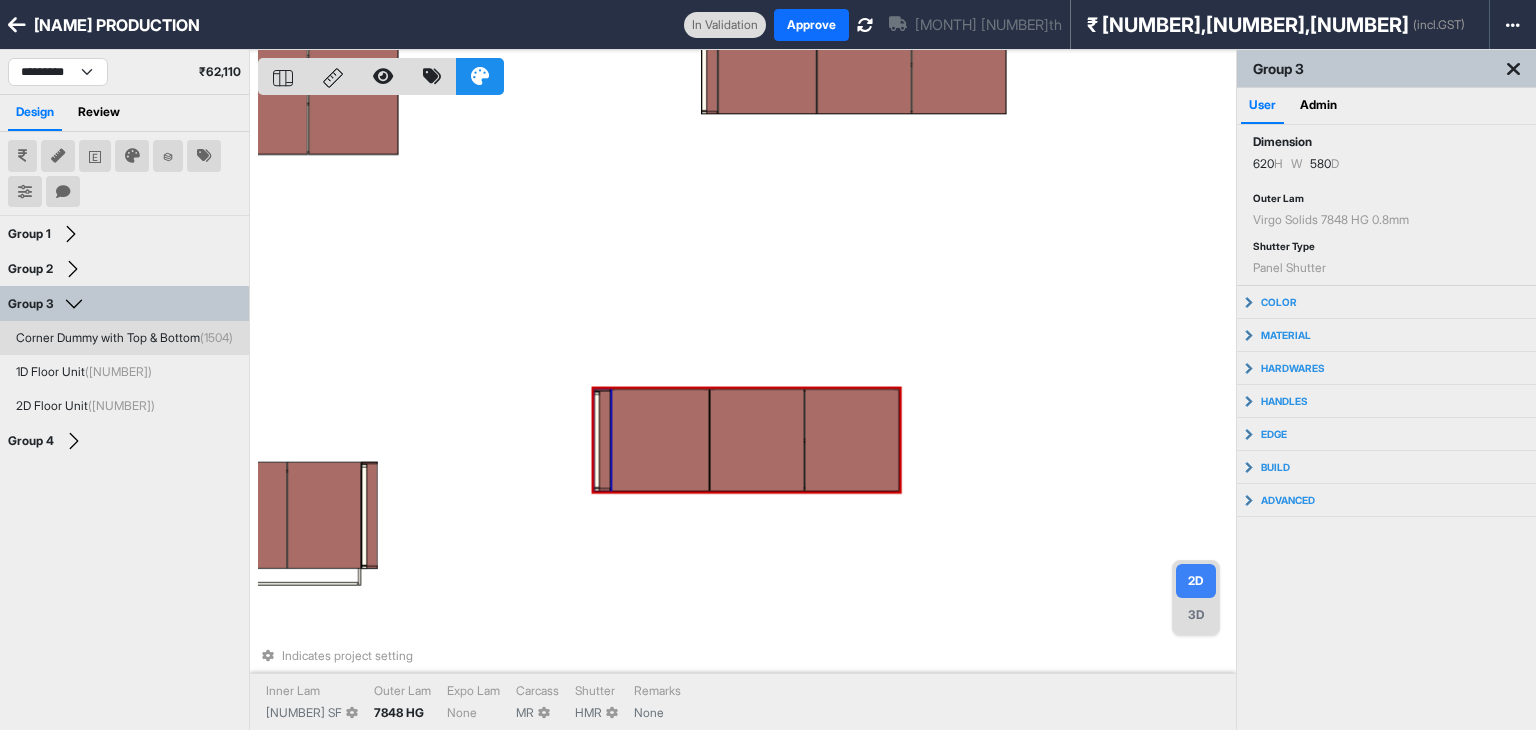 type 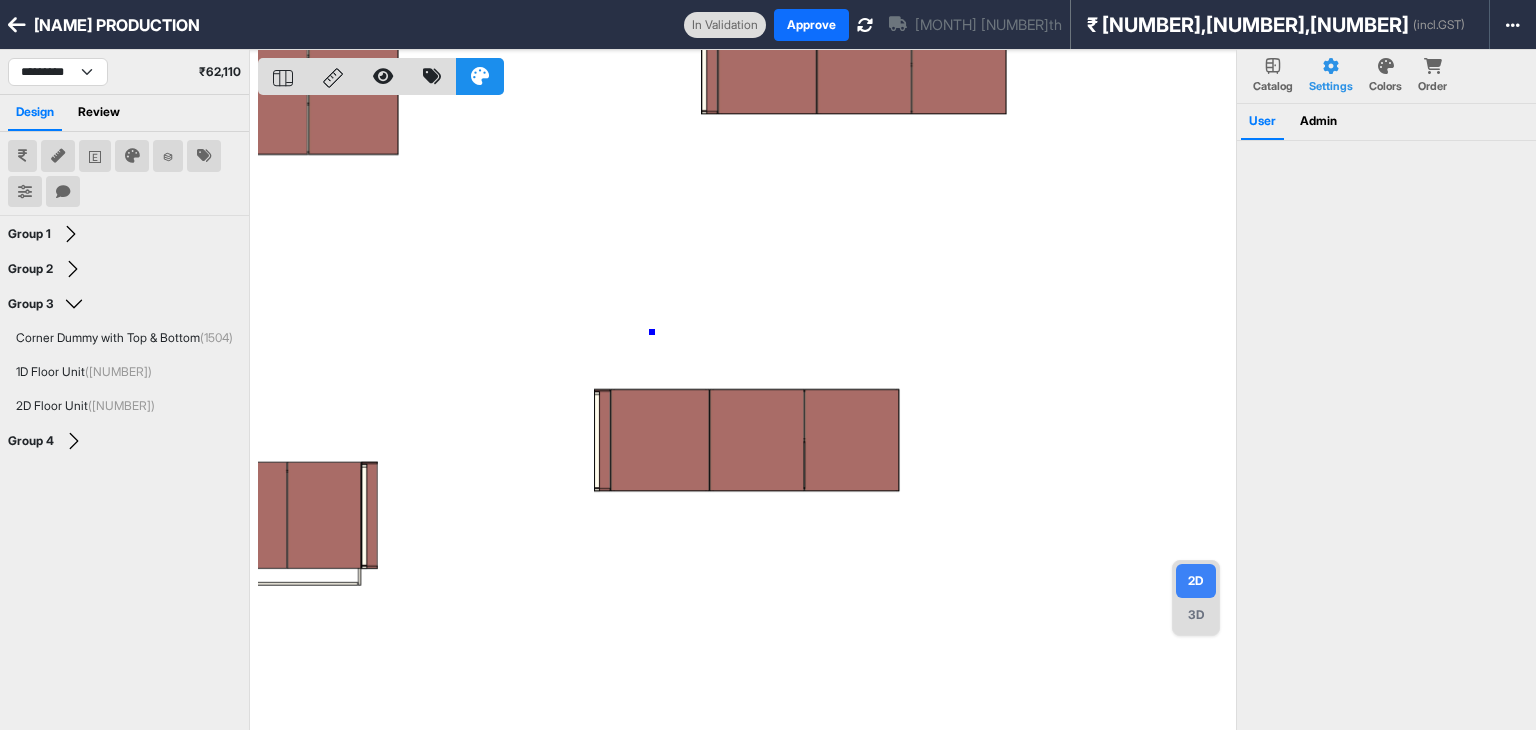 click at bounding box center [747, 415] 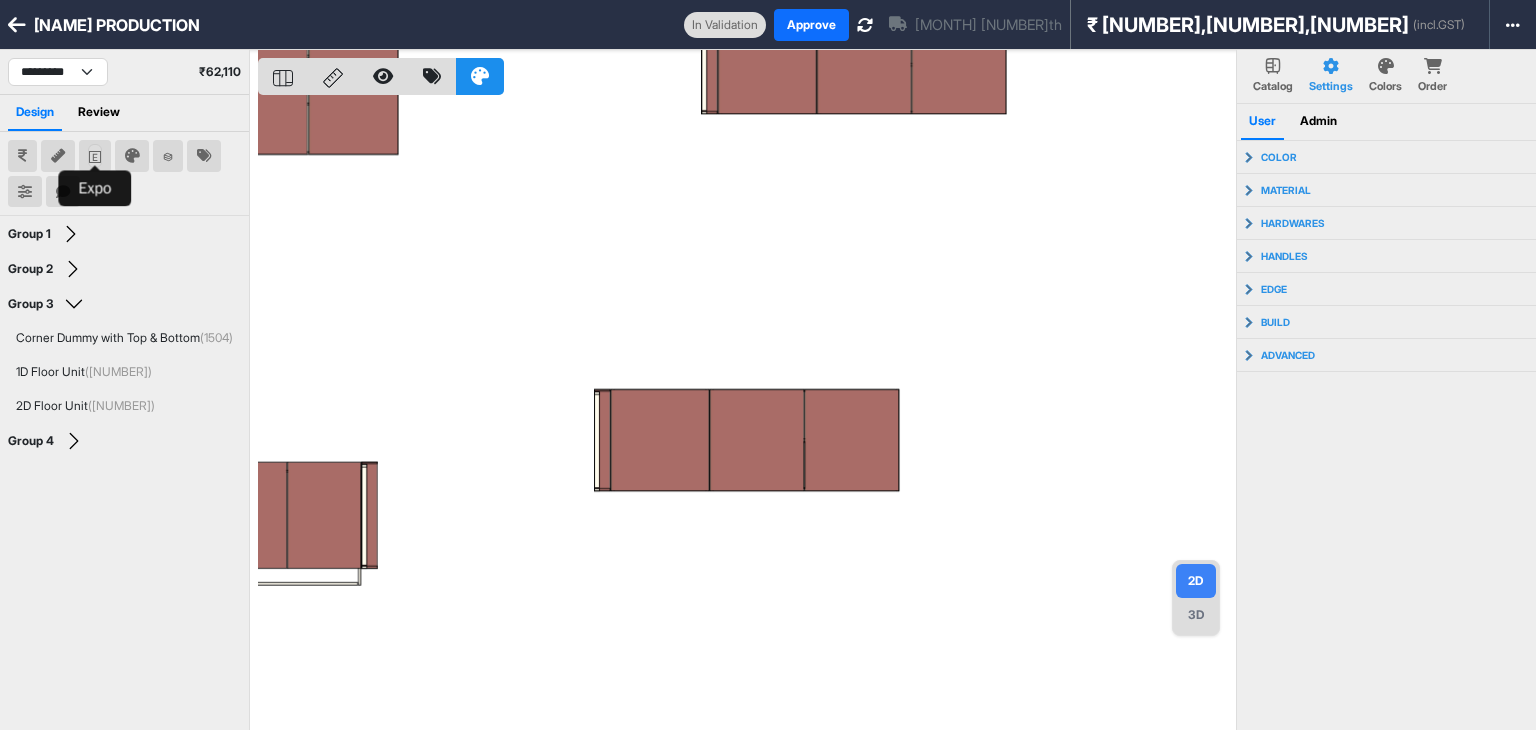 click at bounding box center [95, 157] 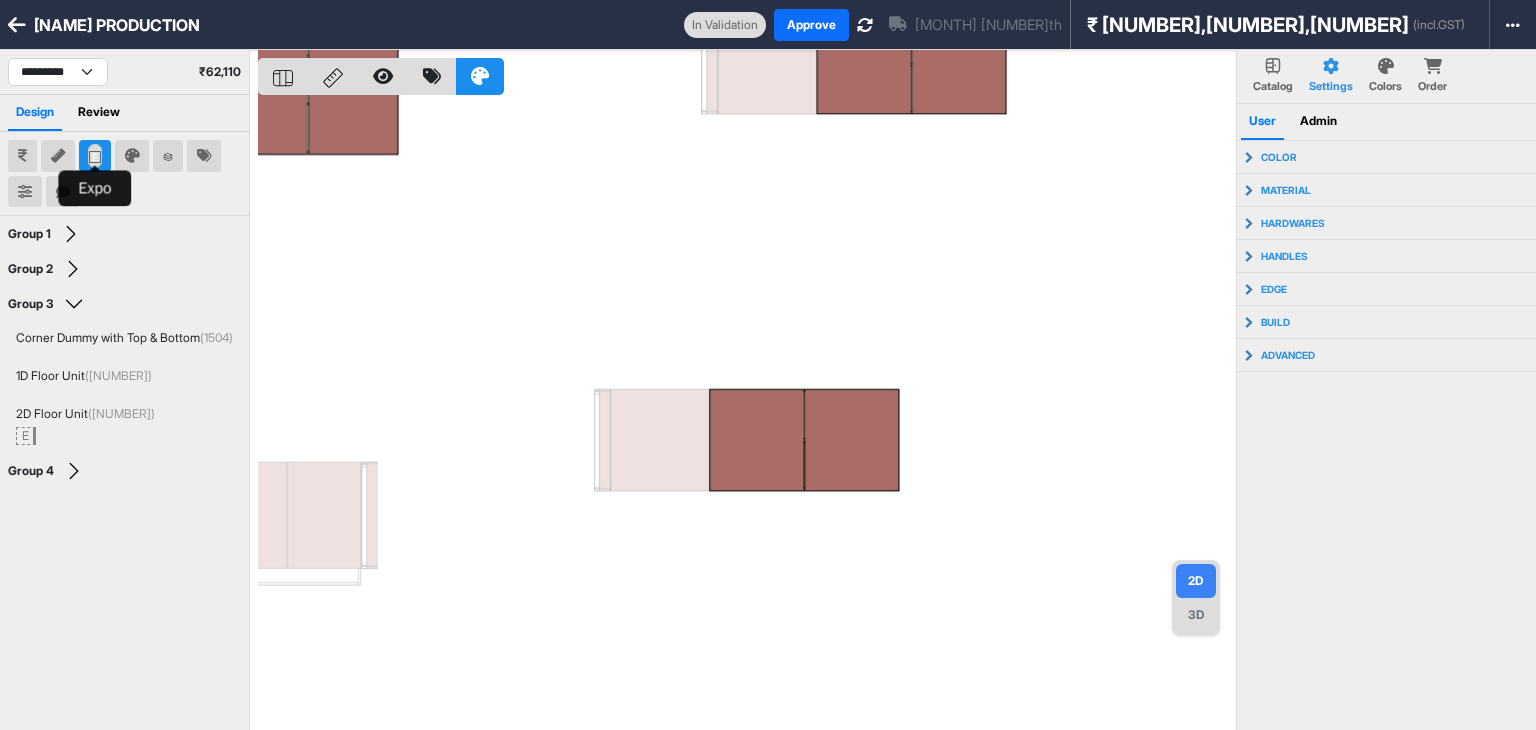click at bounding box center (95, 157) 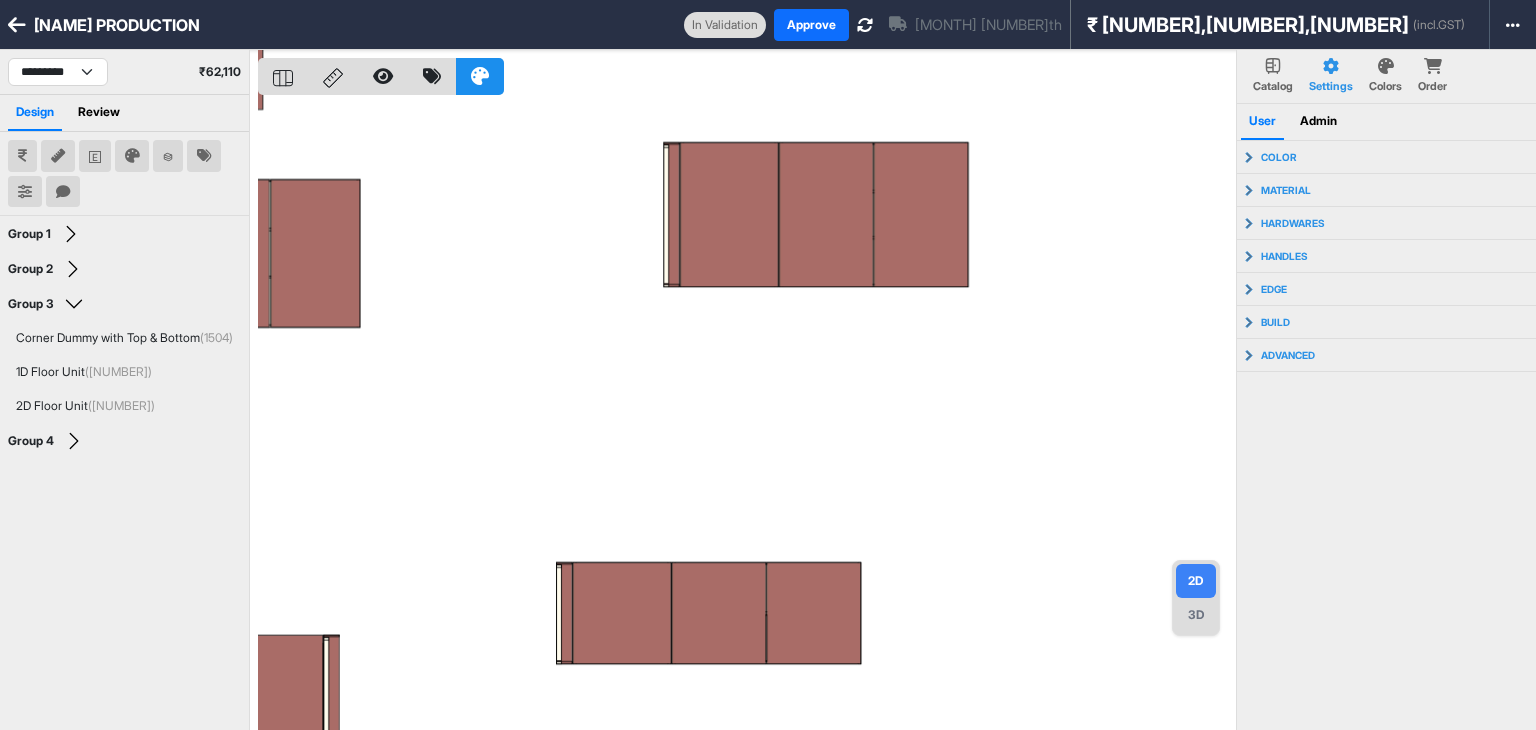 type 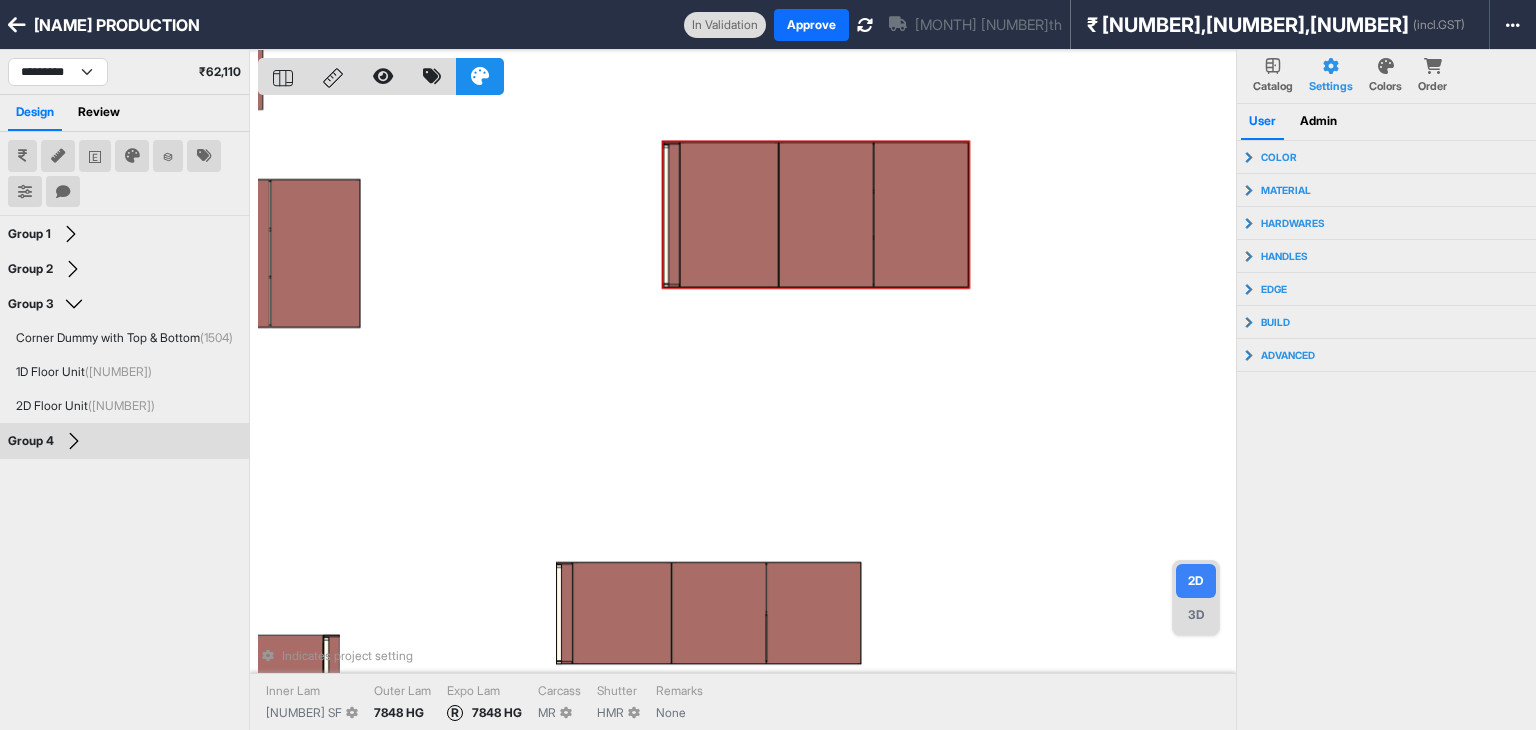 click at bounding box center [827, 214] 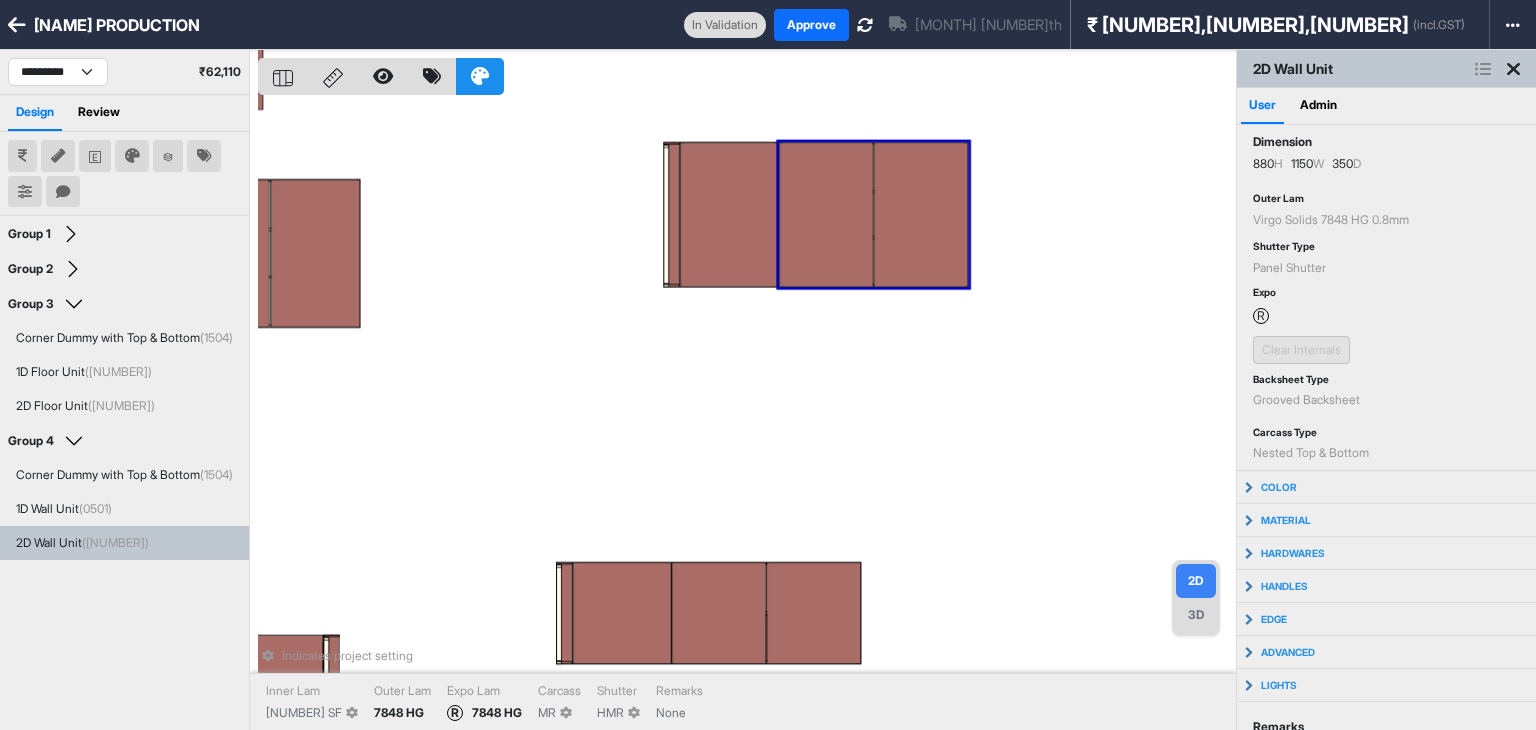 click at bounding box center (827, 214) 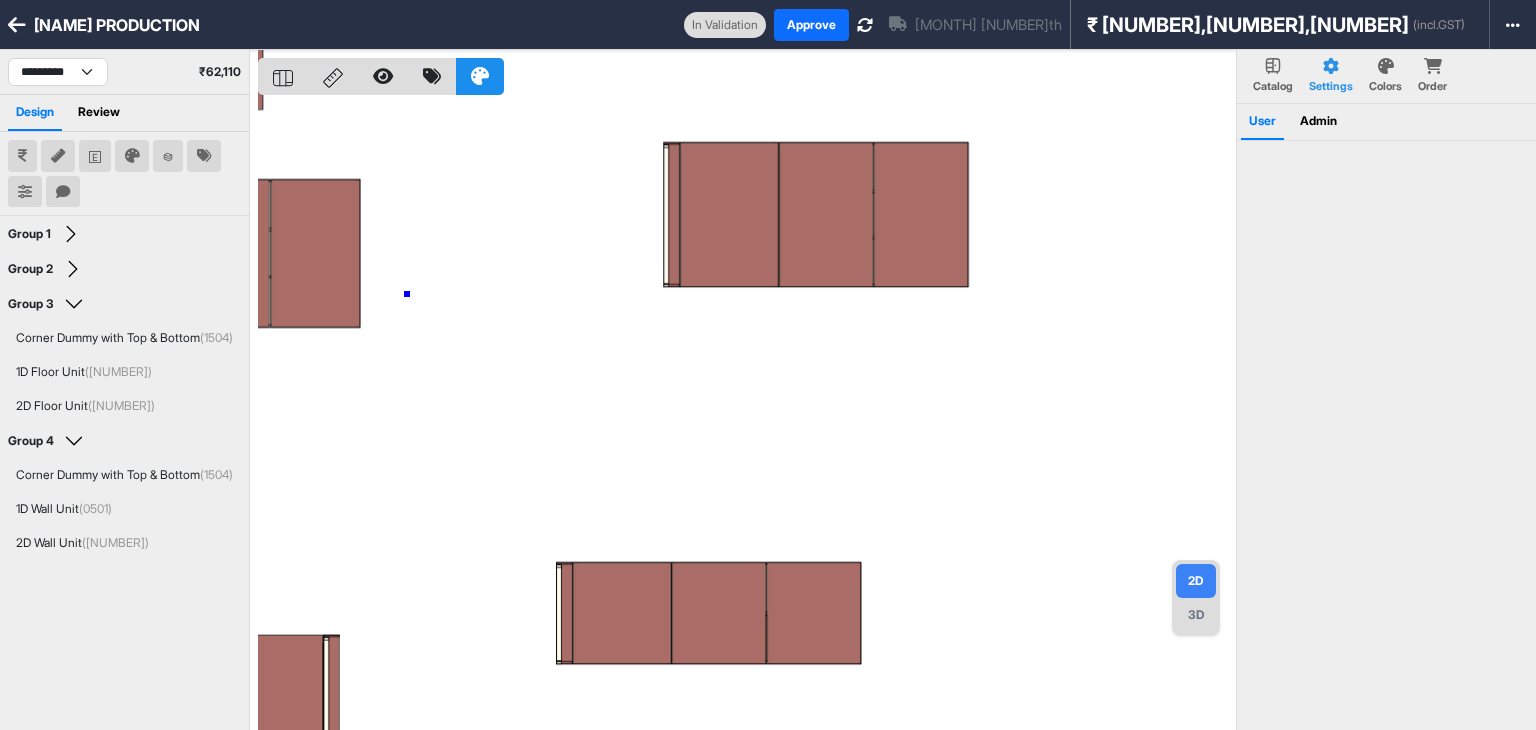 click at bounding box center [747, 415] 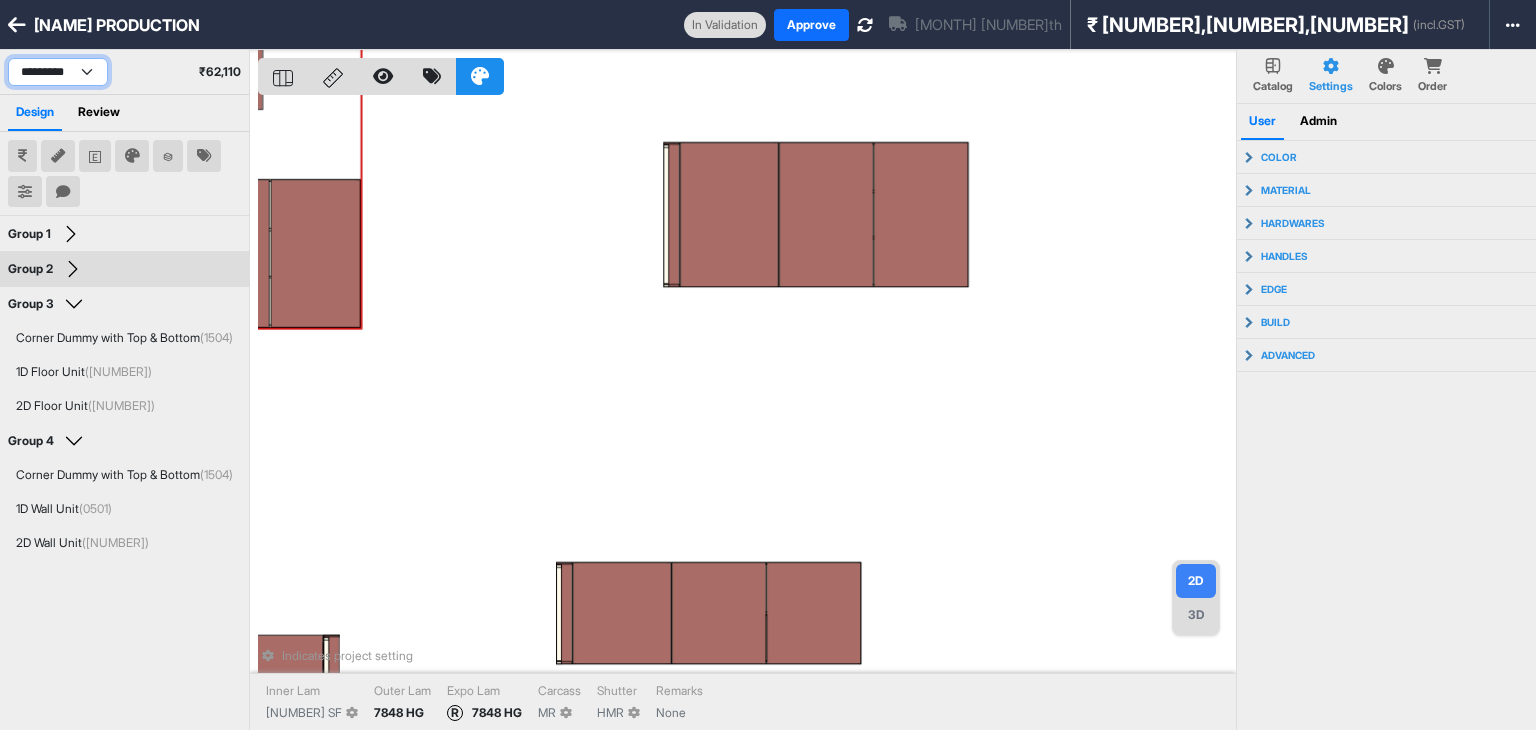 click on "**********" at bounding box center (58, 72) 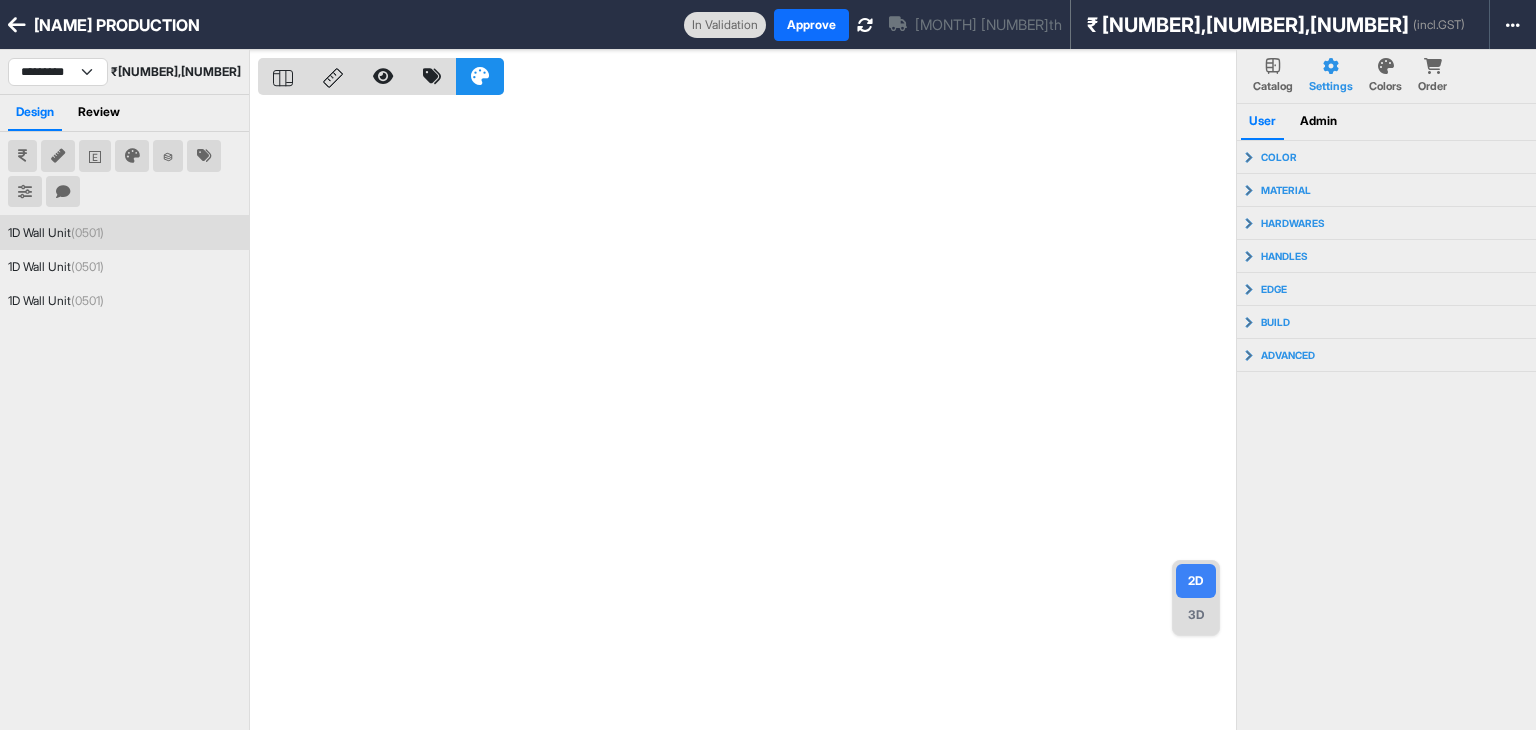 click on "1D Wall Unit  (0501)" at bounding box center [124, 233] 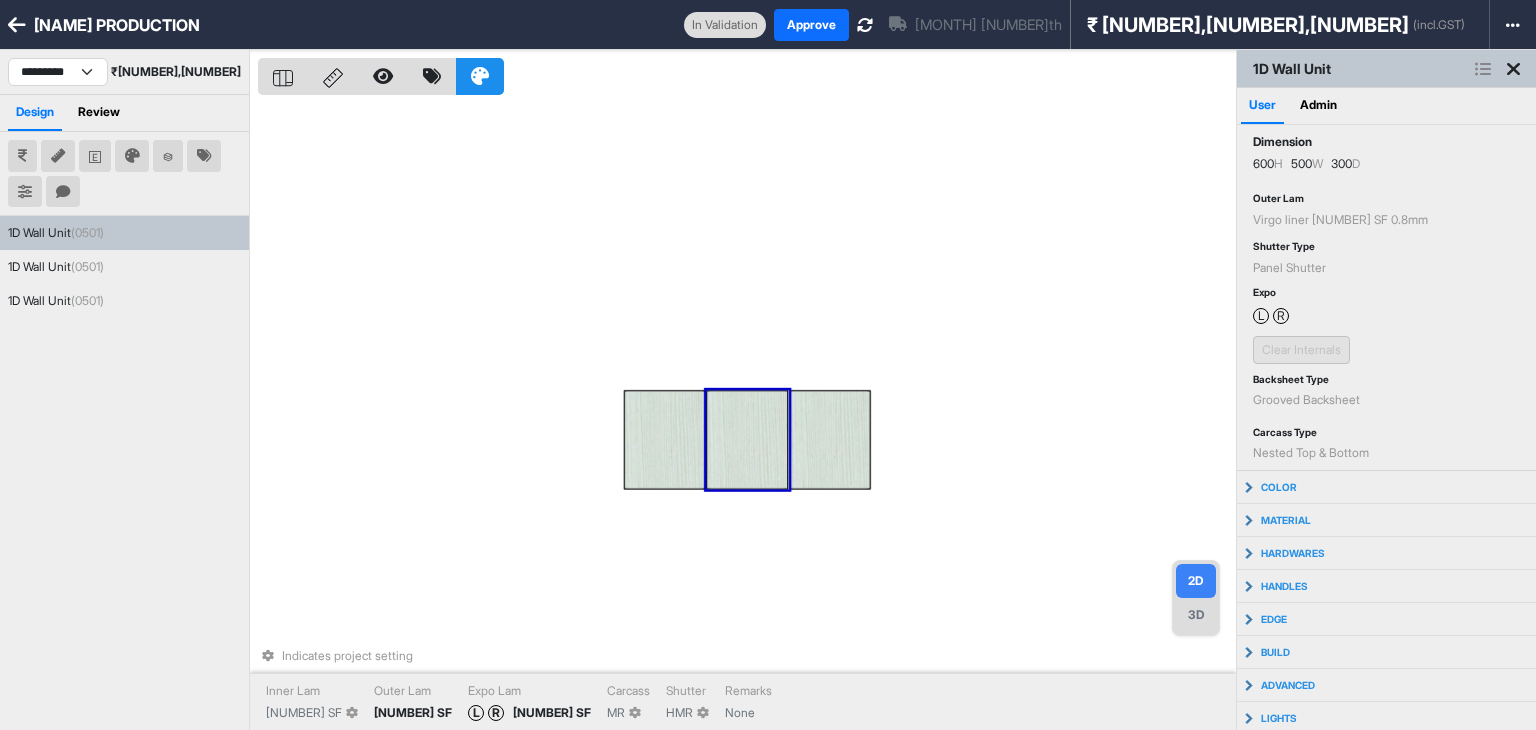 click on "Indicates project setting Inner Lam 1909 SF Outer Lam 7508 SF Expo Lam L R 7508 SF Carcass MR Shutter HMR Remarks None" at bounding box center (747, 415) 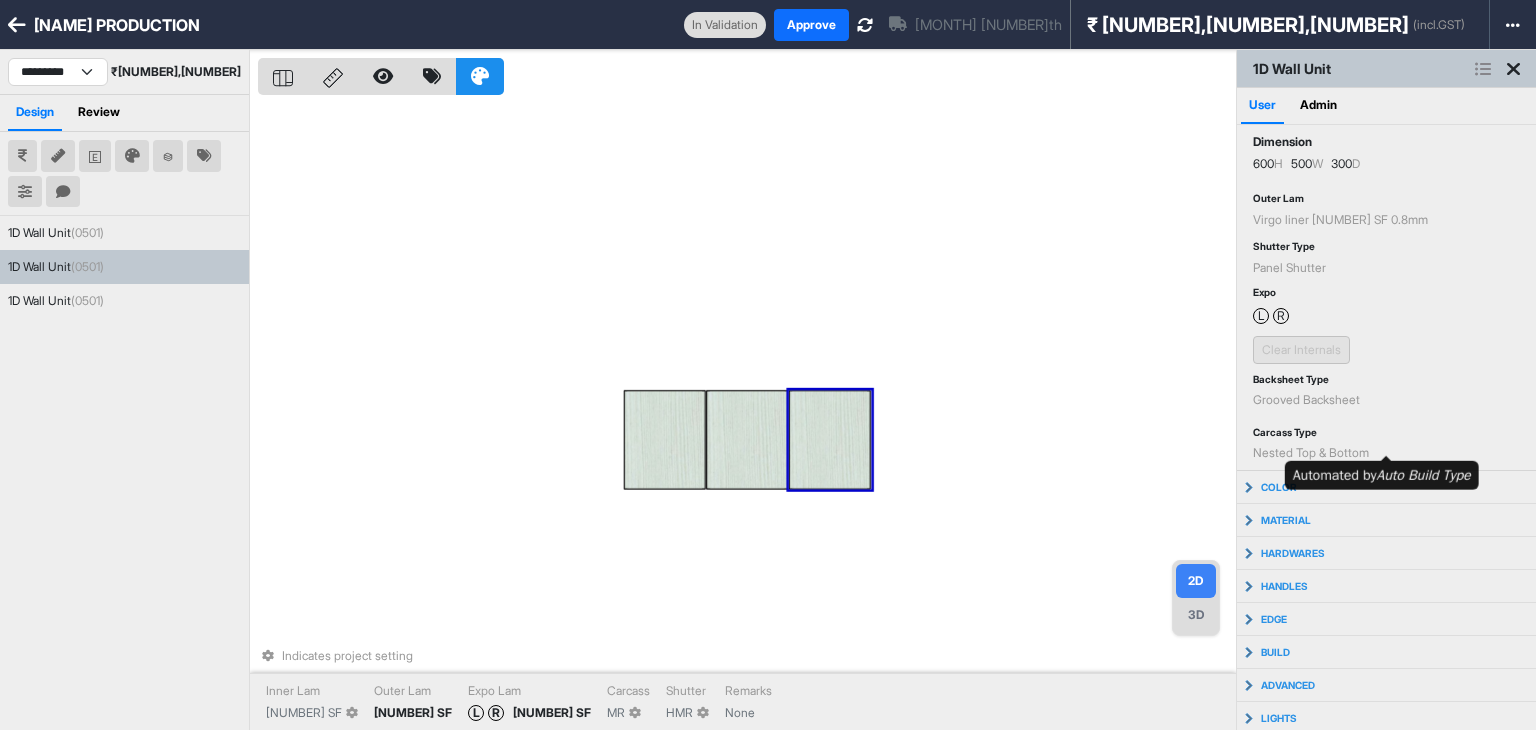 scroll, scrollTop: 34, scrollLeft: 0, axis: vertical 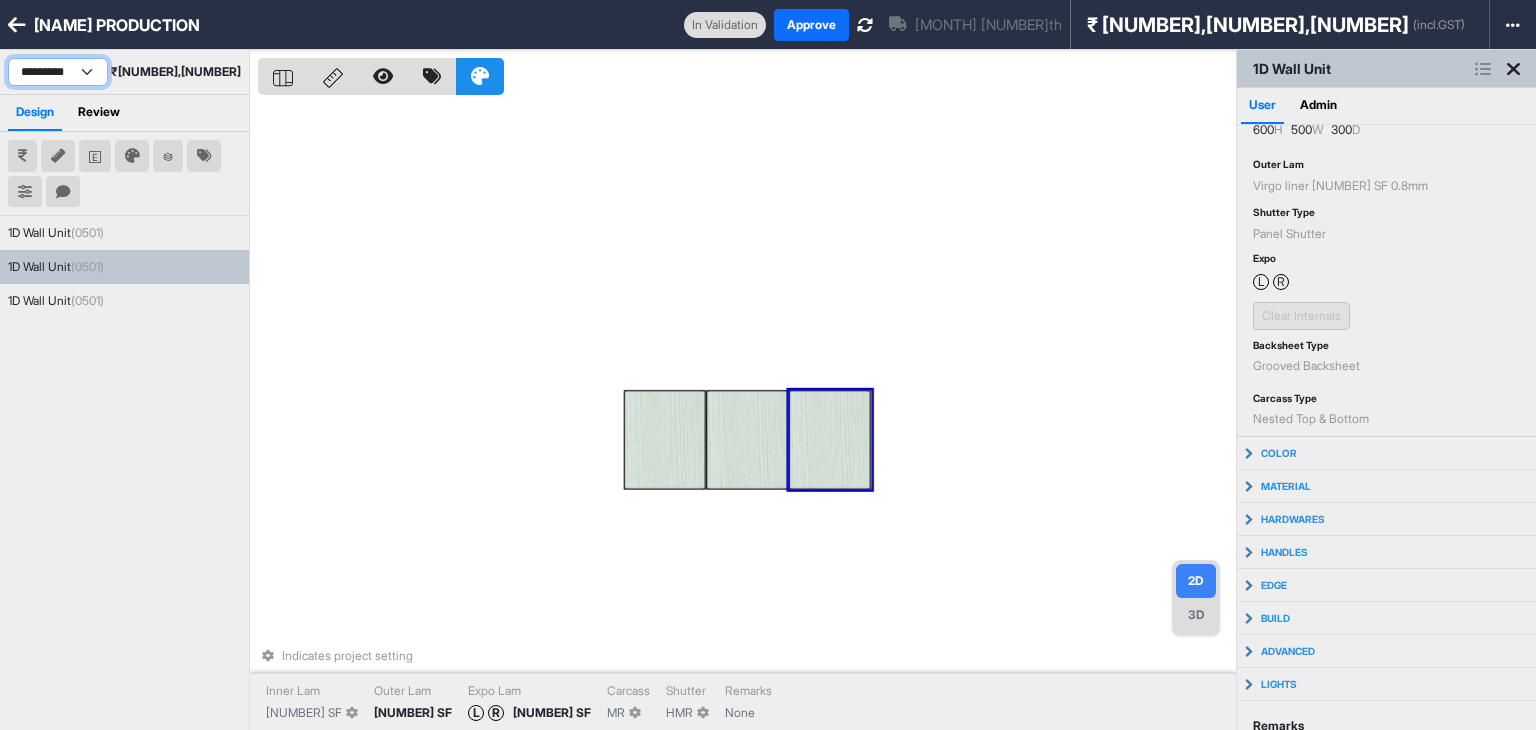 click on "**********" at bounding box center [58, 72] 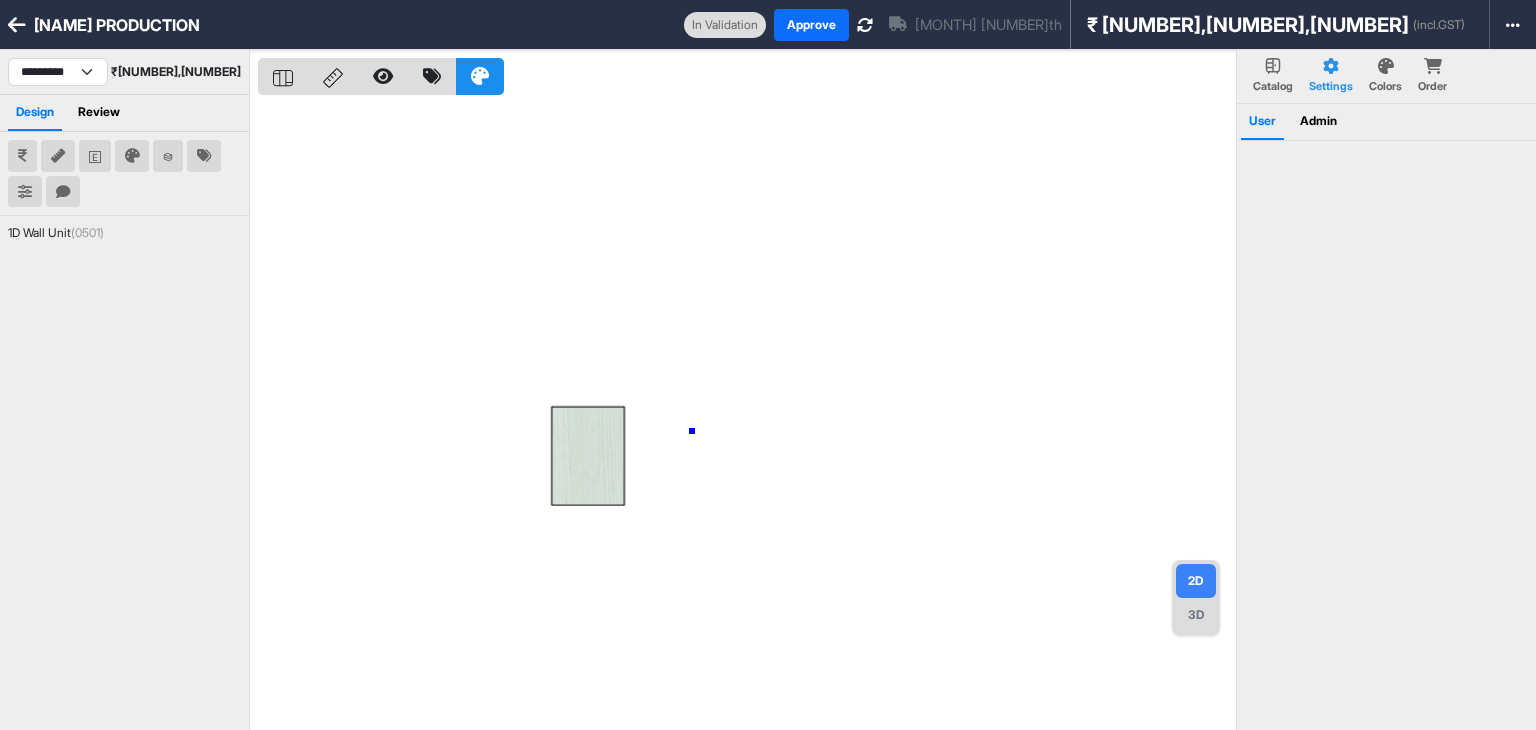 click at bounding box center (747, 415) 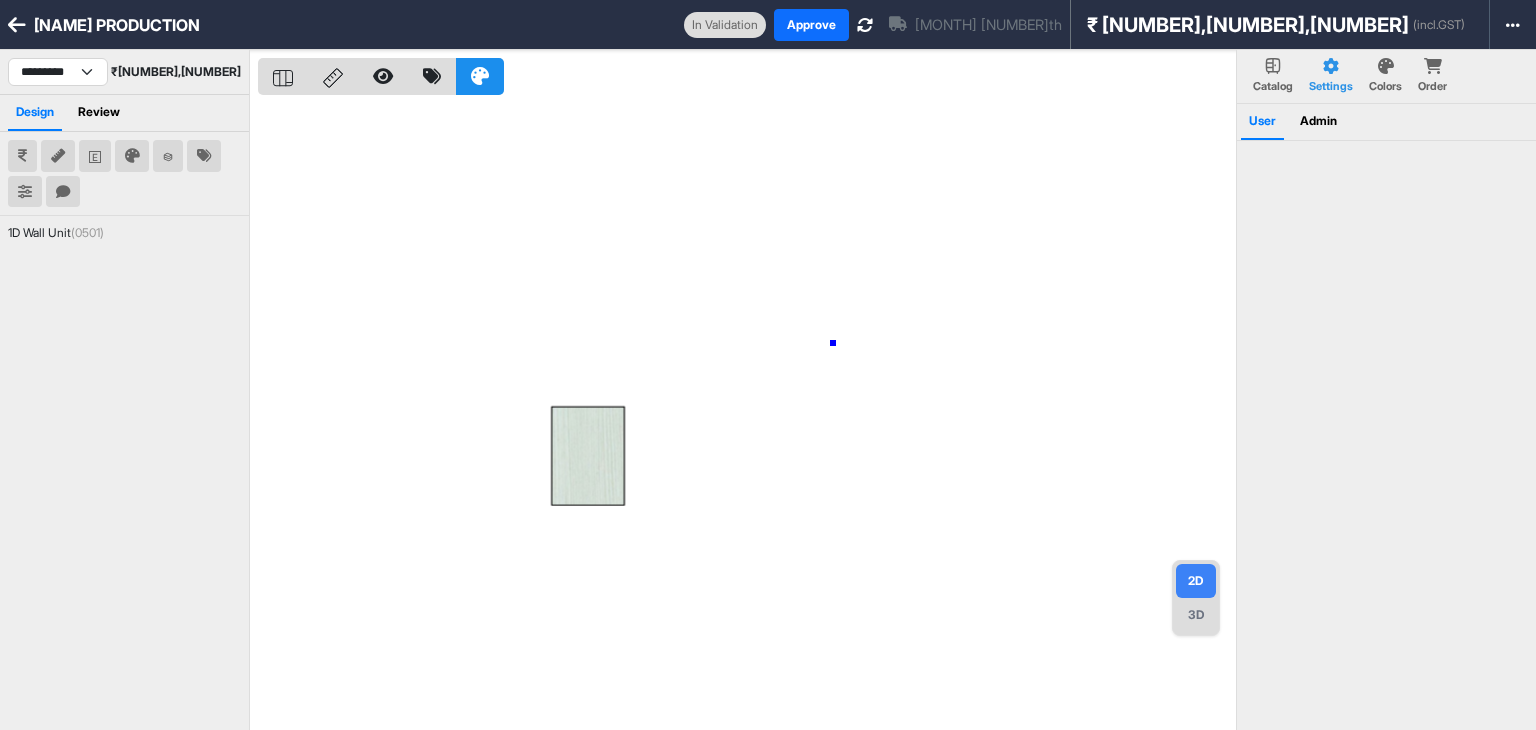click at bounding box center [747, 415] 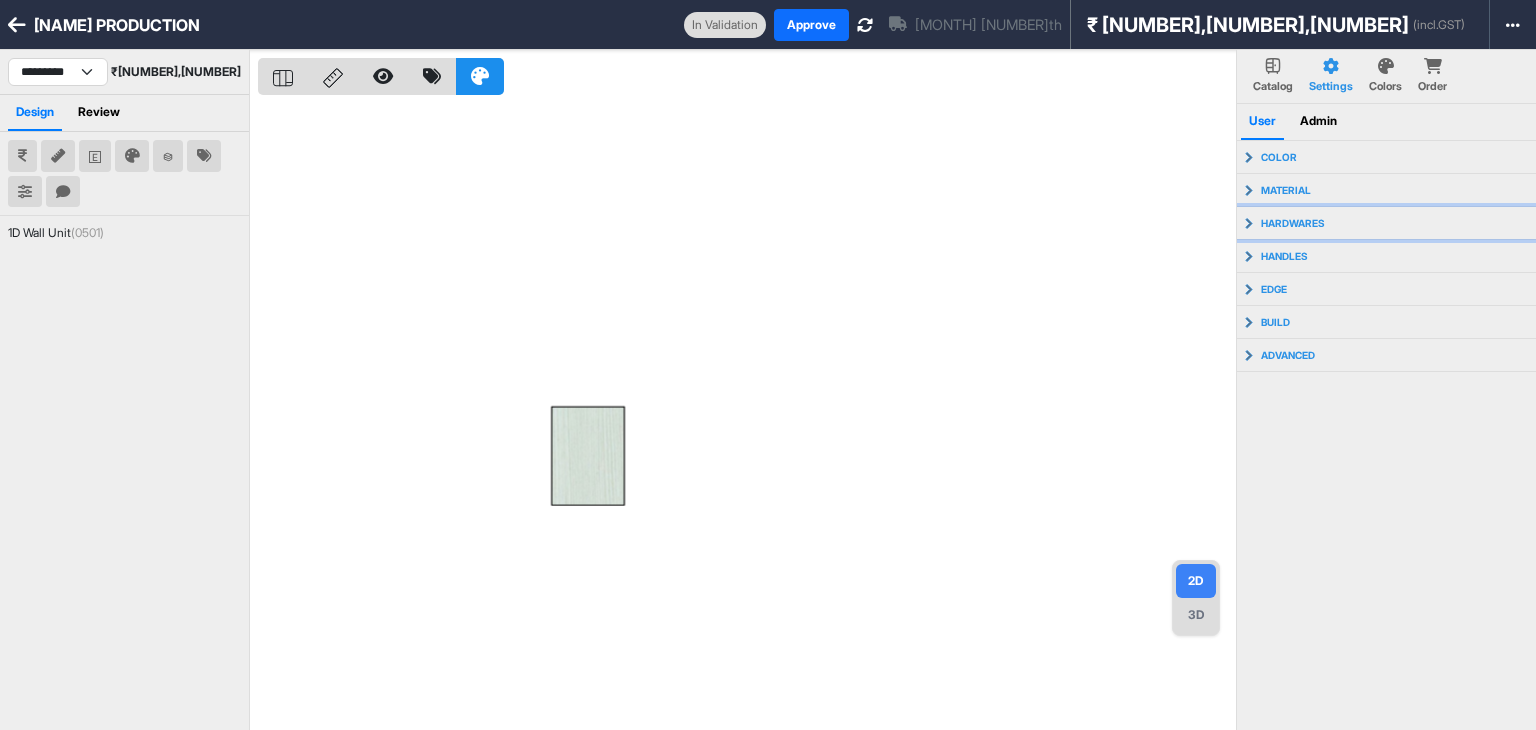 click on "hardwares" at bounding box center (1387, 157) 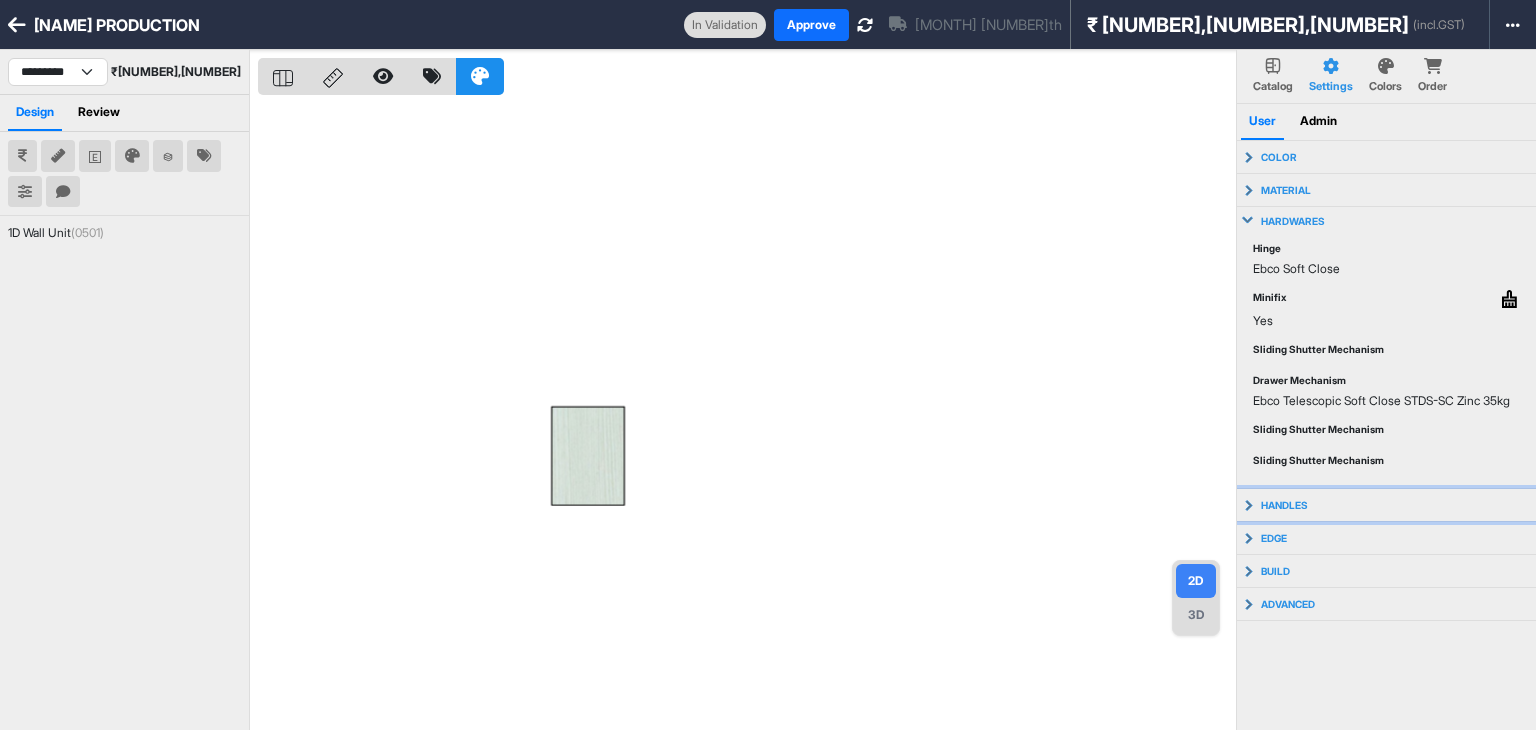 click on "handles" at bounding box center [1279, 157] 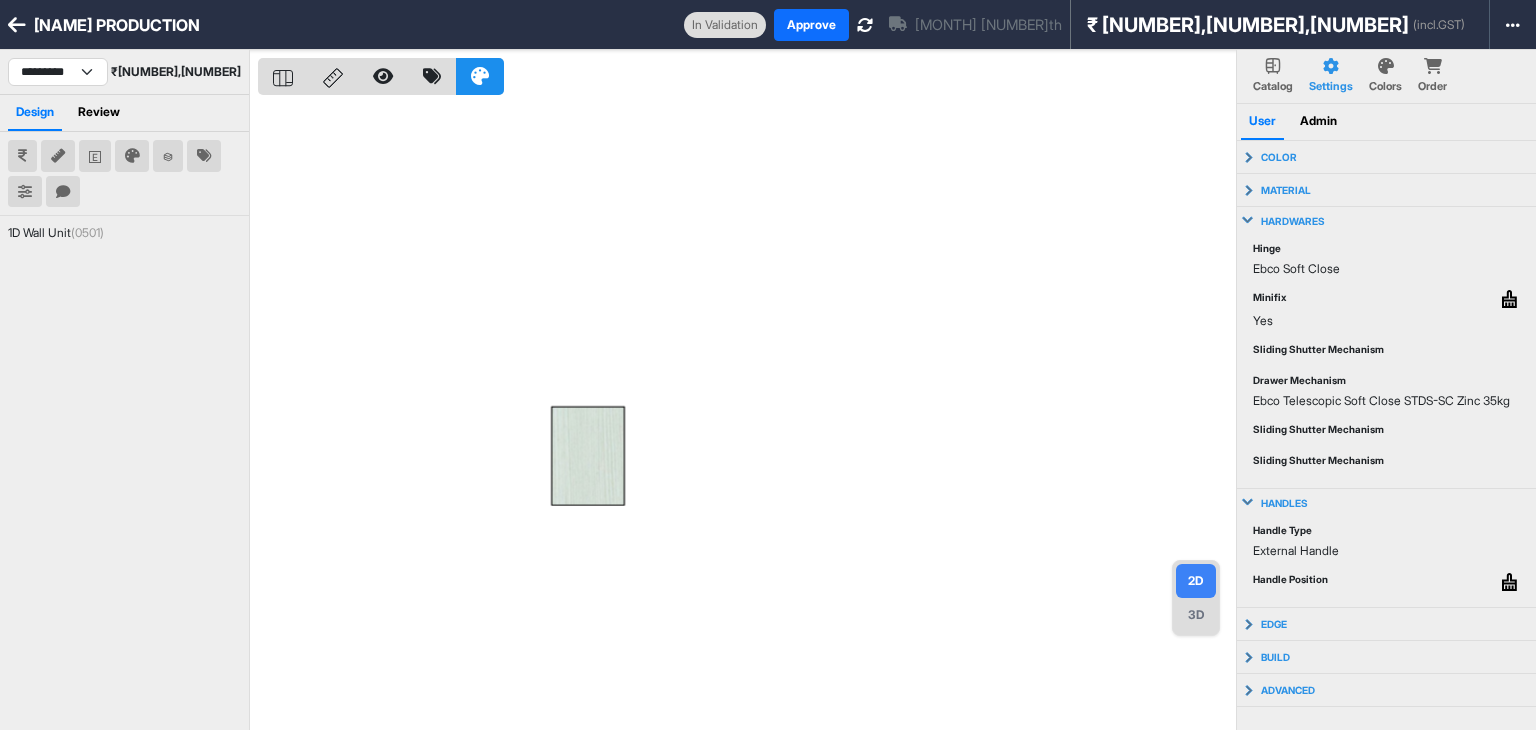 click on "handles" at bounding box center (1279, 157) 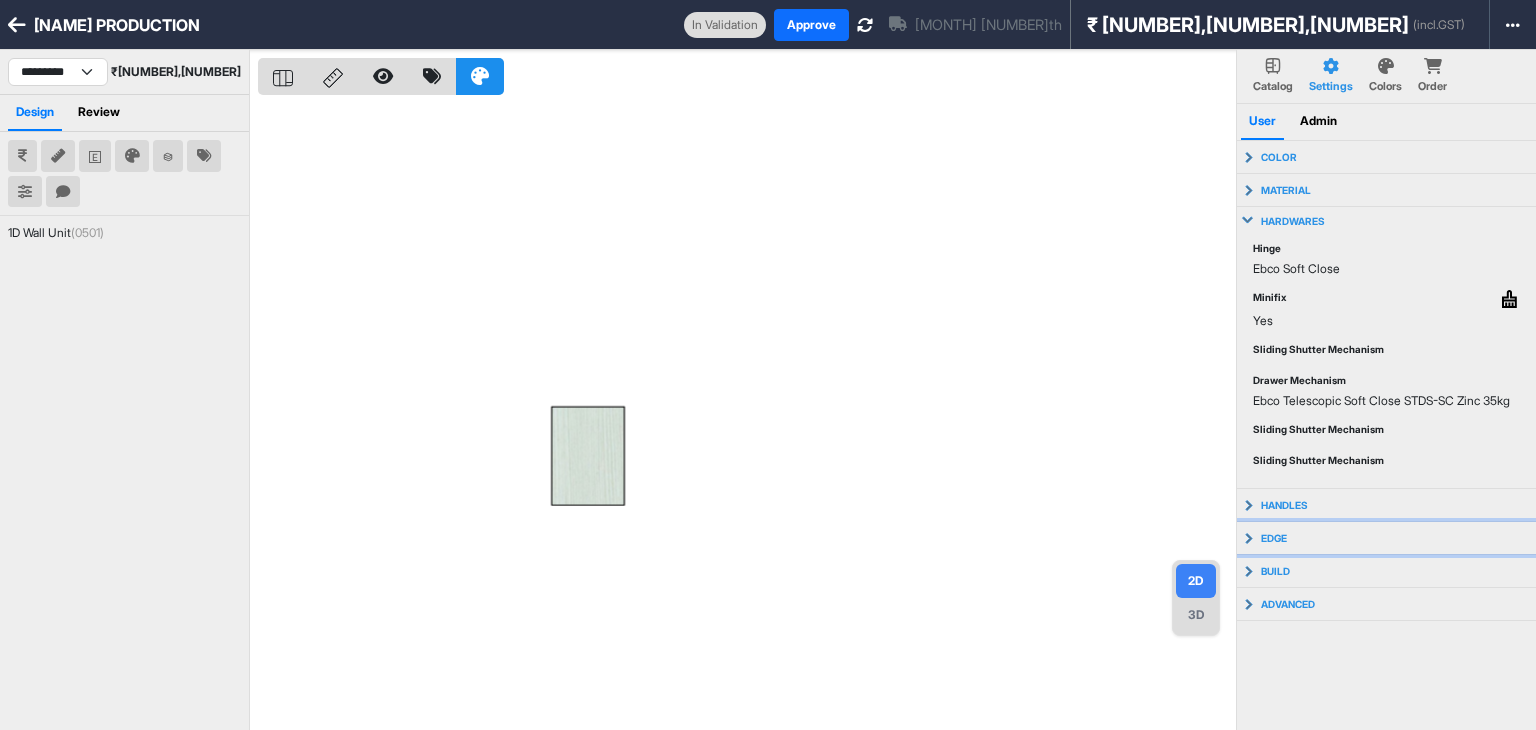 click on "edge" at bounding box center (1387, 157) 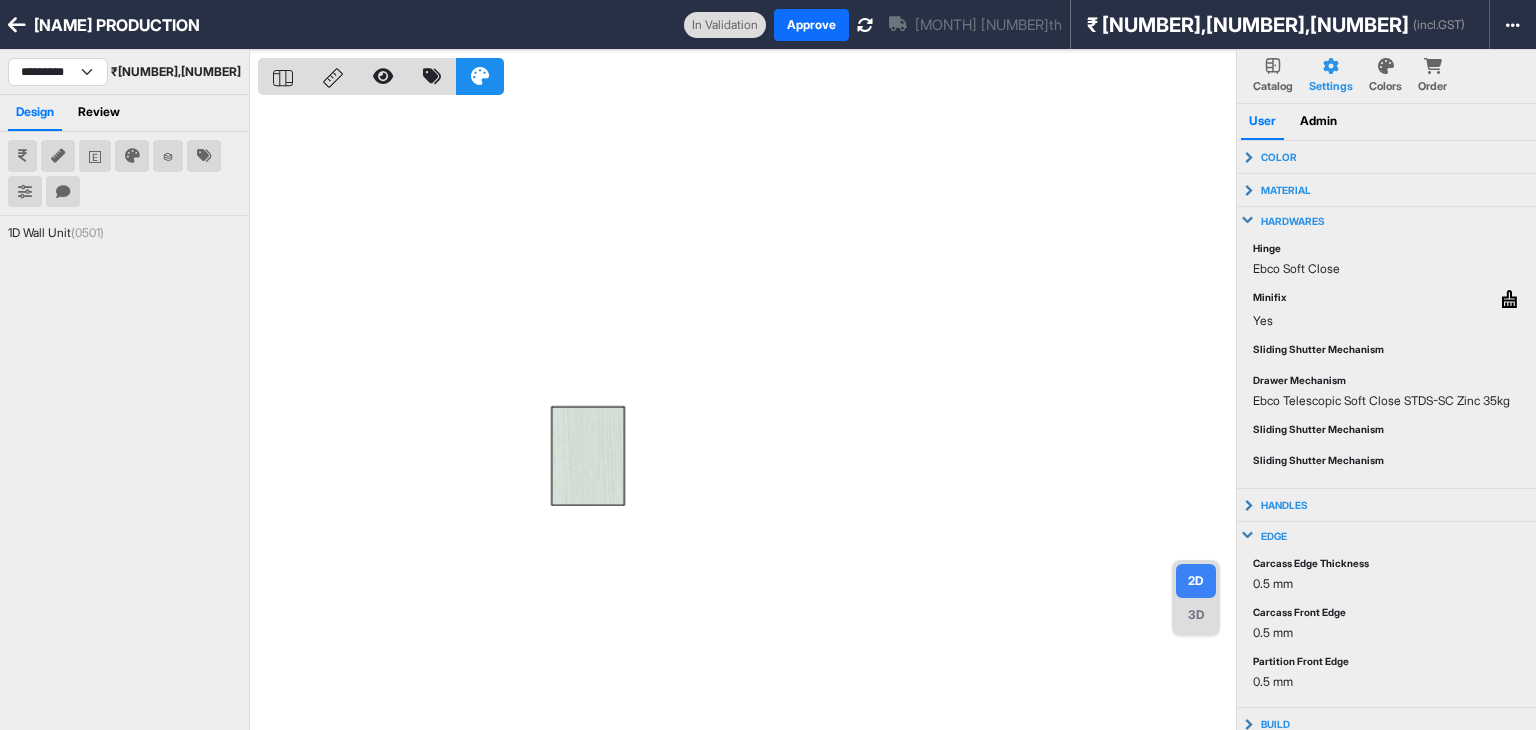 click on "edge" at bounding box center [1387, 157] 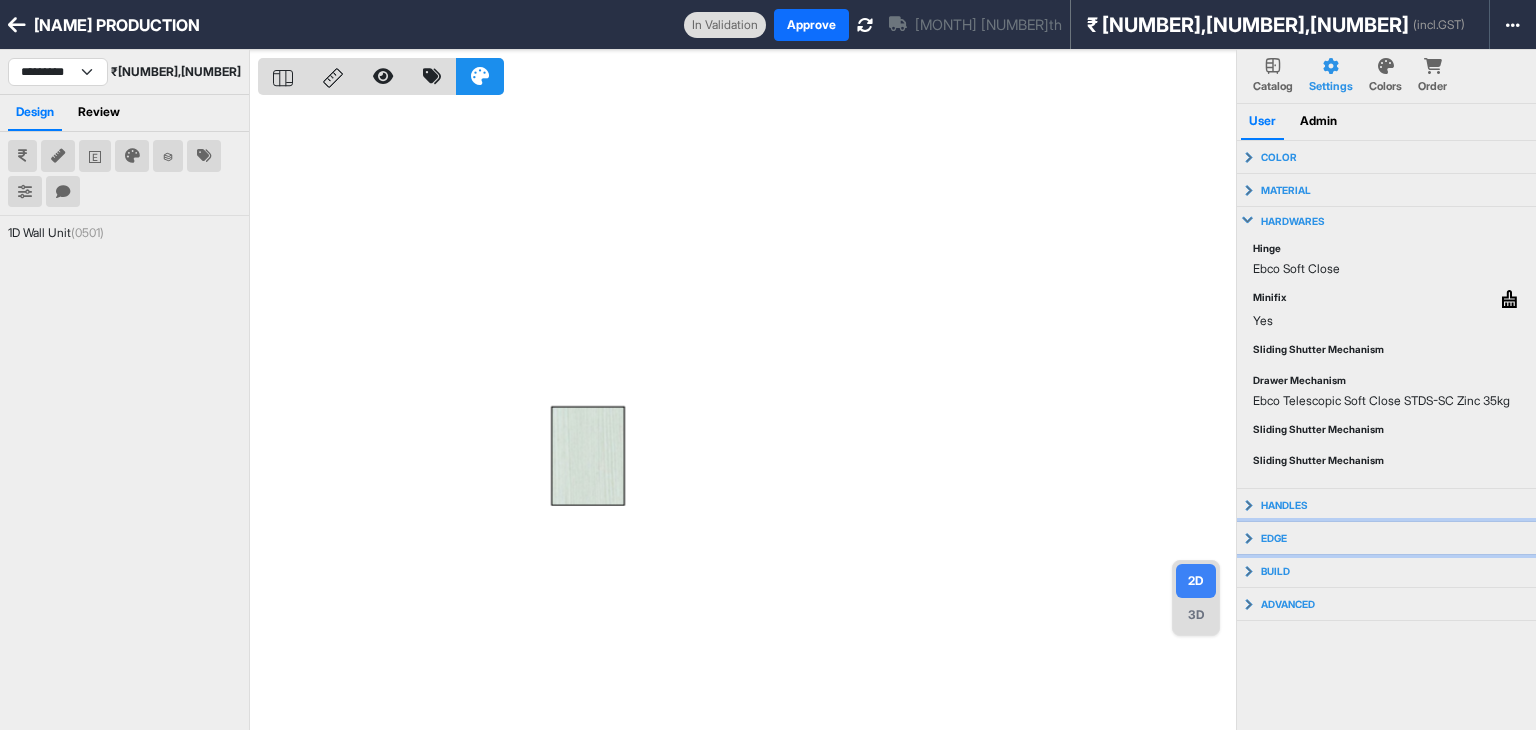scroll, scrollTop: 36, scrollLeft: 0, axis: vertical 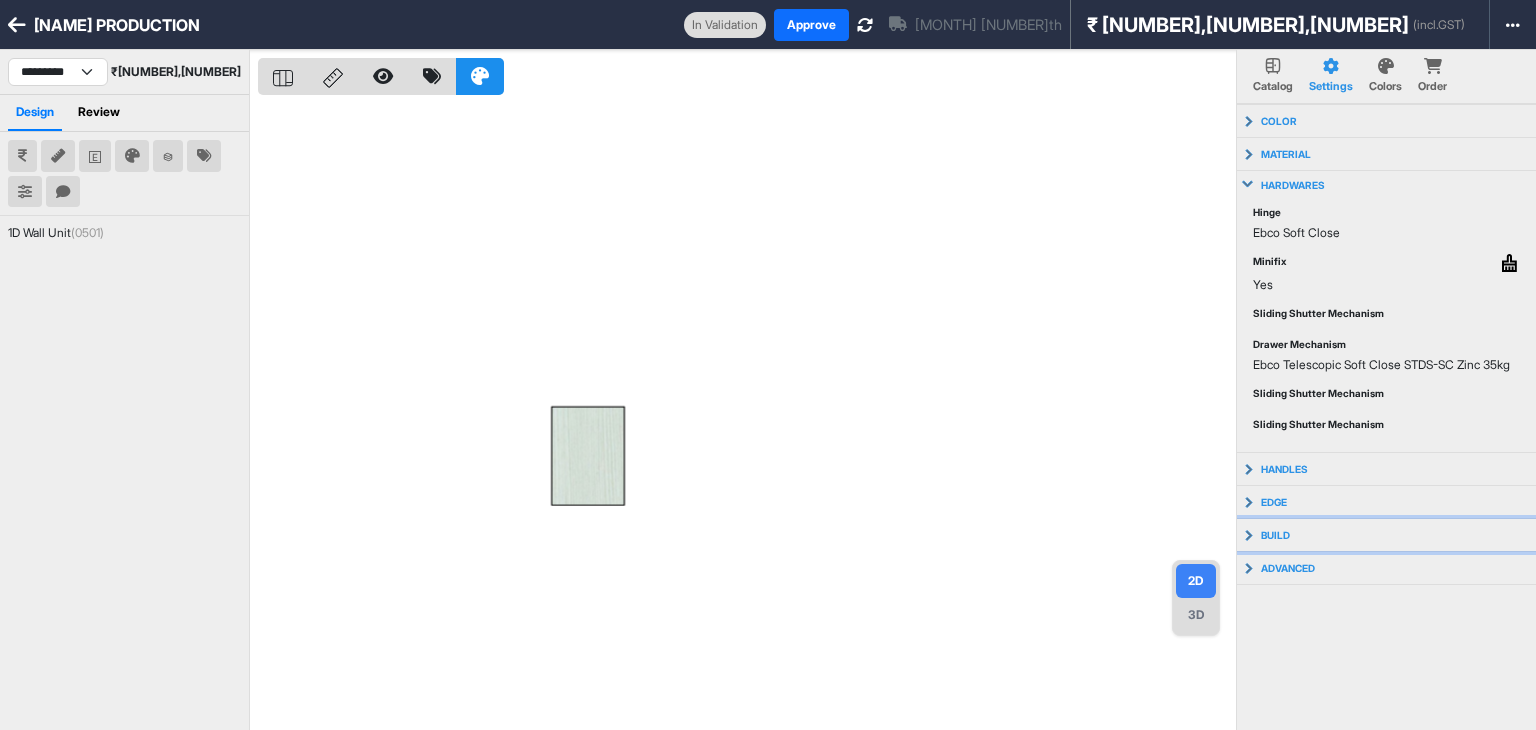 click on "build" at bounding box center (1387, 121) 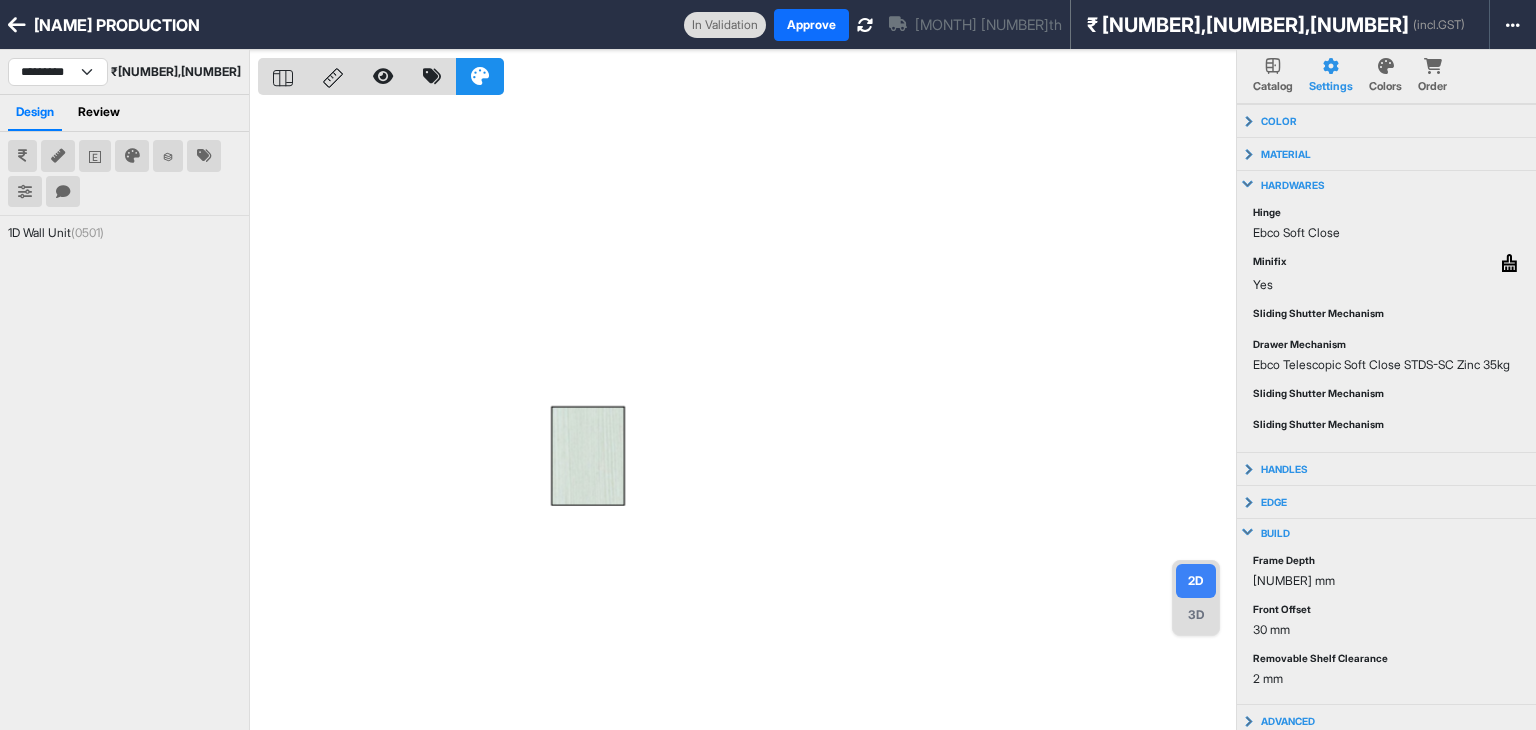 click on "build" at bounding box center (1387, 121) 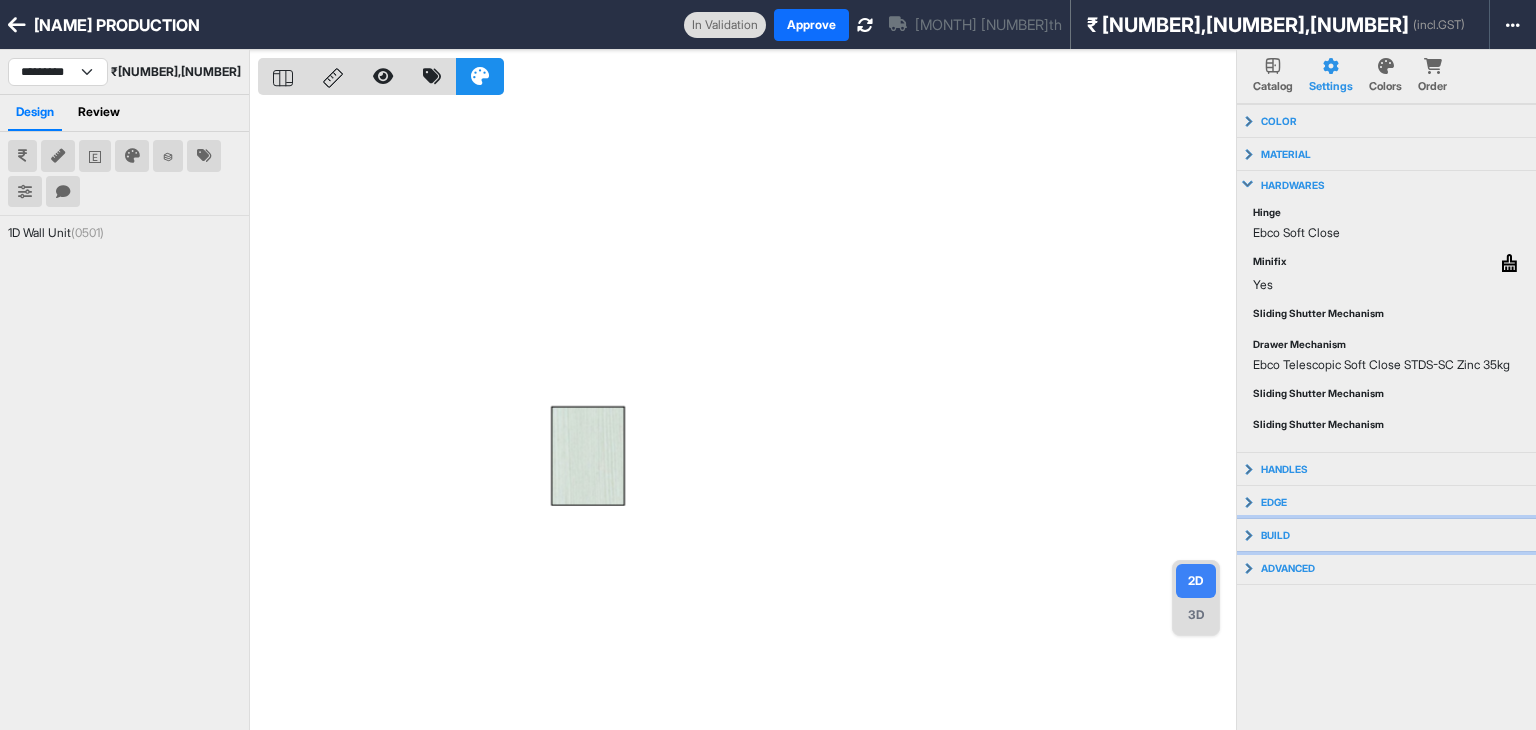 scroll, scrollTop: 0, scrollLeft: 0, axis: both 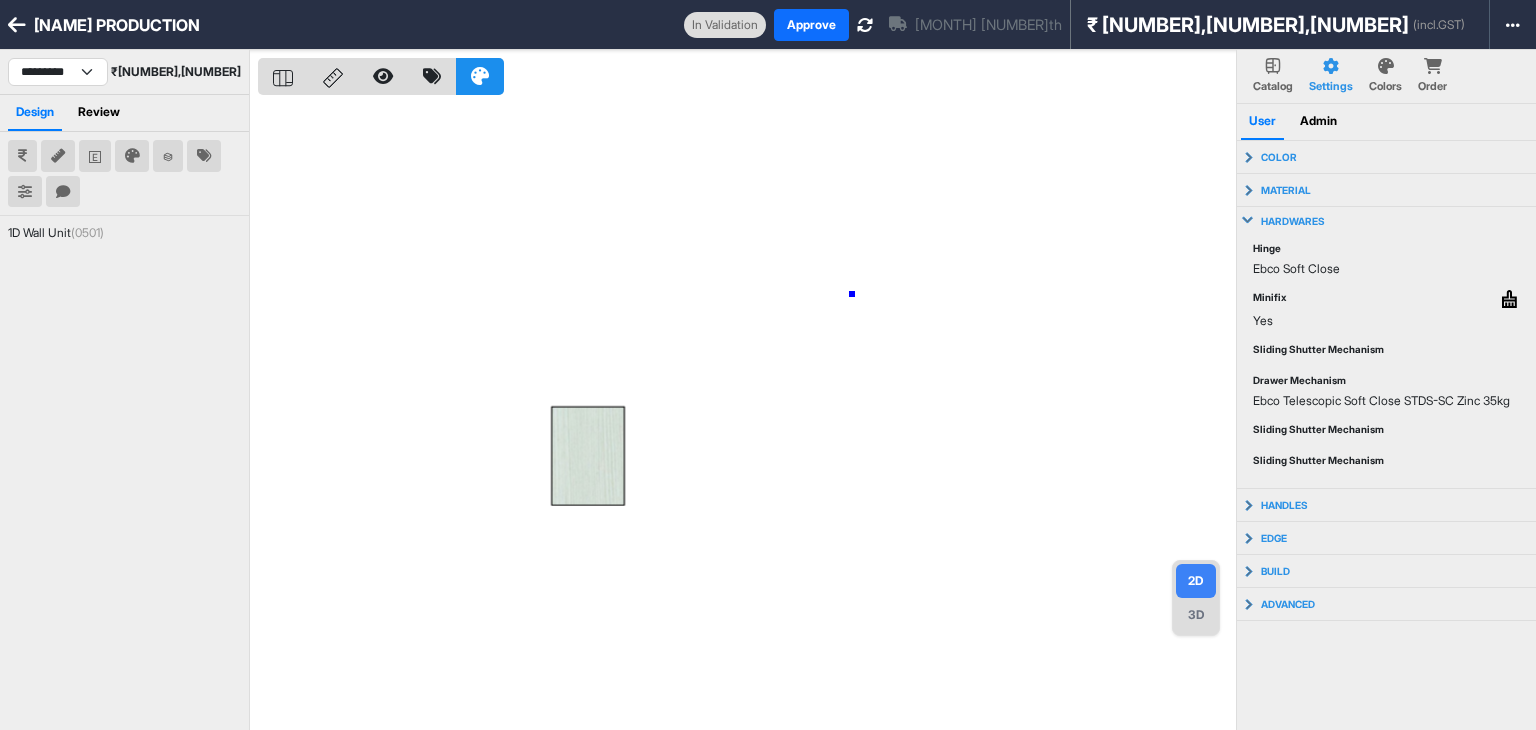 click at bounding box center [747, 415] 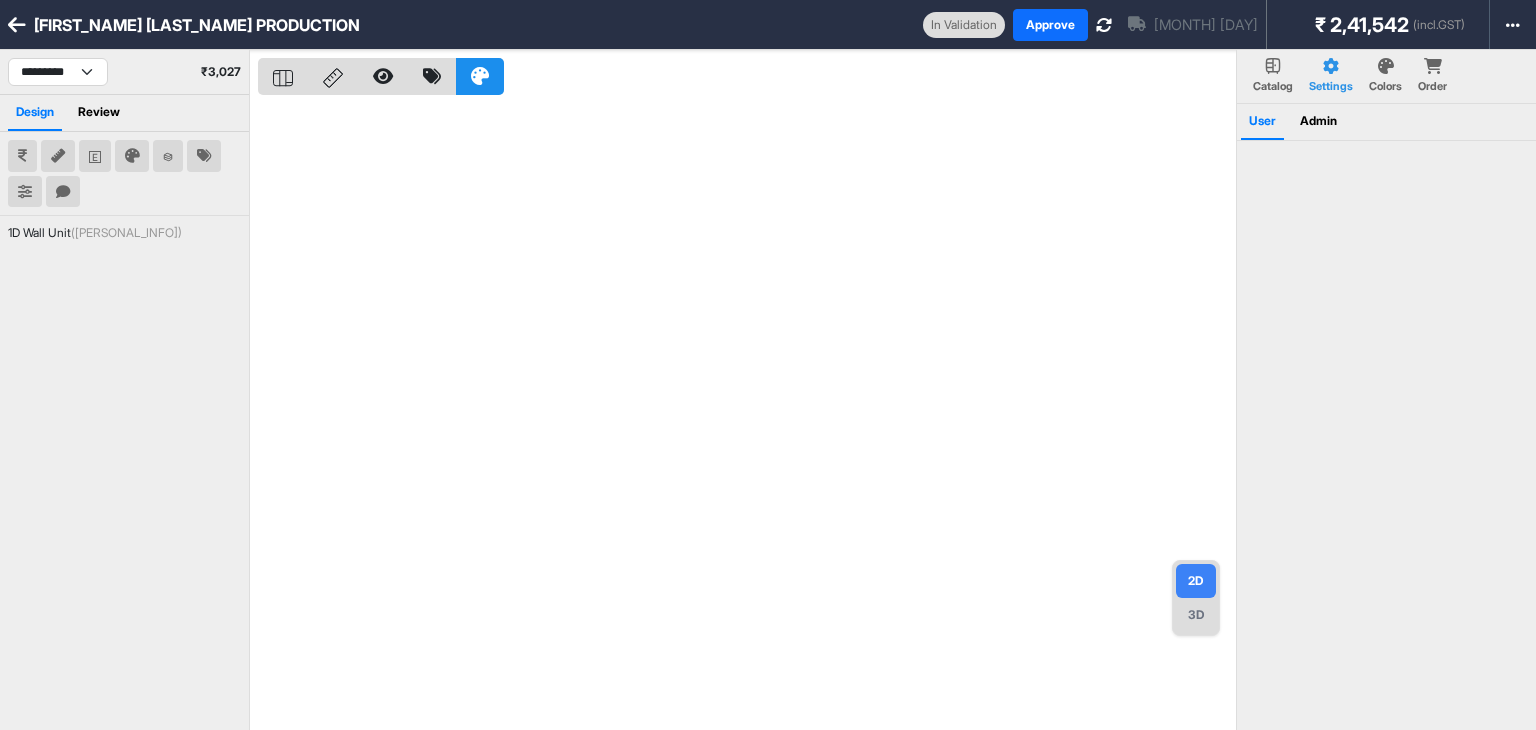 scroll, scrollTop: 0, scrollLeft: 0, axis: both 